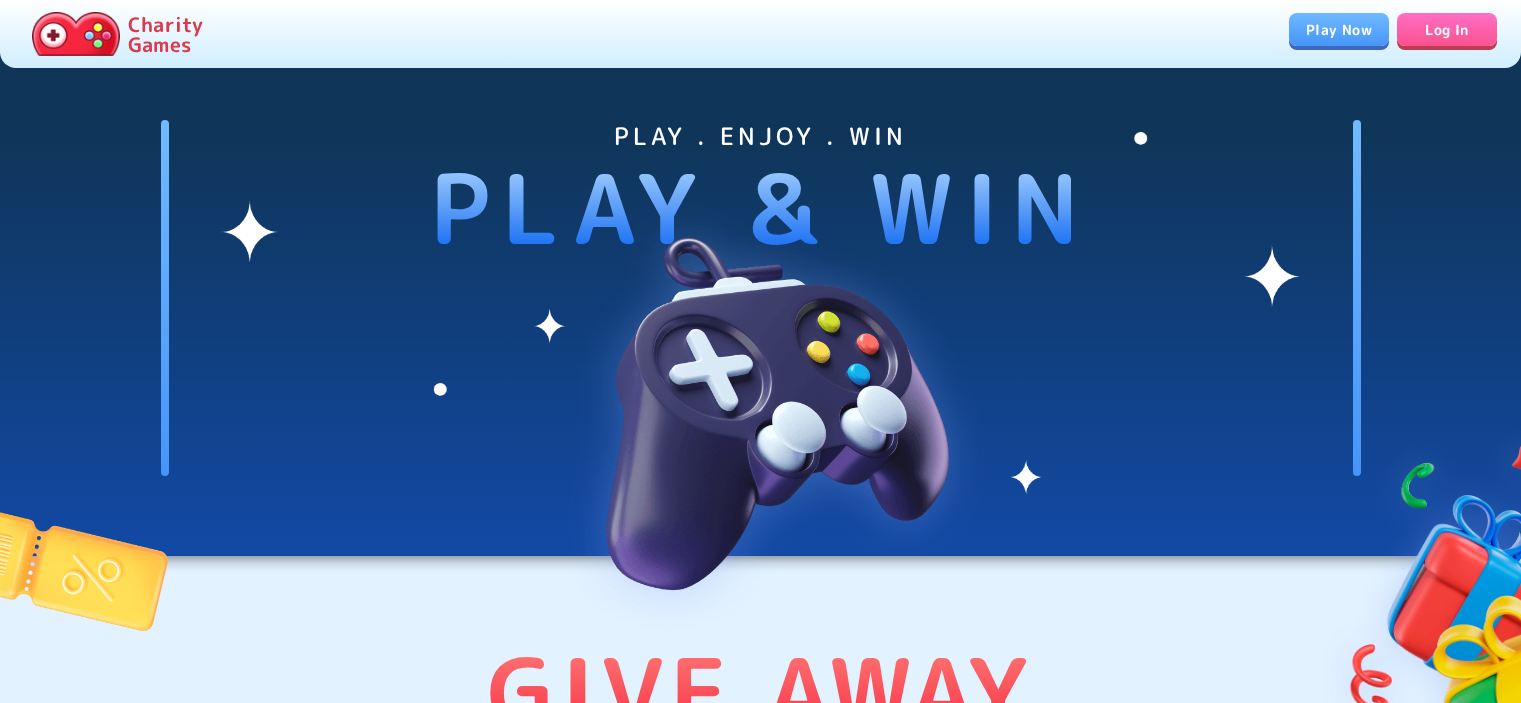scroll, scrollTop: 0, scrollLeft: 0, axis: both 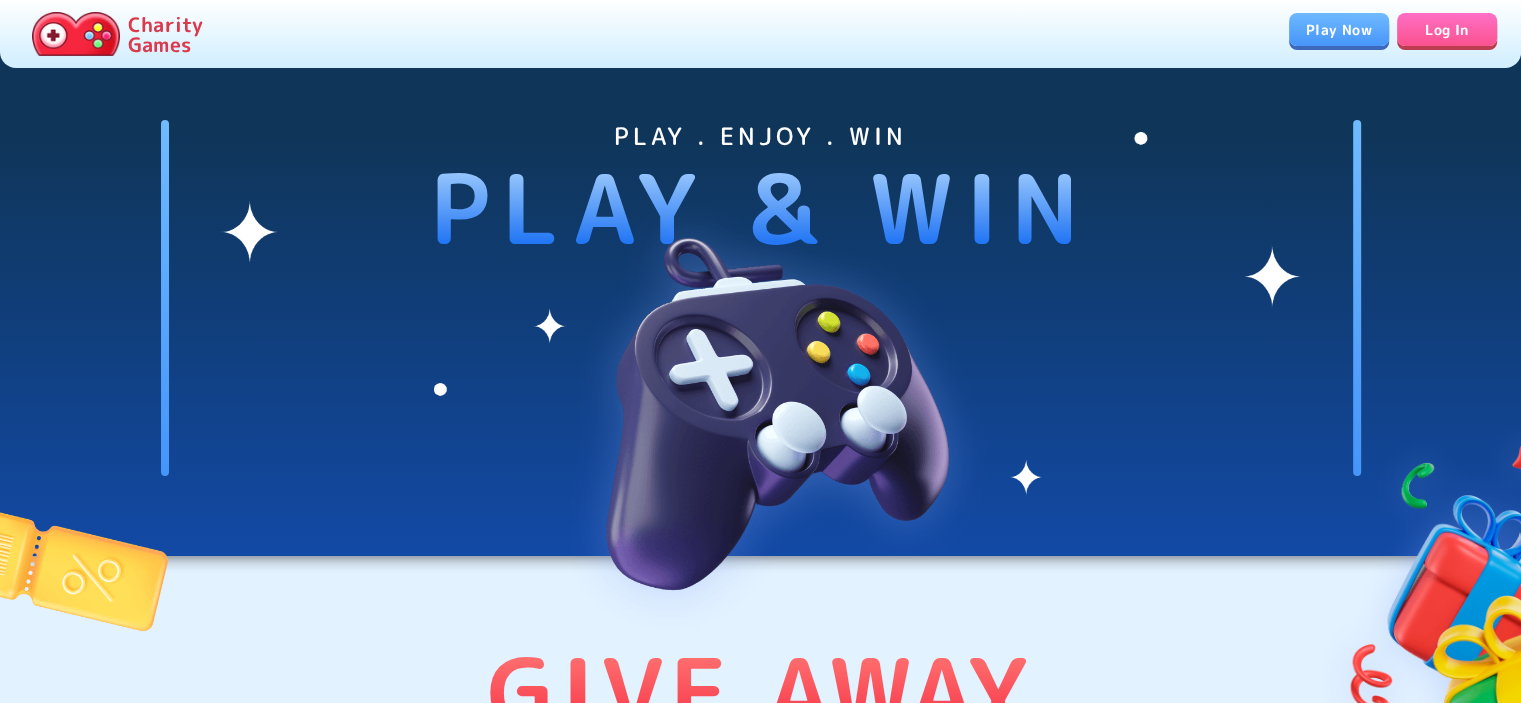 click on "Log In" at bounding box center [1447, 29] 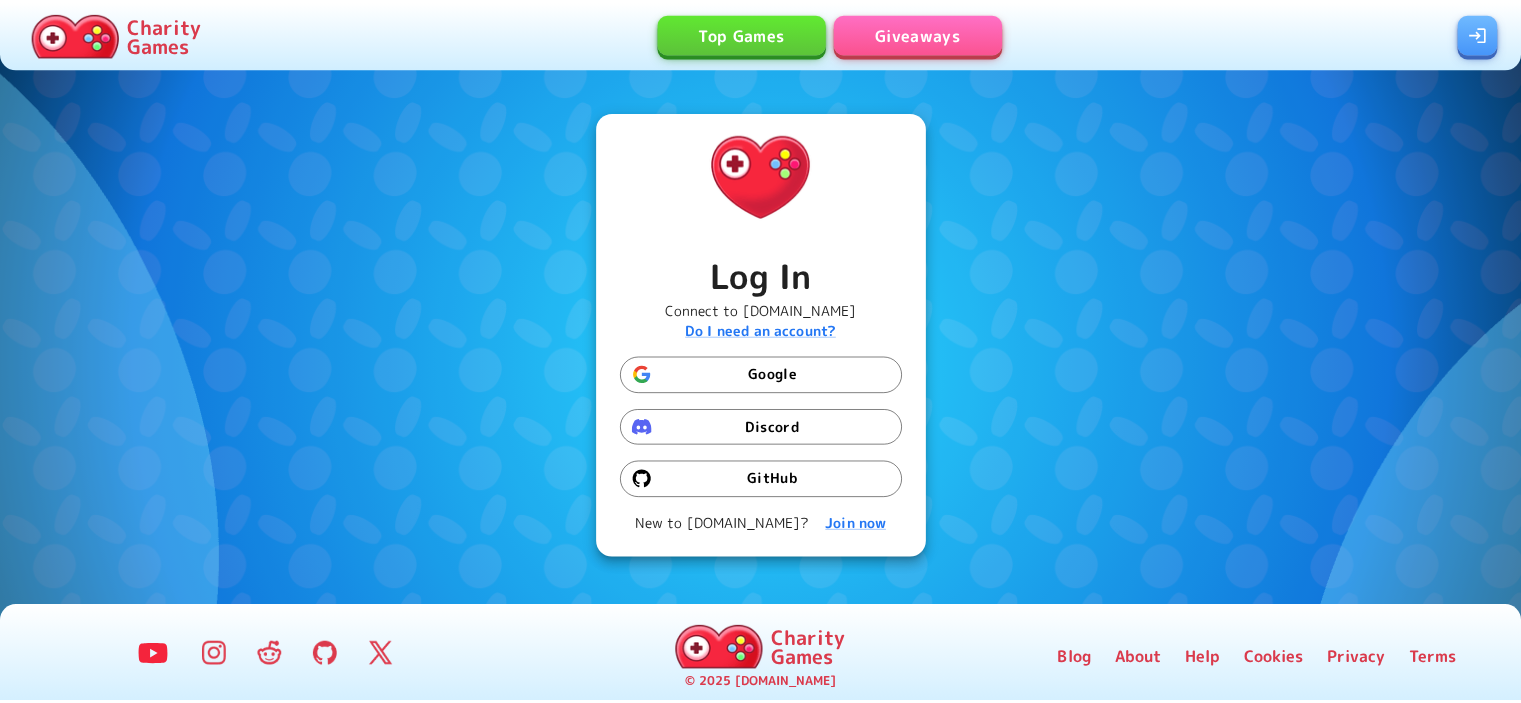 scroll, scrollTop: 0, scrollLeft: 0, axis: both 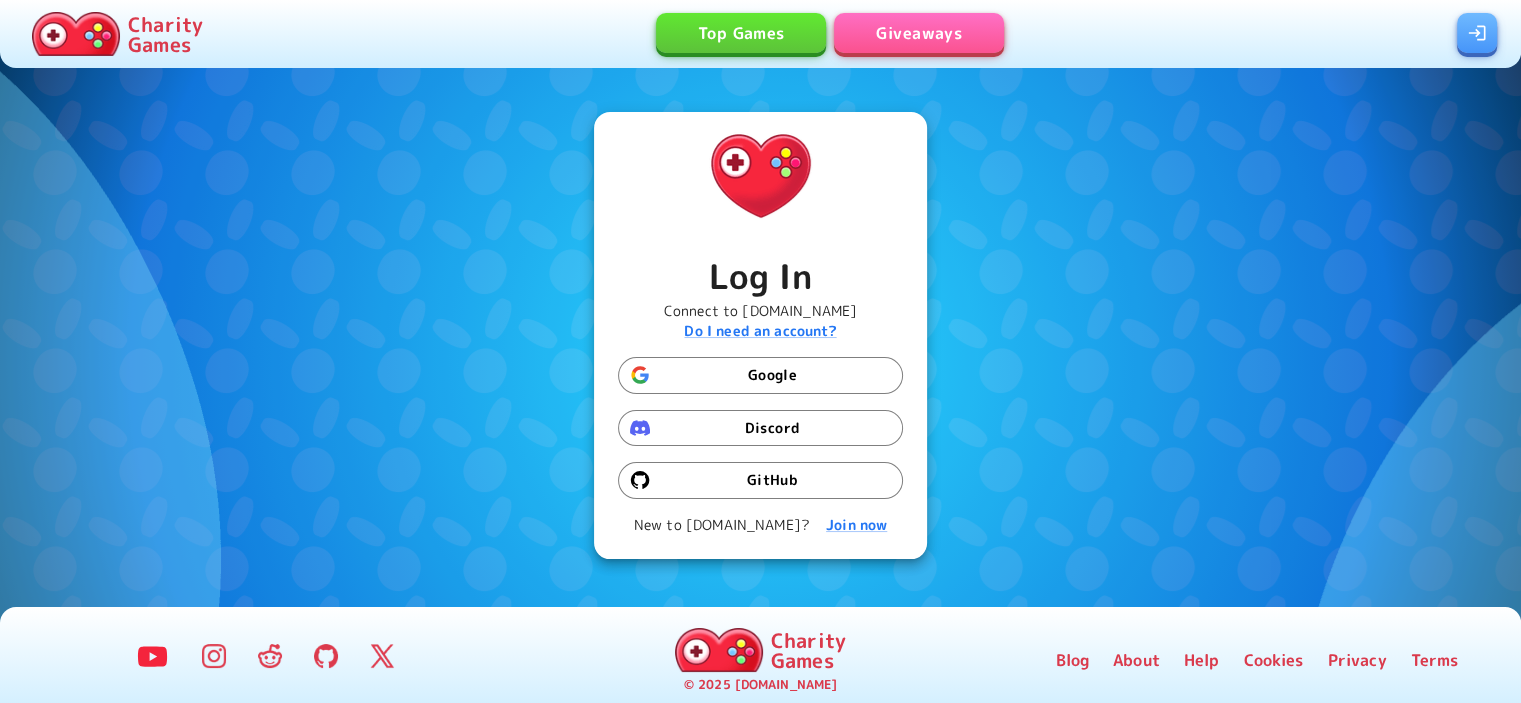 click on "Log In Connect to Charity.Games Do I need an account? Google Discord GitHub New to Charity.Games?   Join now" at bounding box center (760, 335) 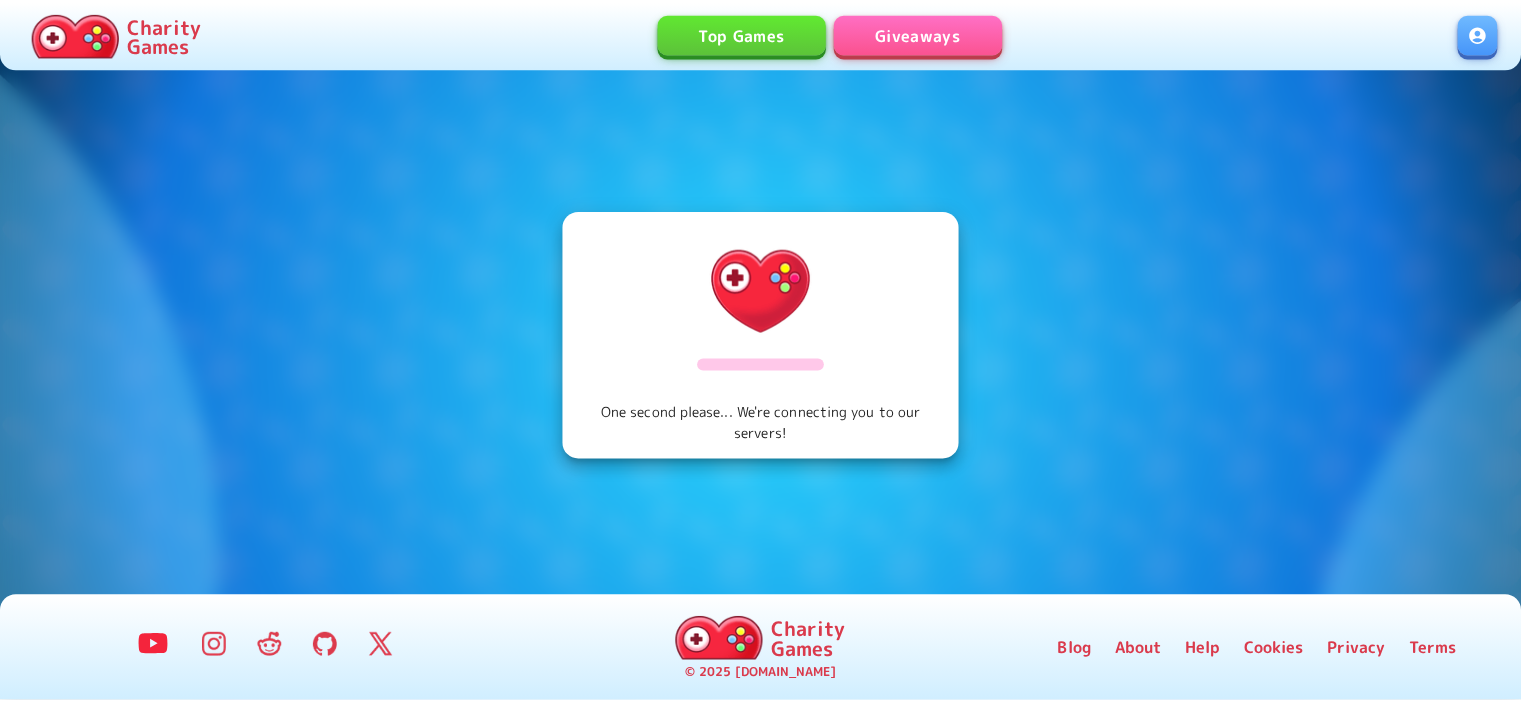 scroll, scrollTop: 0, scrollLeft: 0, axis: both 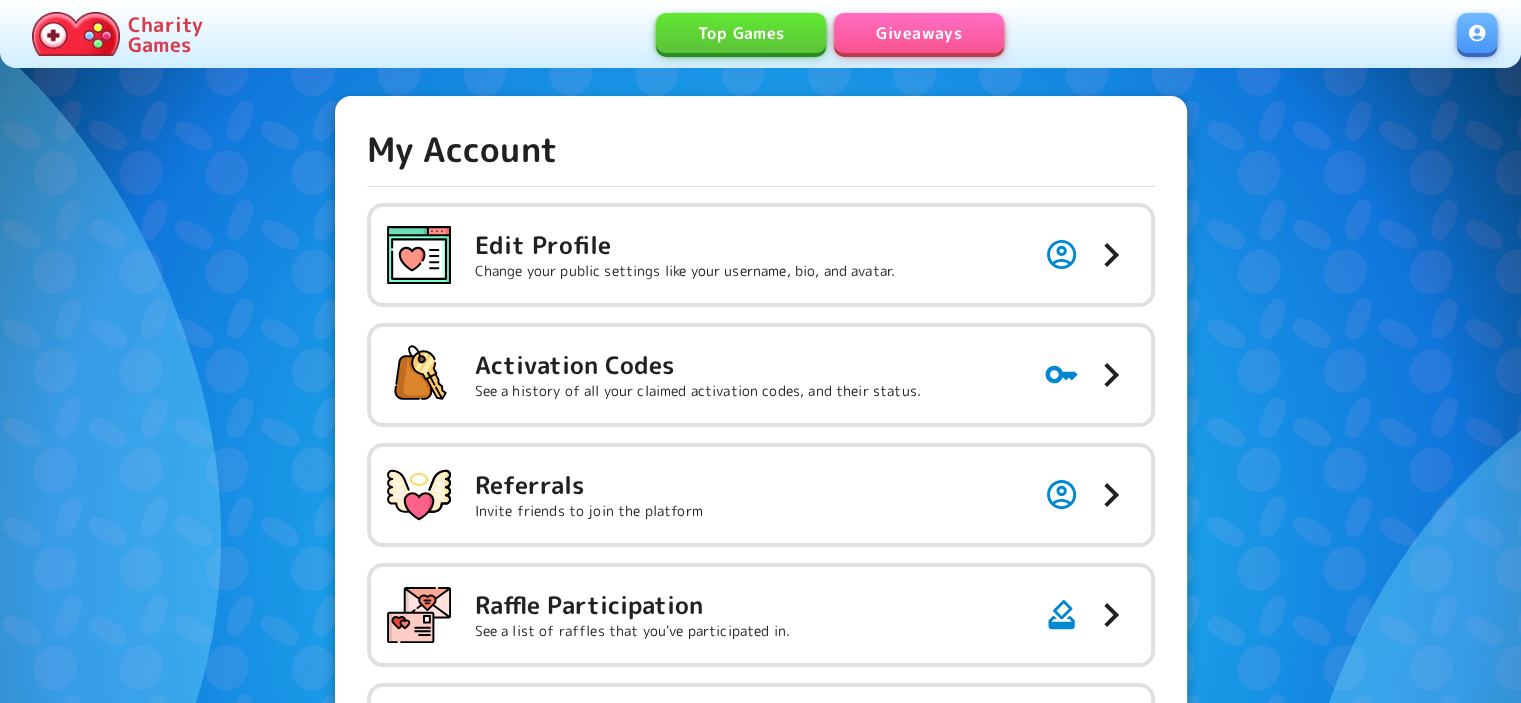 click on "Giveaways" at bounding box center (919, 33) 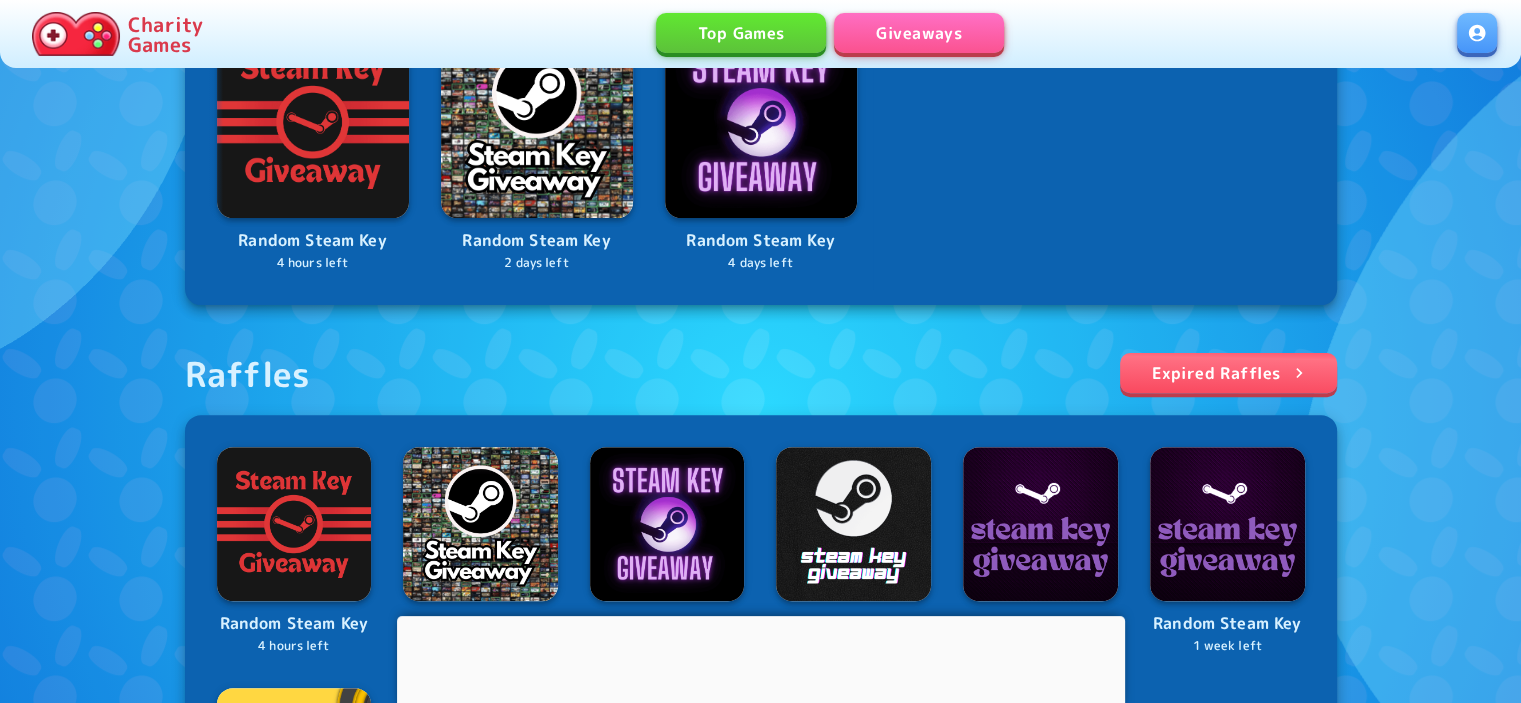 scroll, scrollTop: 600, scrollLeft: 0, axis: vertical 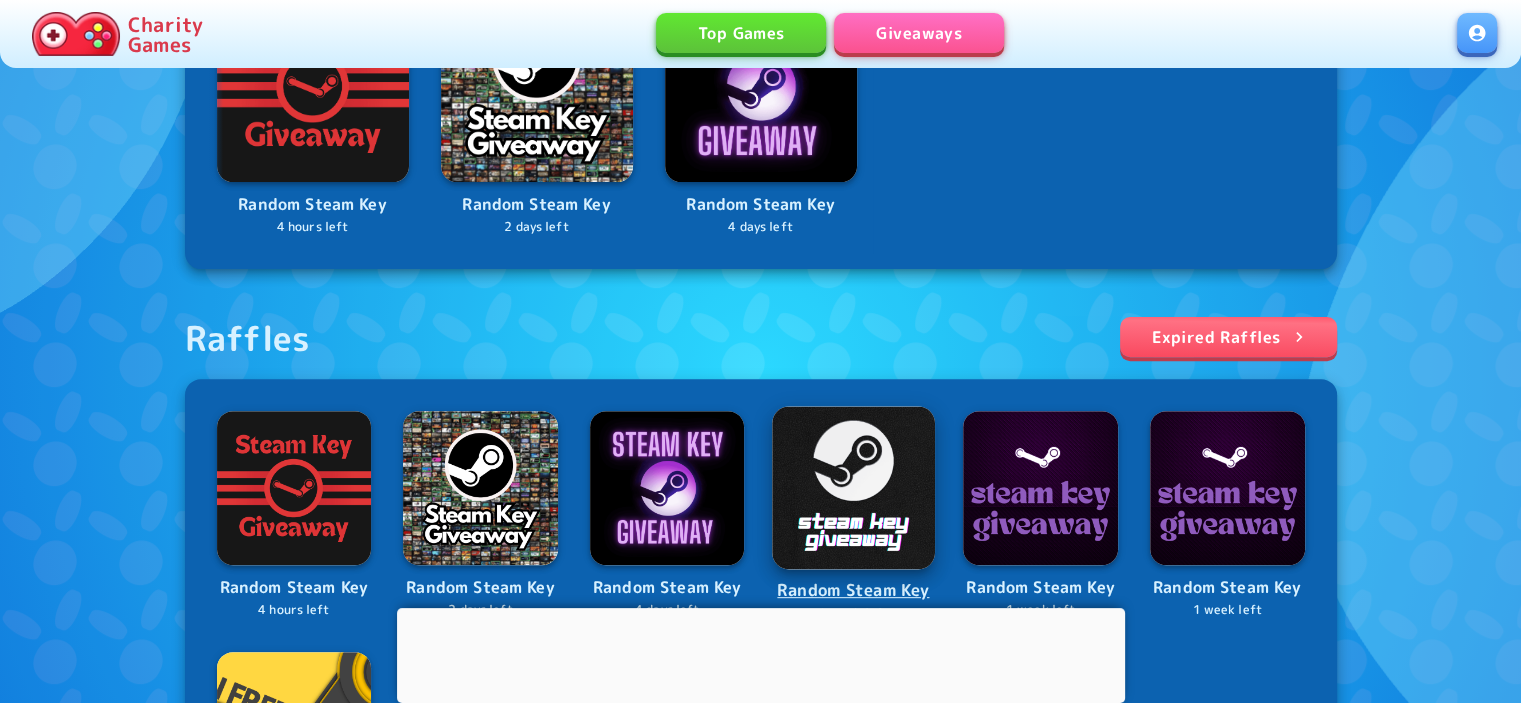 click at bounding box center (854, 487) 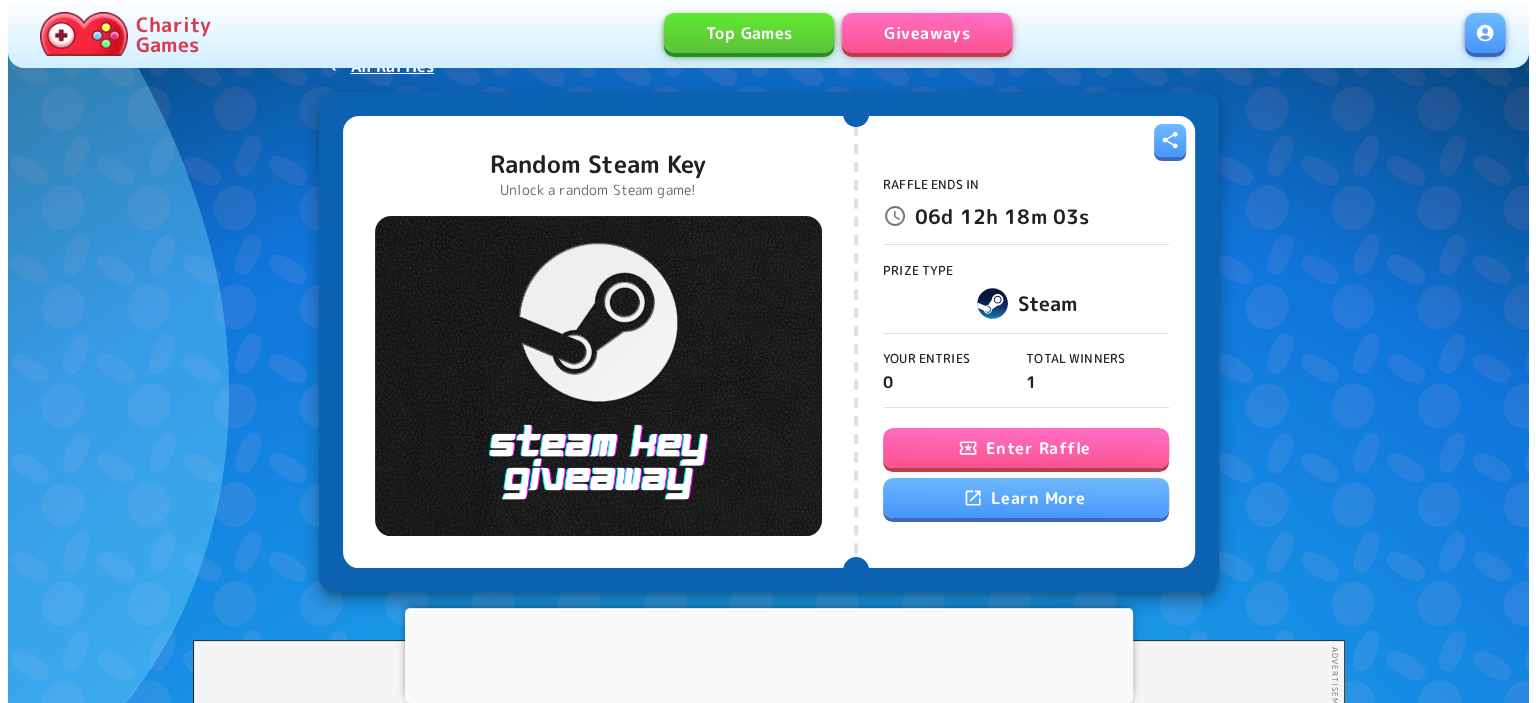 scroll, scrollTop: 100, scrollLeft: 0, axis: vertical 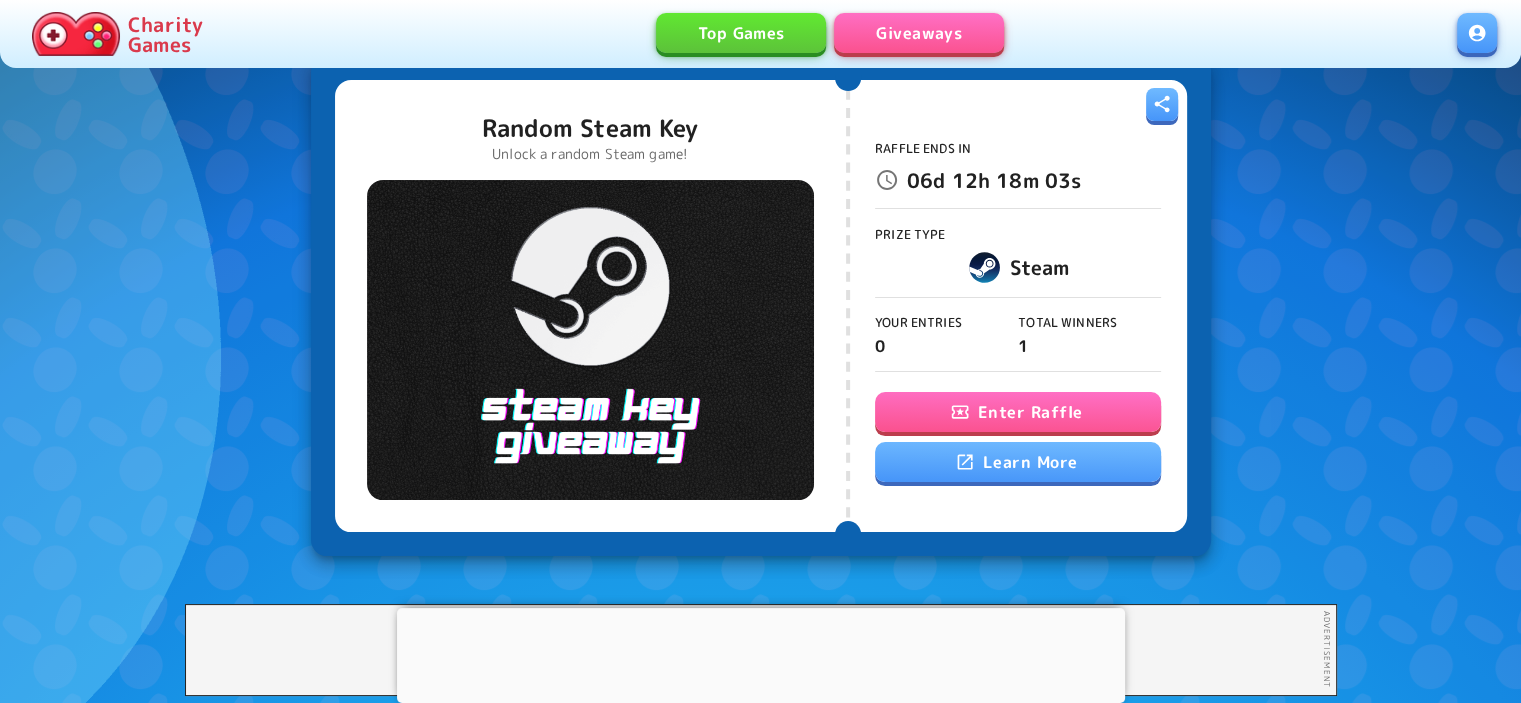 click on "Enter Raffle" at bounding box center [1018, 412] 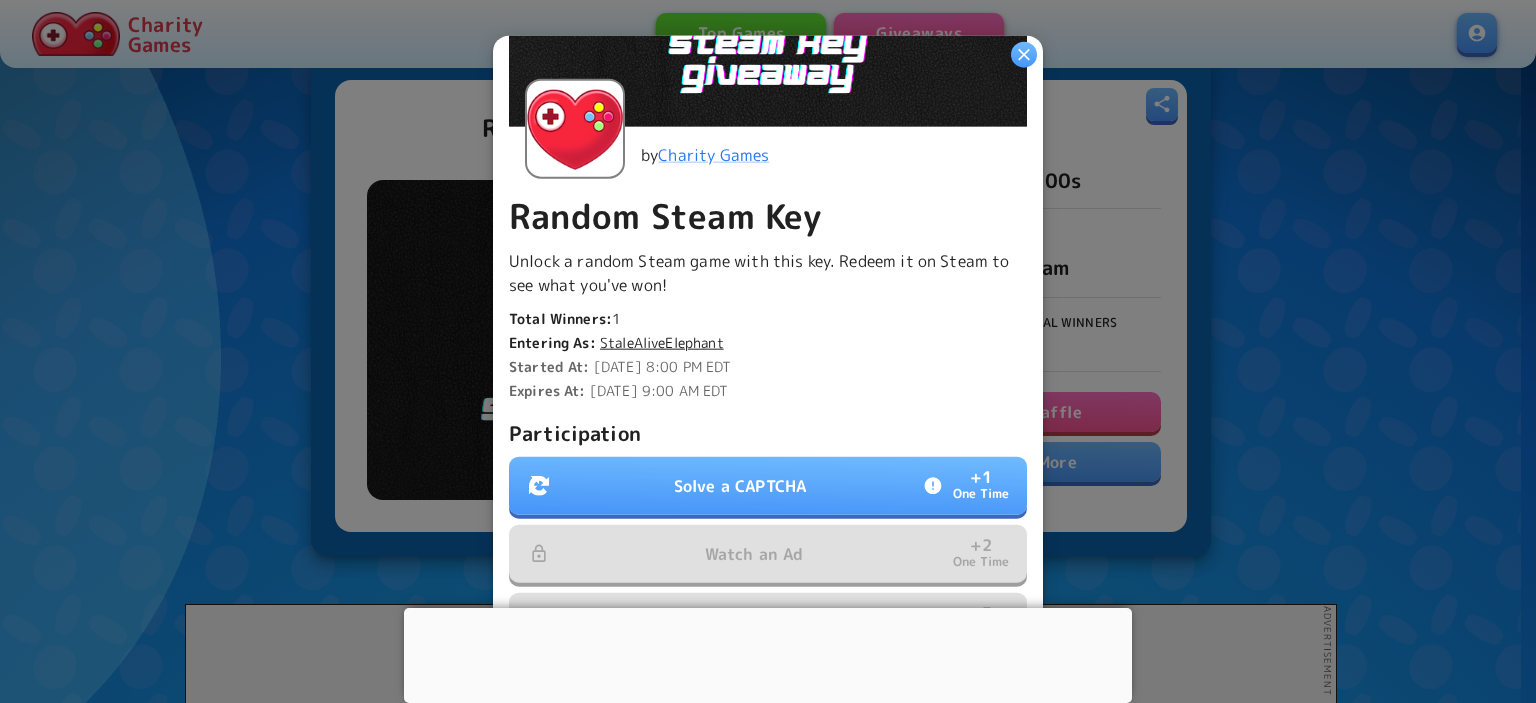 scroll, scrollTop: 500, scrollLeft: 0, axis: vertical 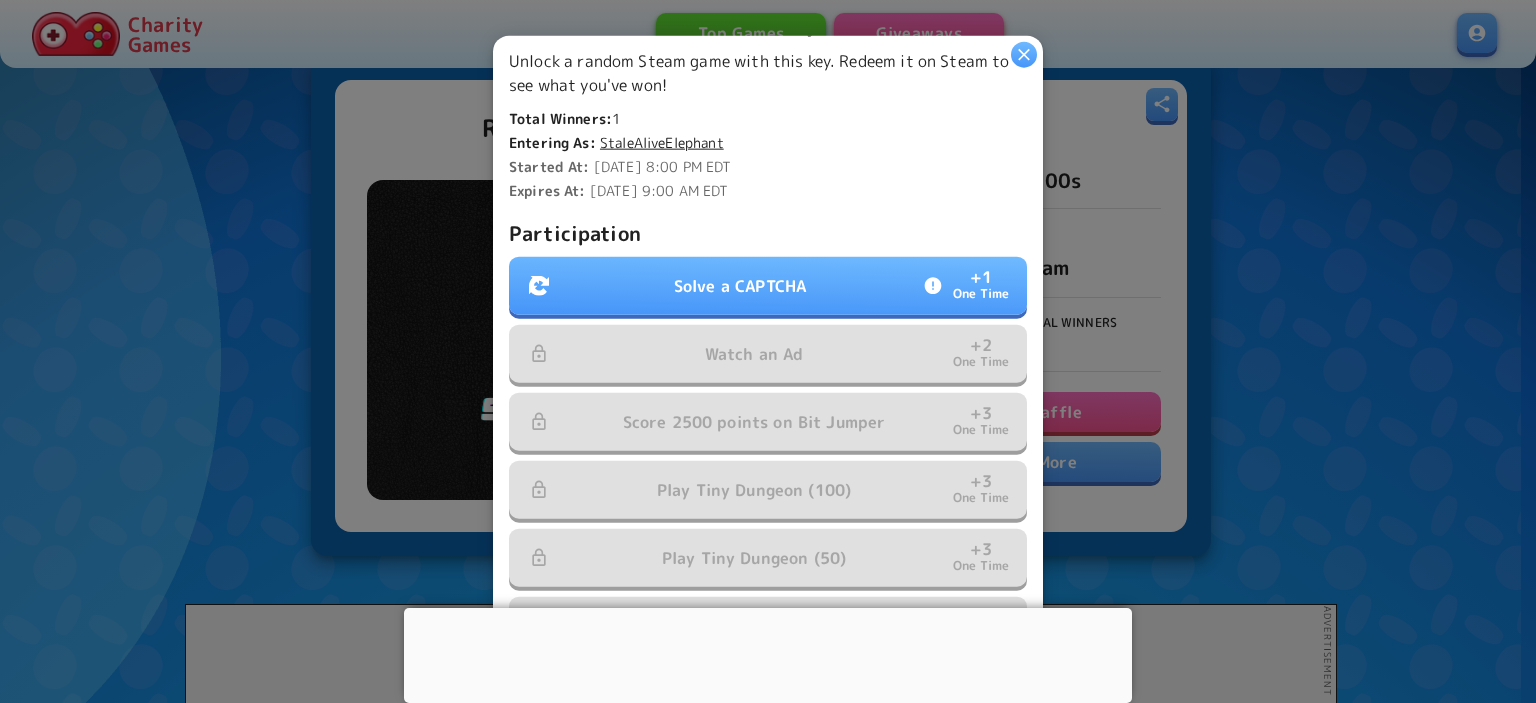 click on "Solve a CAPTCHA" at bounding box center (740, 286) 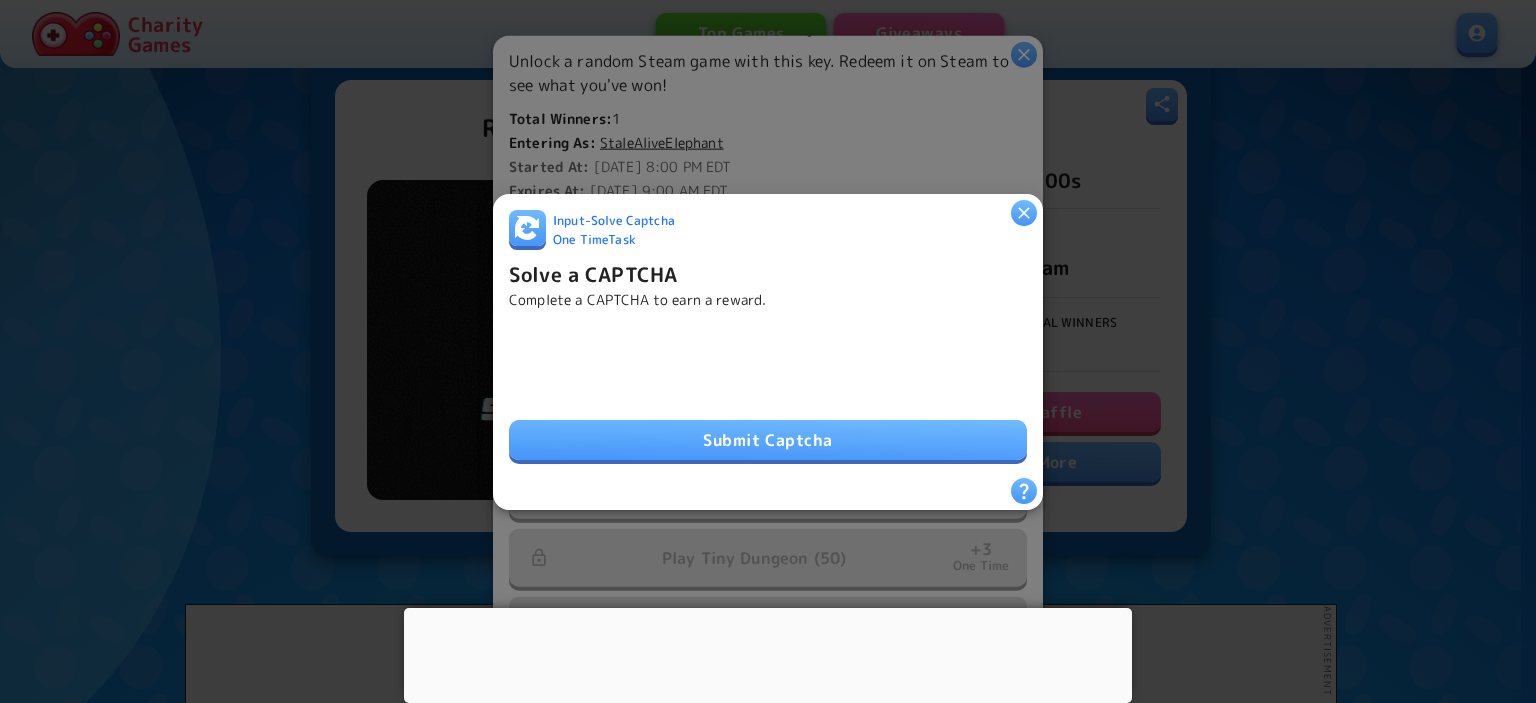 click on "Submit Captcha" at bounding box center (768, 440) 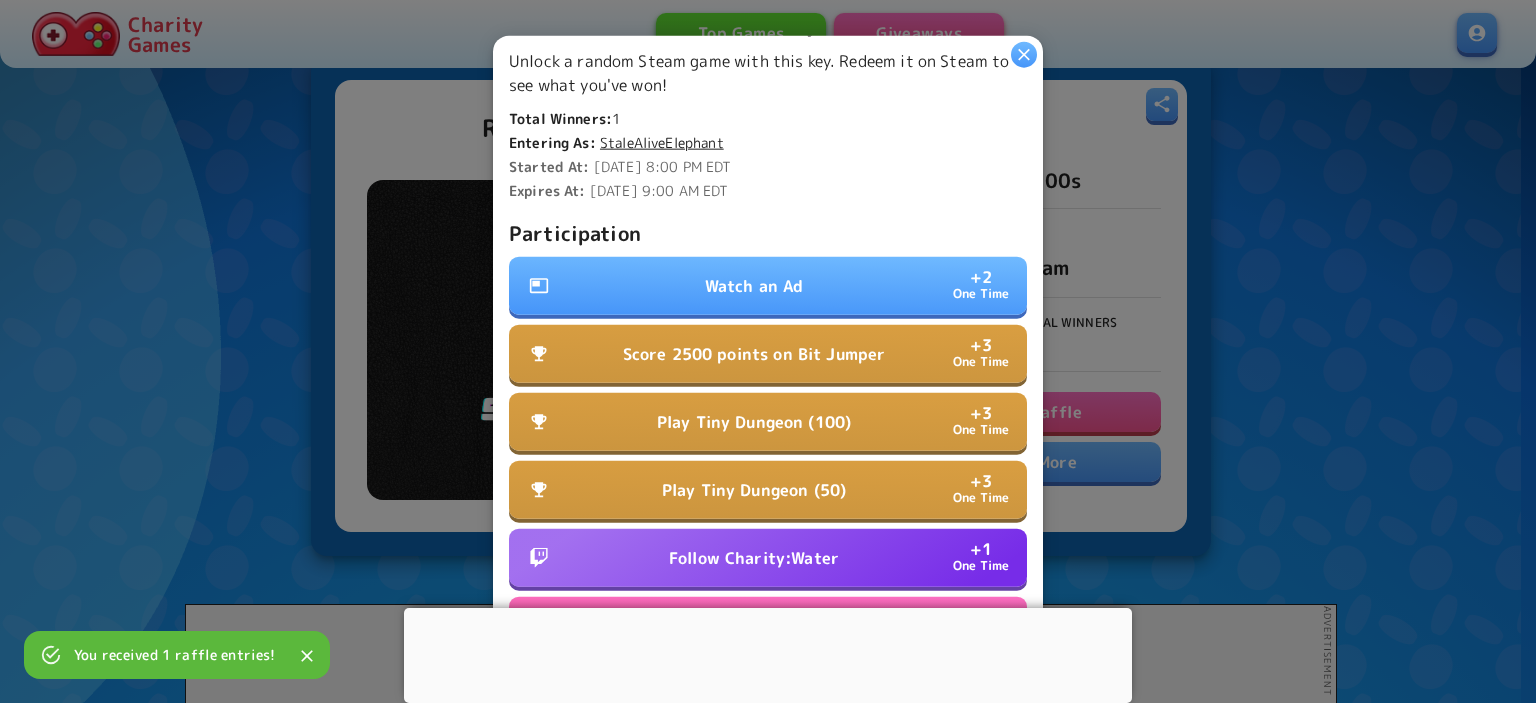 click on "Score 2500 points on Bit Jumper" at bounding box center (754, 354) 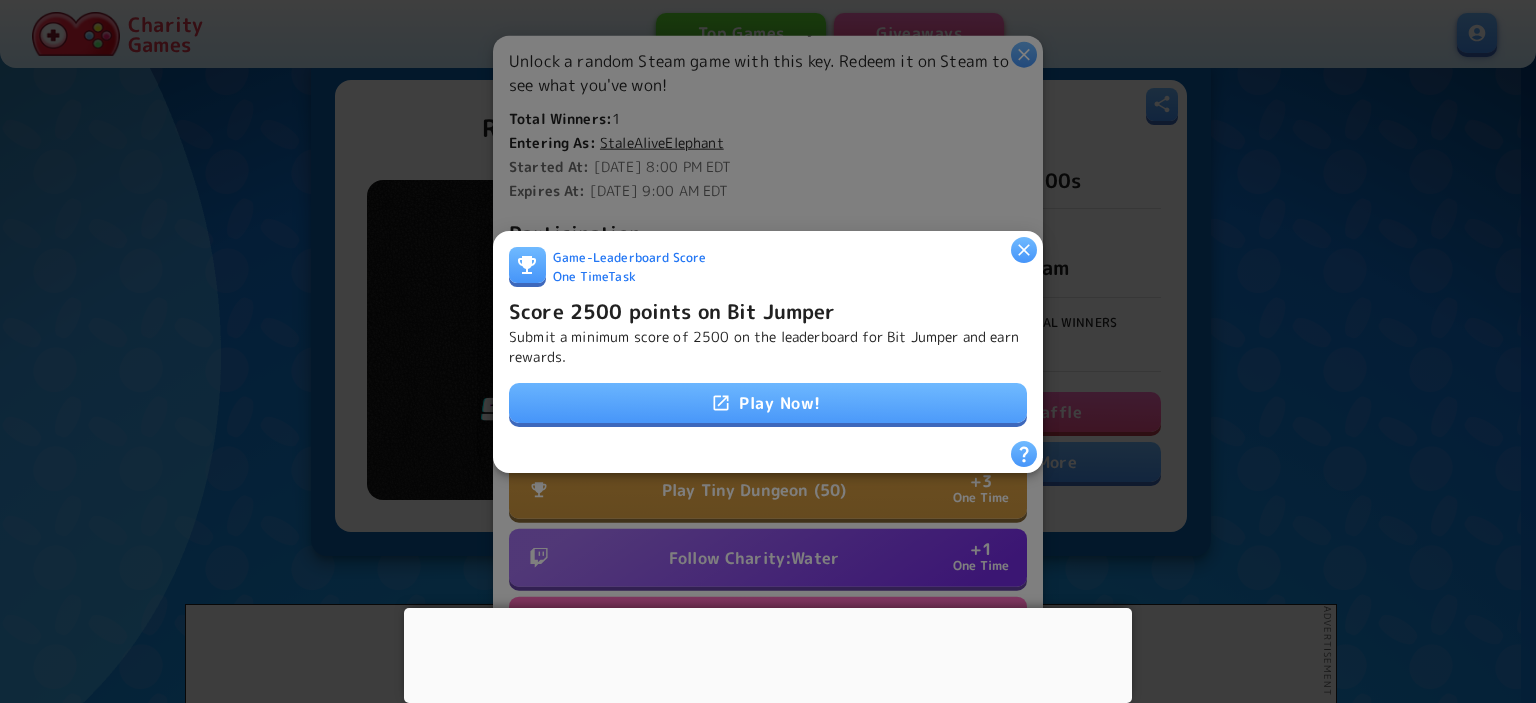 click on "Play Now!" at bounding box center [768, 403] 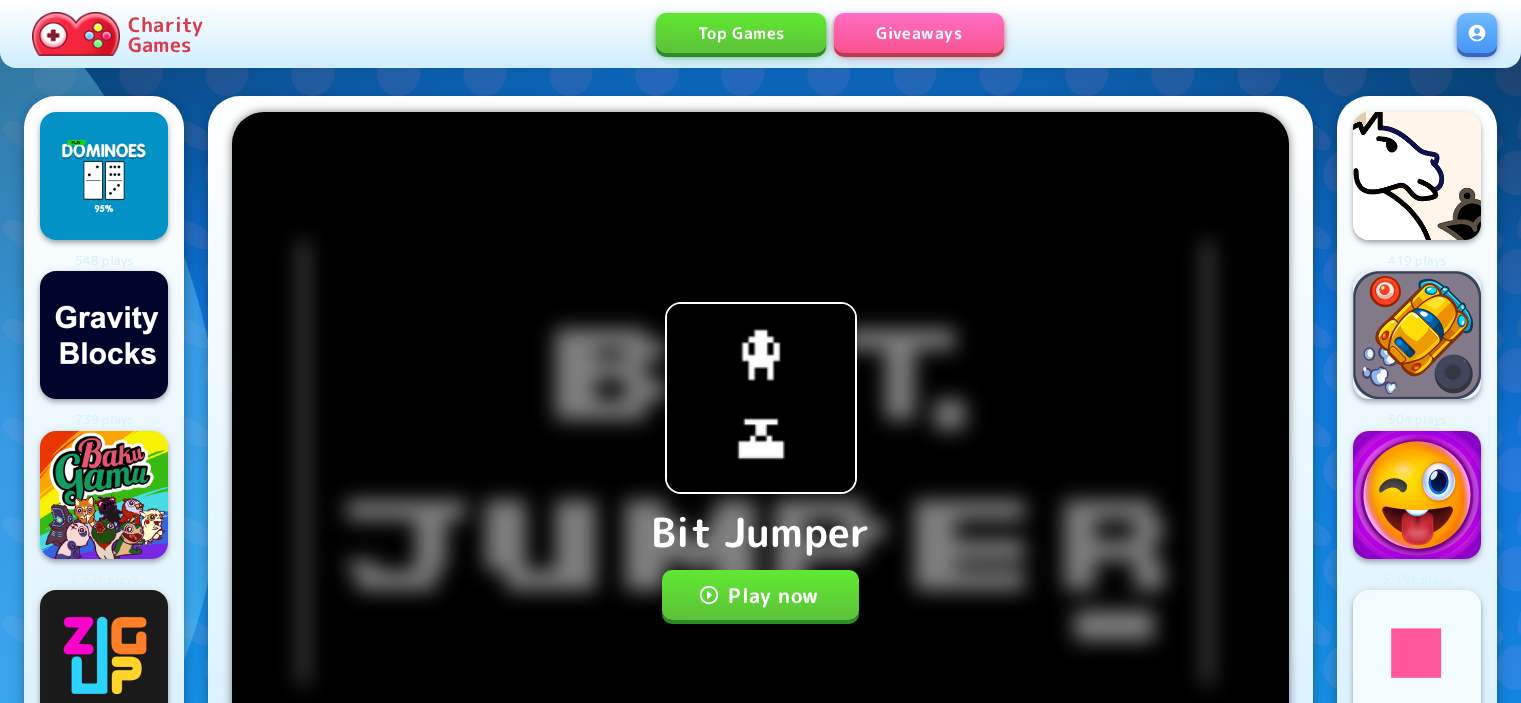 scroll, scrollTop: 0, scrollLeft: 0, axis: both 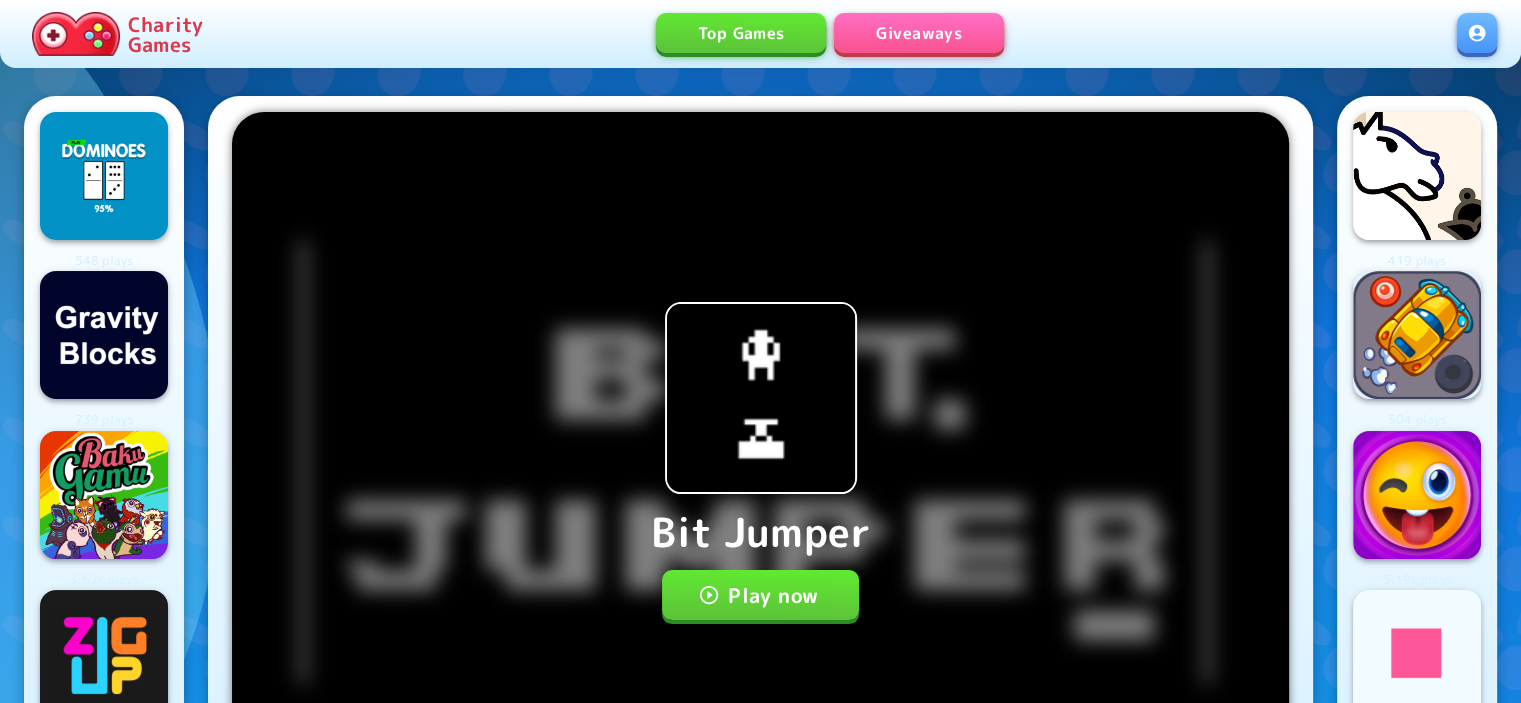 click on "Play now" at bounding box center [760, 595] 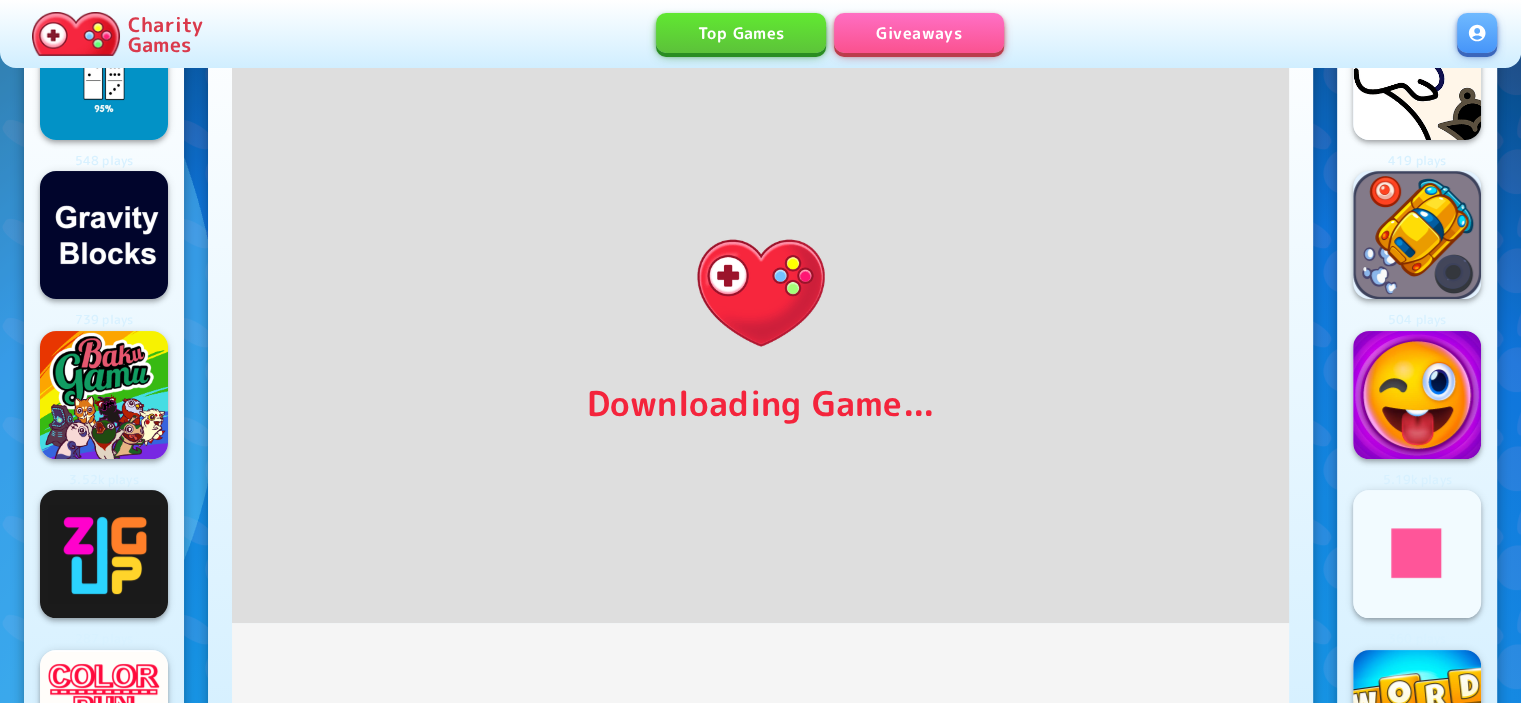 scroll, scrollTop: 0, scrollLeft: 0, axis: both 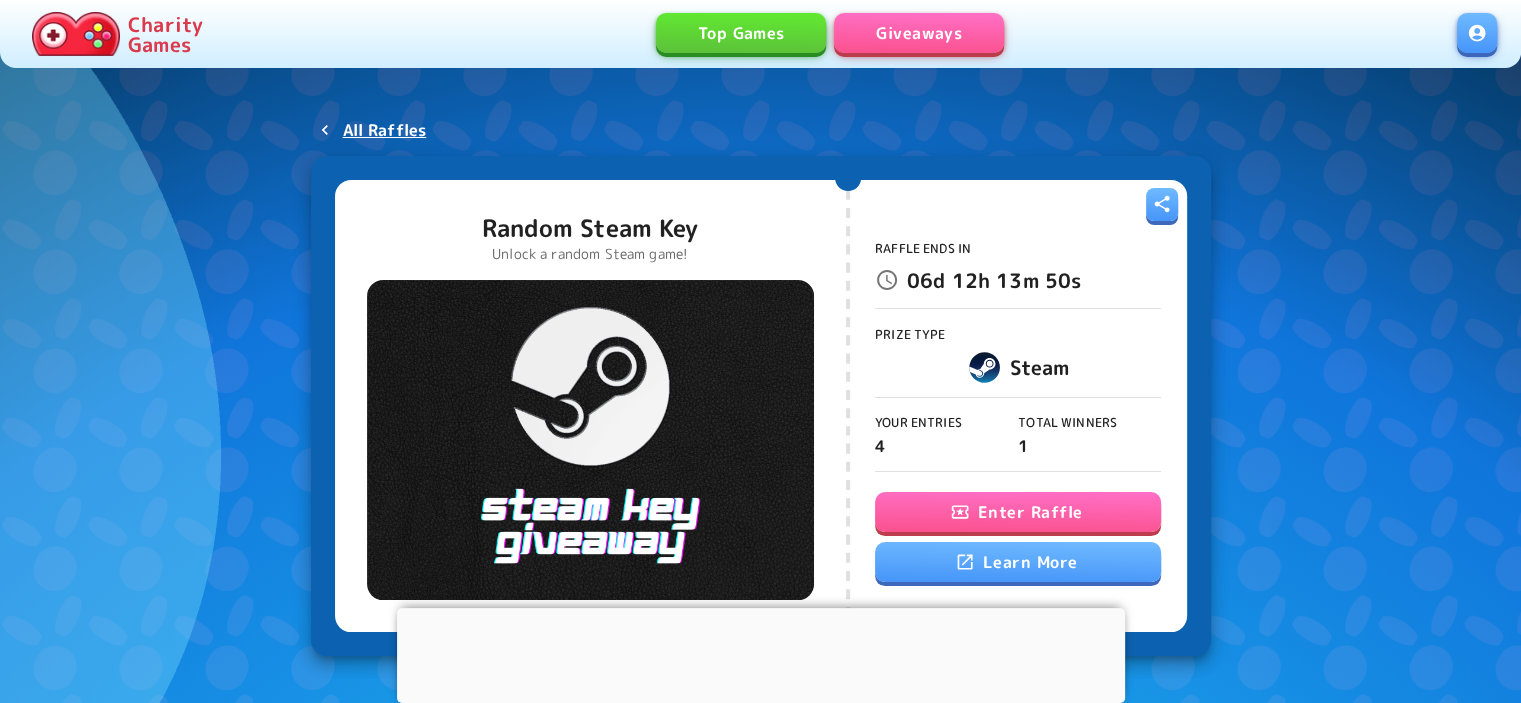 click on "Enter Raffle" at bounding box center (1018, 512) 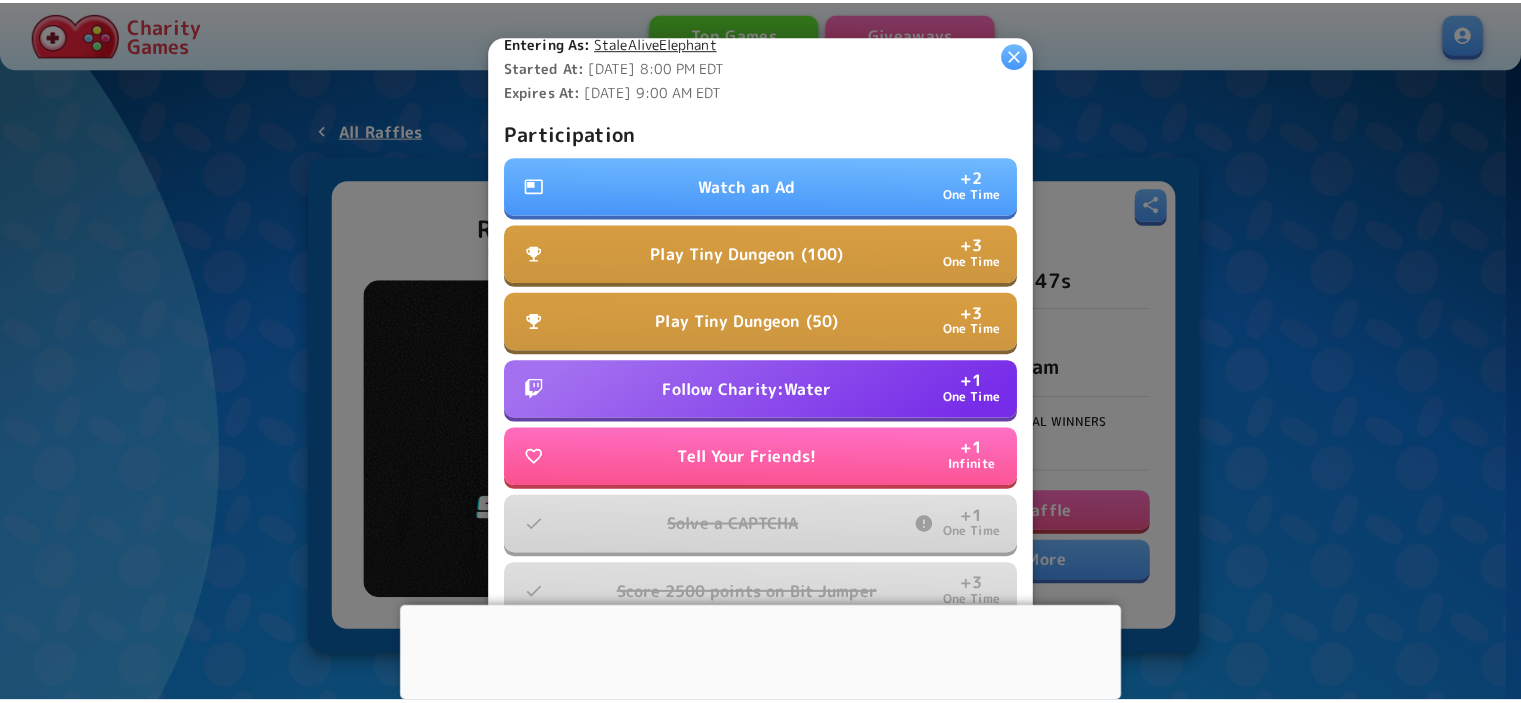 scroll, scrollTop: 639, scrollLeft: 0, axis: vertical 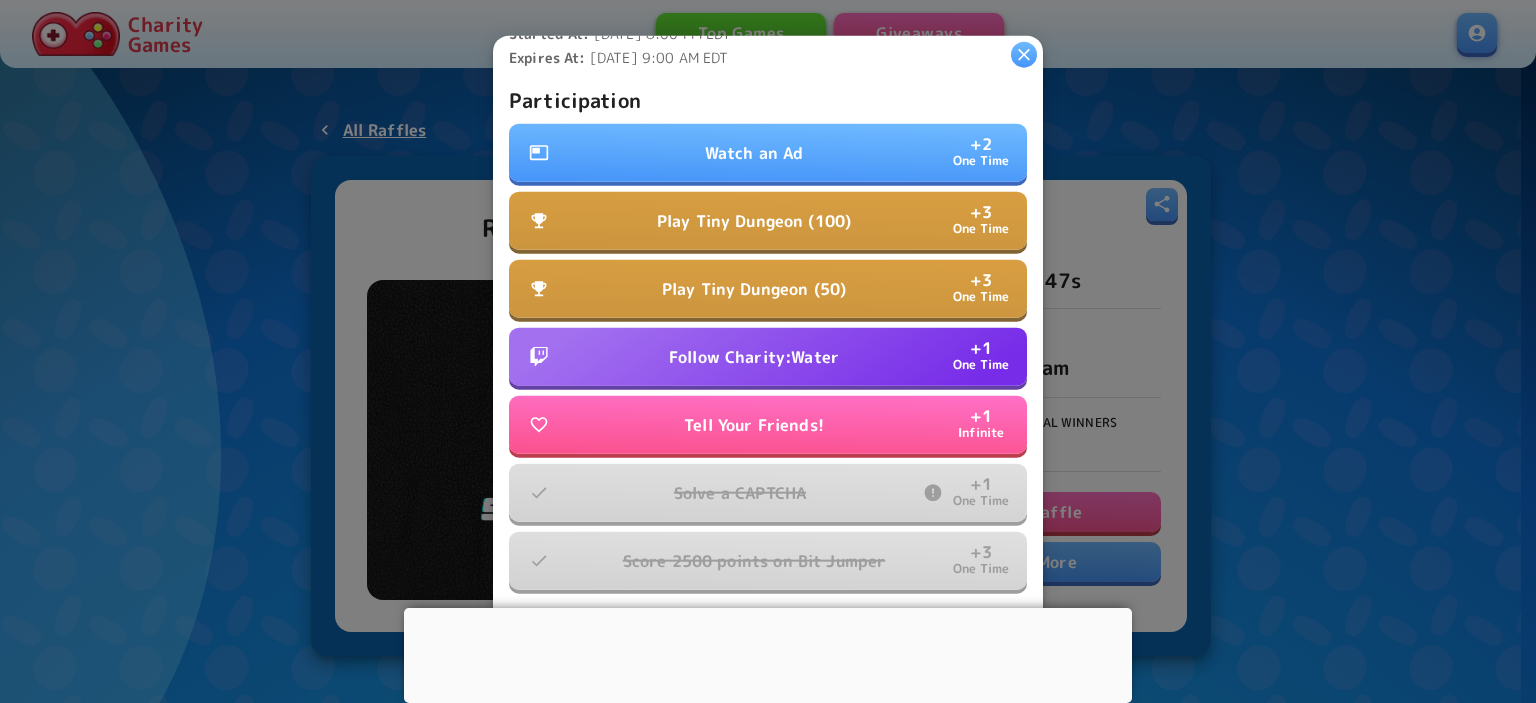click on "Follow Charity:Water + 1 One Time" at bounding box center [768, 357] 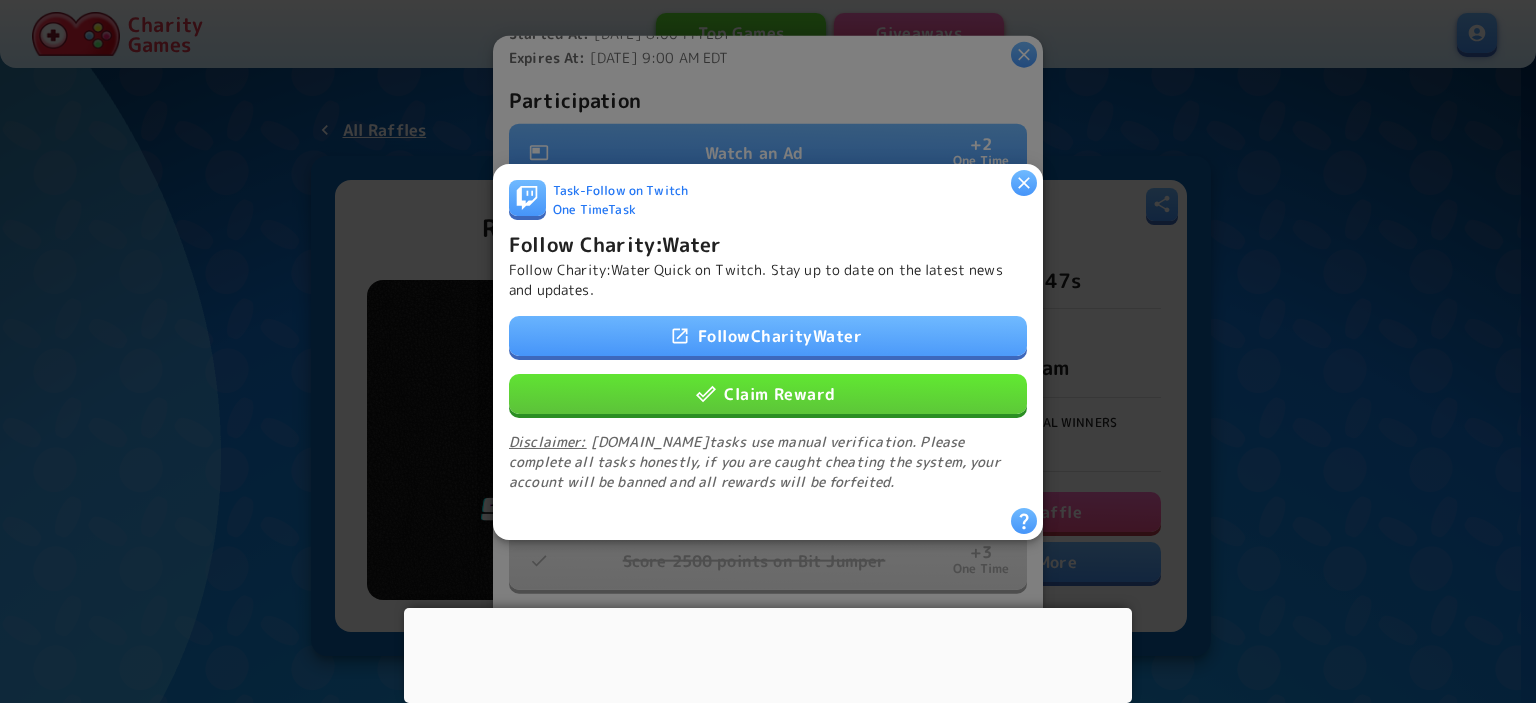 click 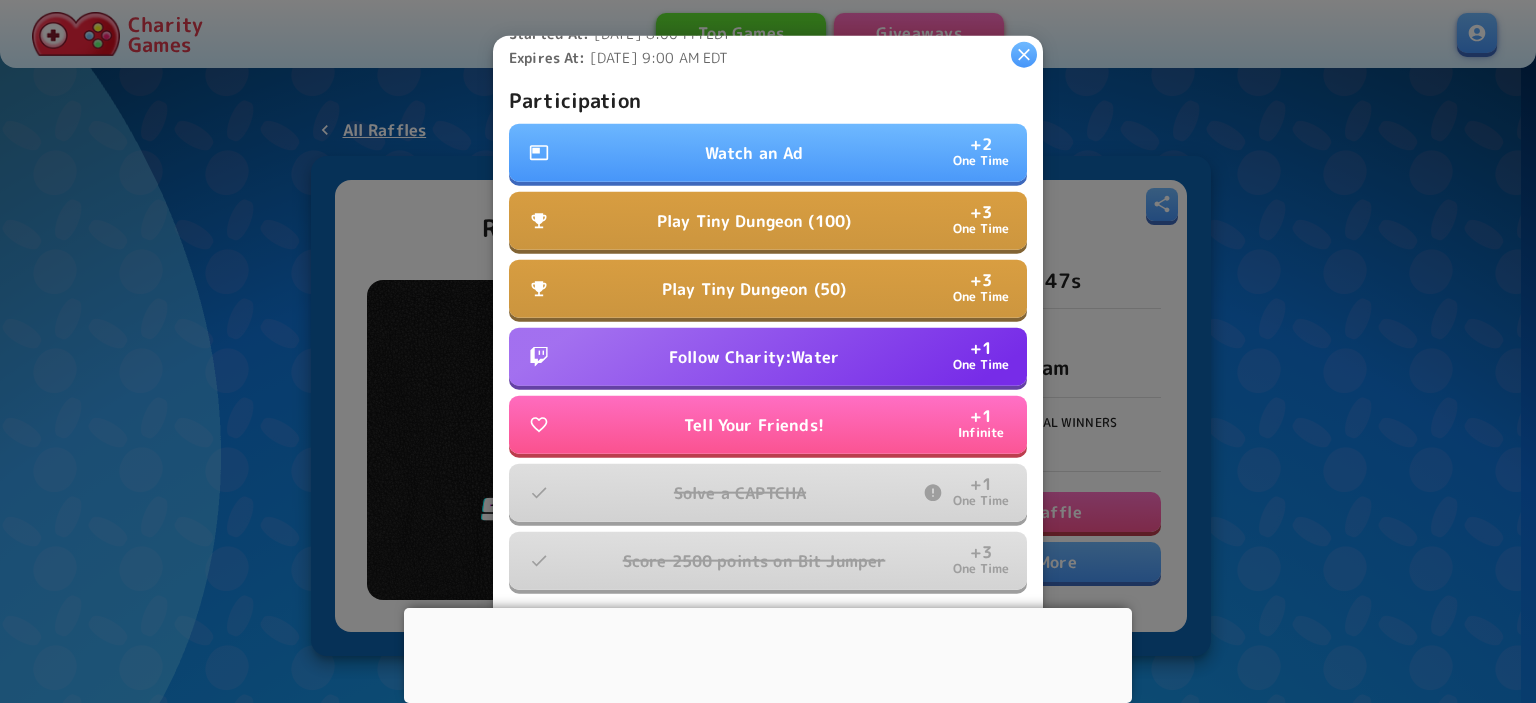 click on "Follow Charity:Water" at bounding box center (754, 357) 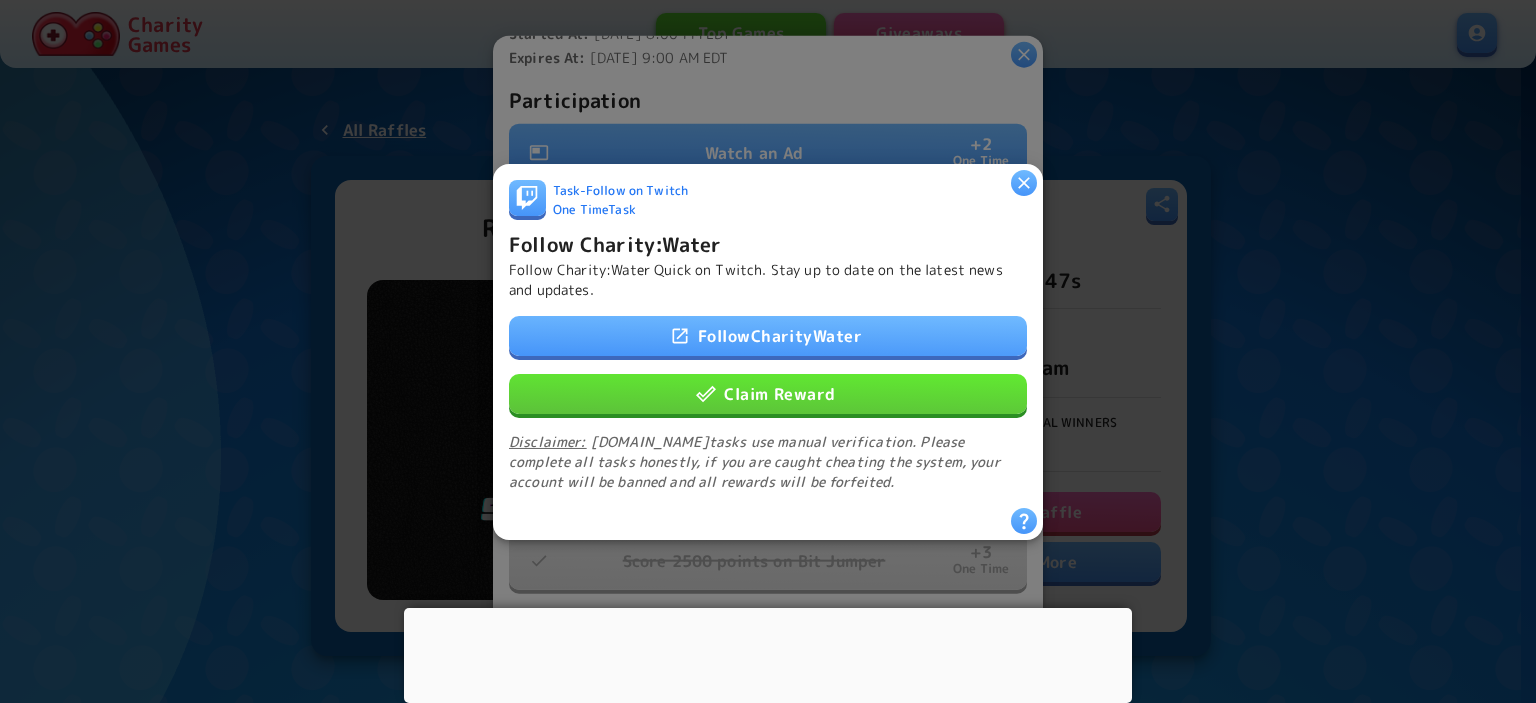 click on "Follow  CharityWater" at bounding box center [768, 335] 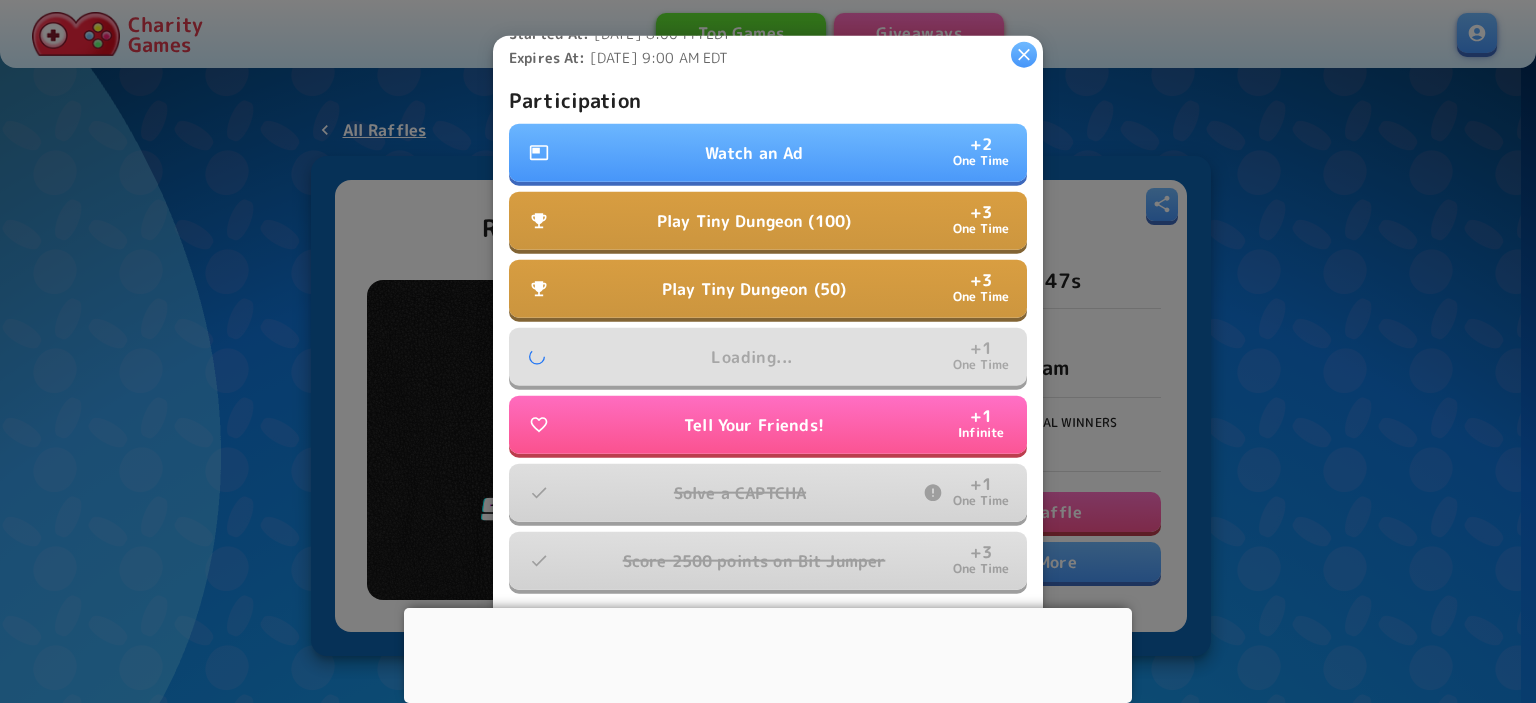 click on "Play Tiny Dungeon (100)" at bounding box center [754, 221] 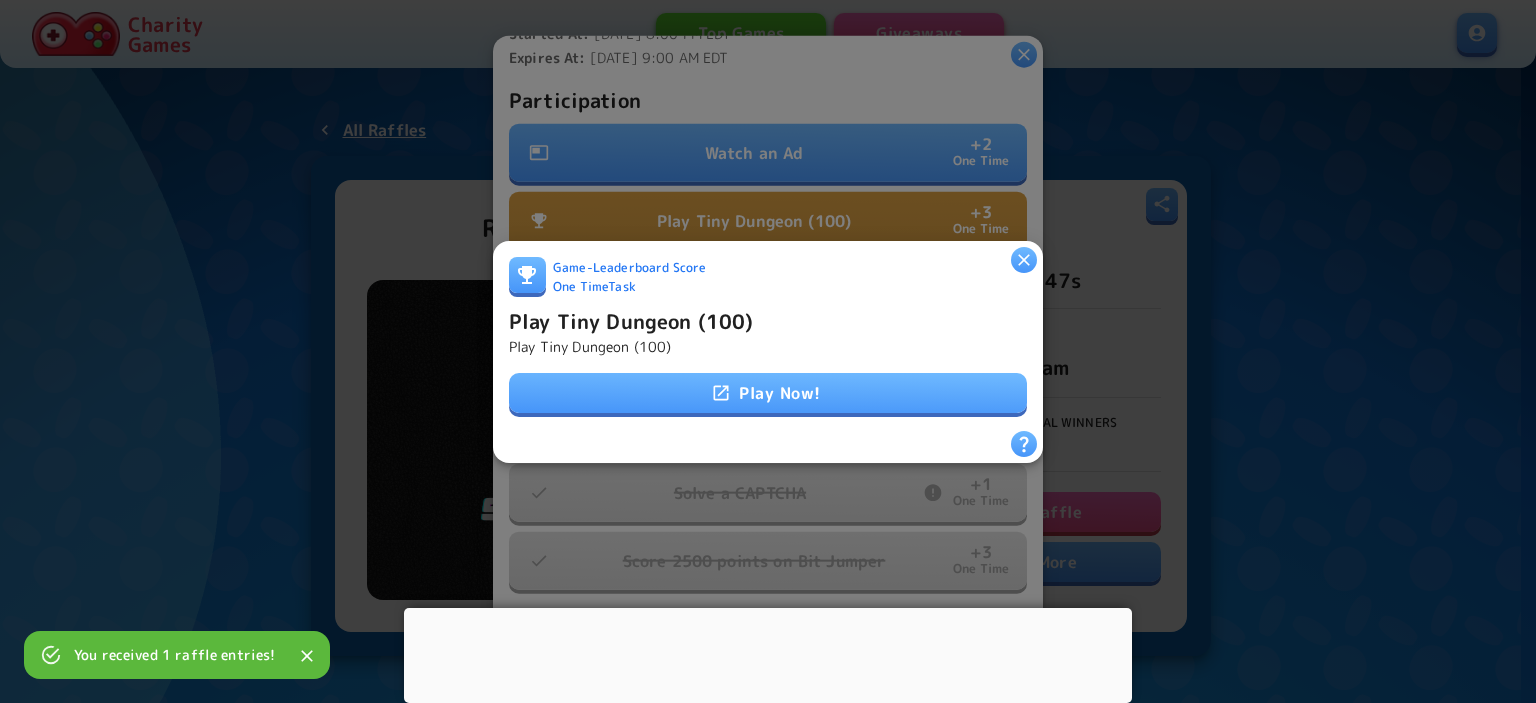 click on "Play Now!" at bounding box center (768, 393) 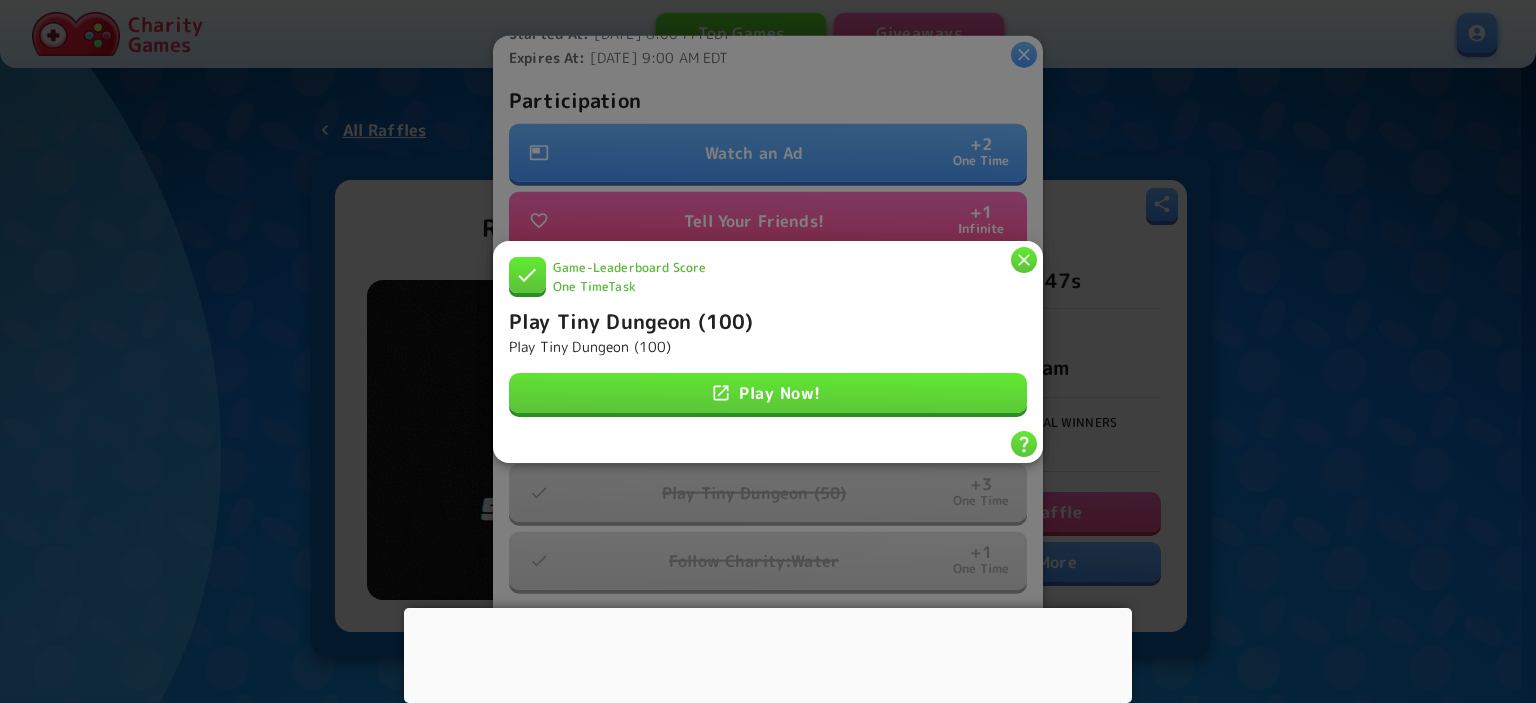 click 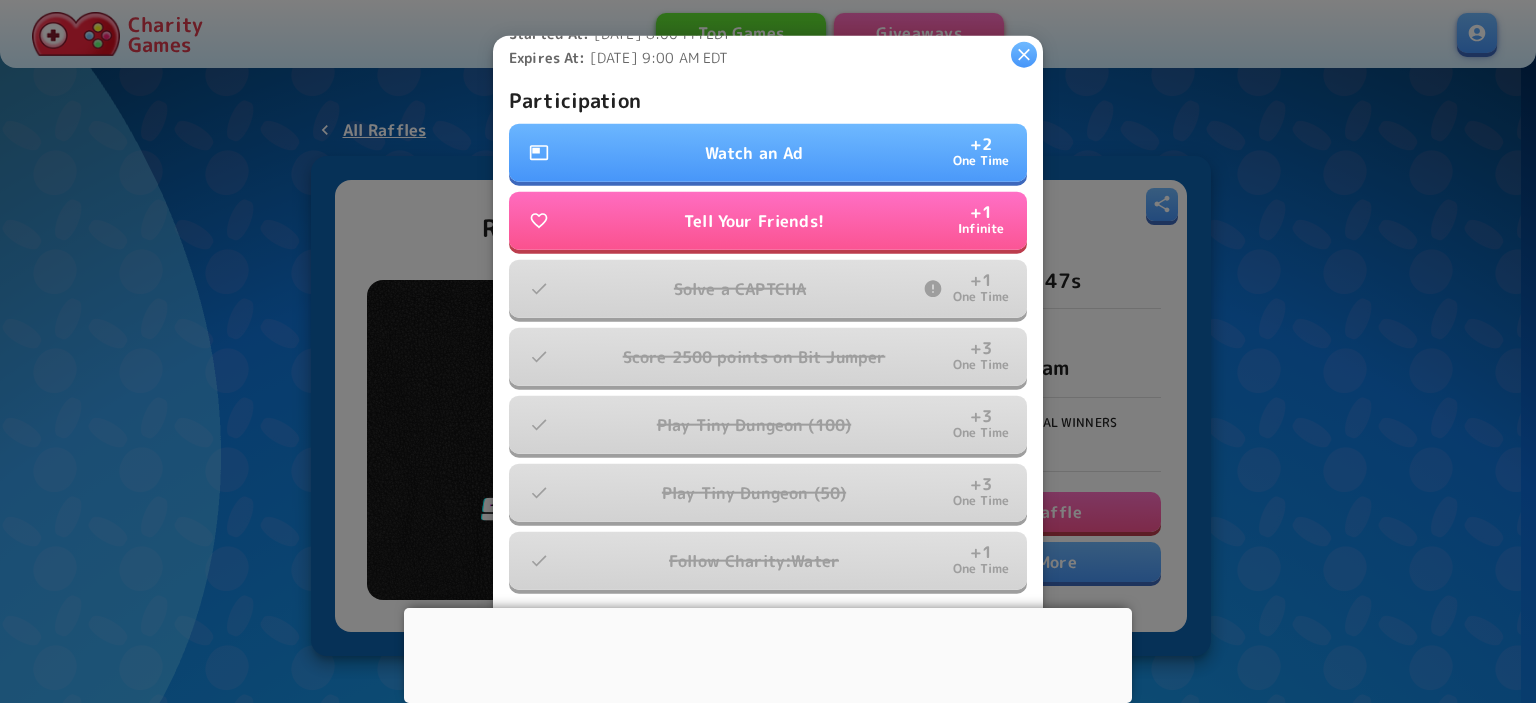 click on "Watch an Ad + 2 One Time" at bounding box center (768, 153) 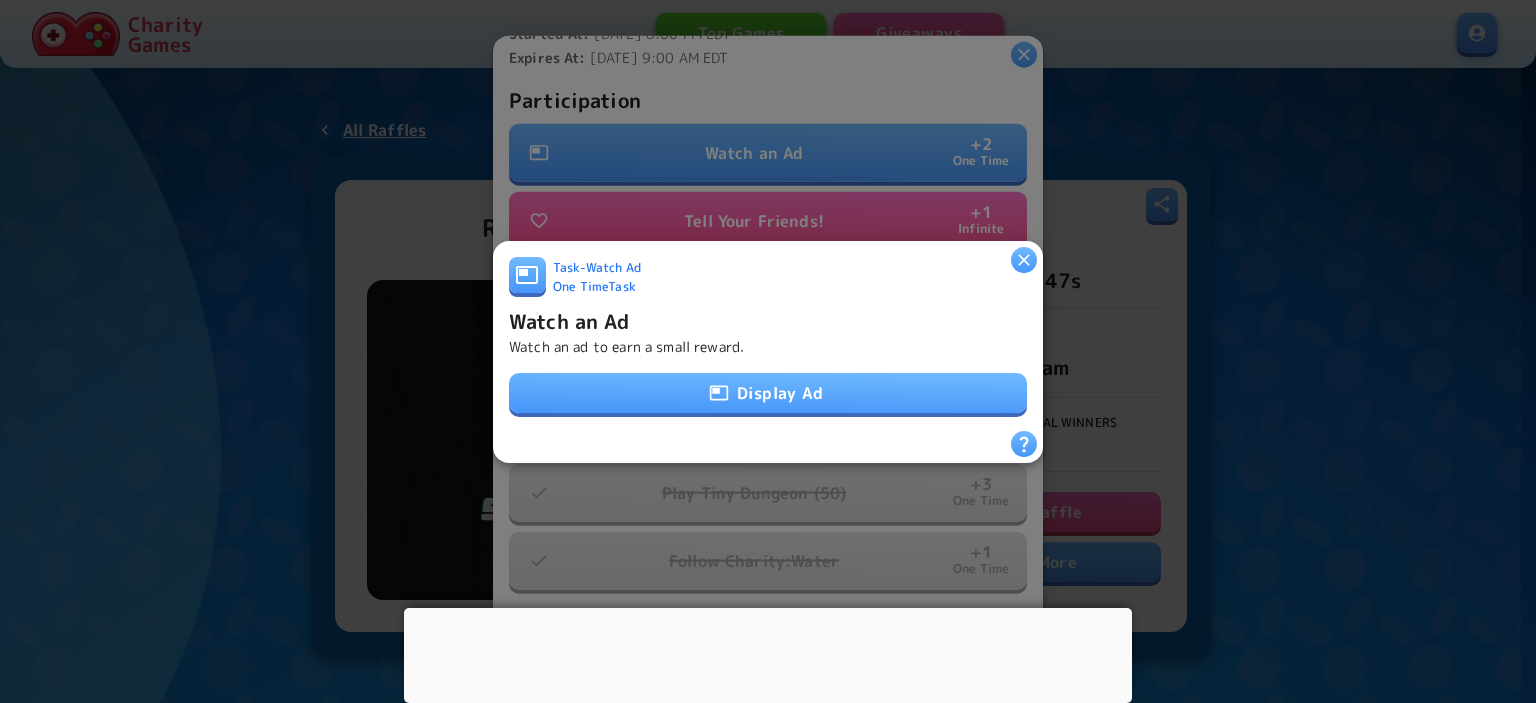 click on "Display Ad" at bounding box center [768, 393] 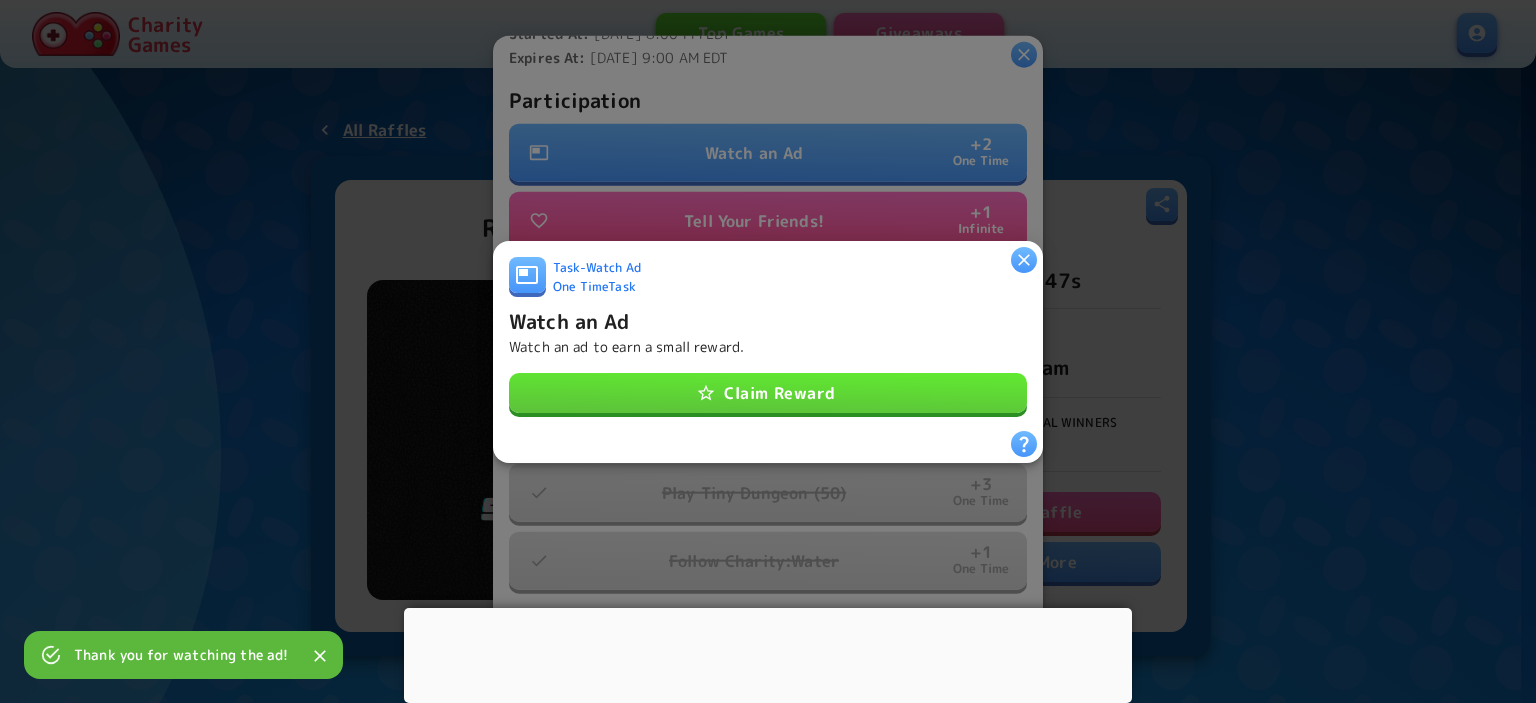 click on "Claim Reward" at bounding box center (768, 393) 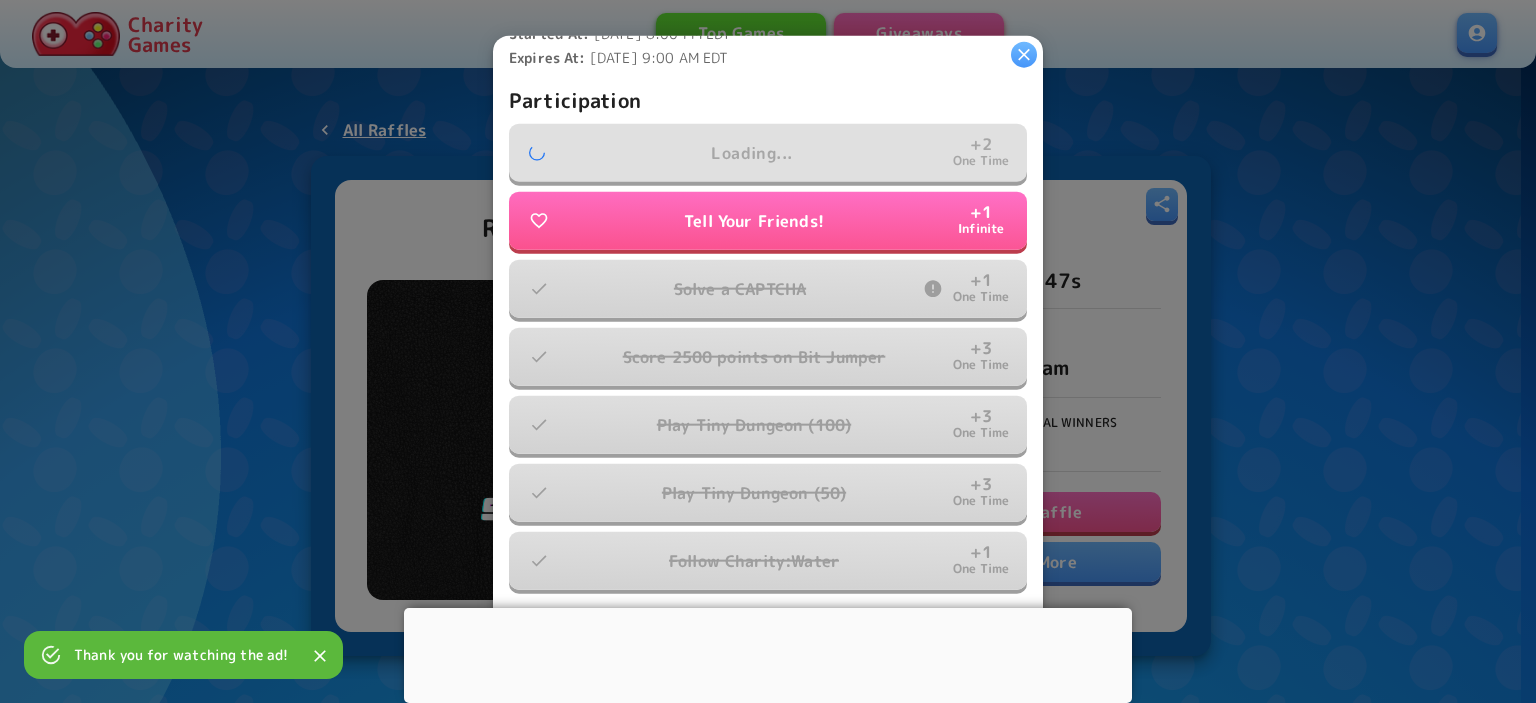 click 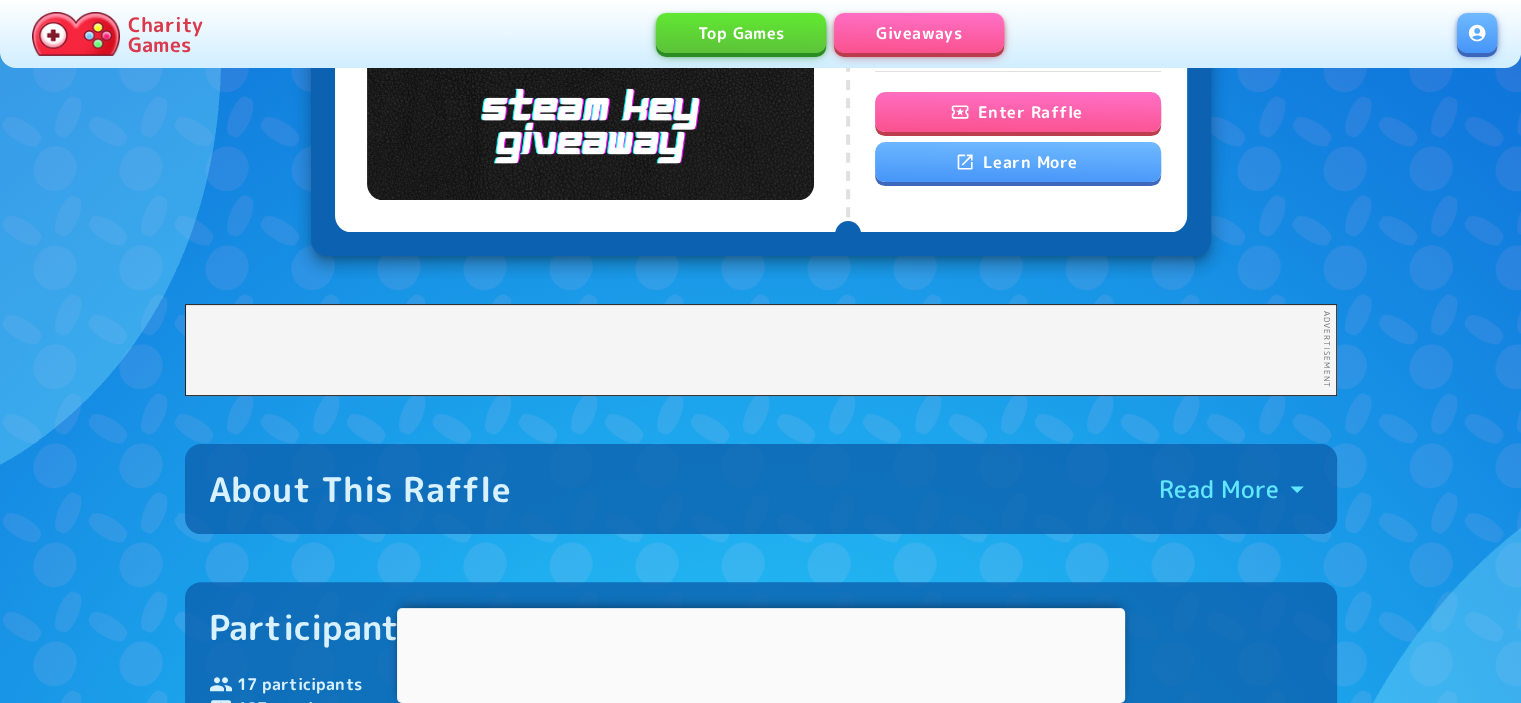 scroll, scrollTop: 0, scrollLeft: 0, axis: both 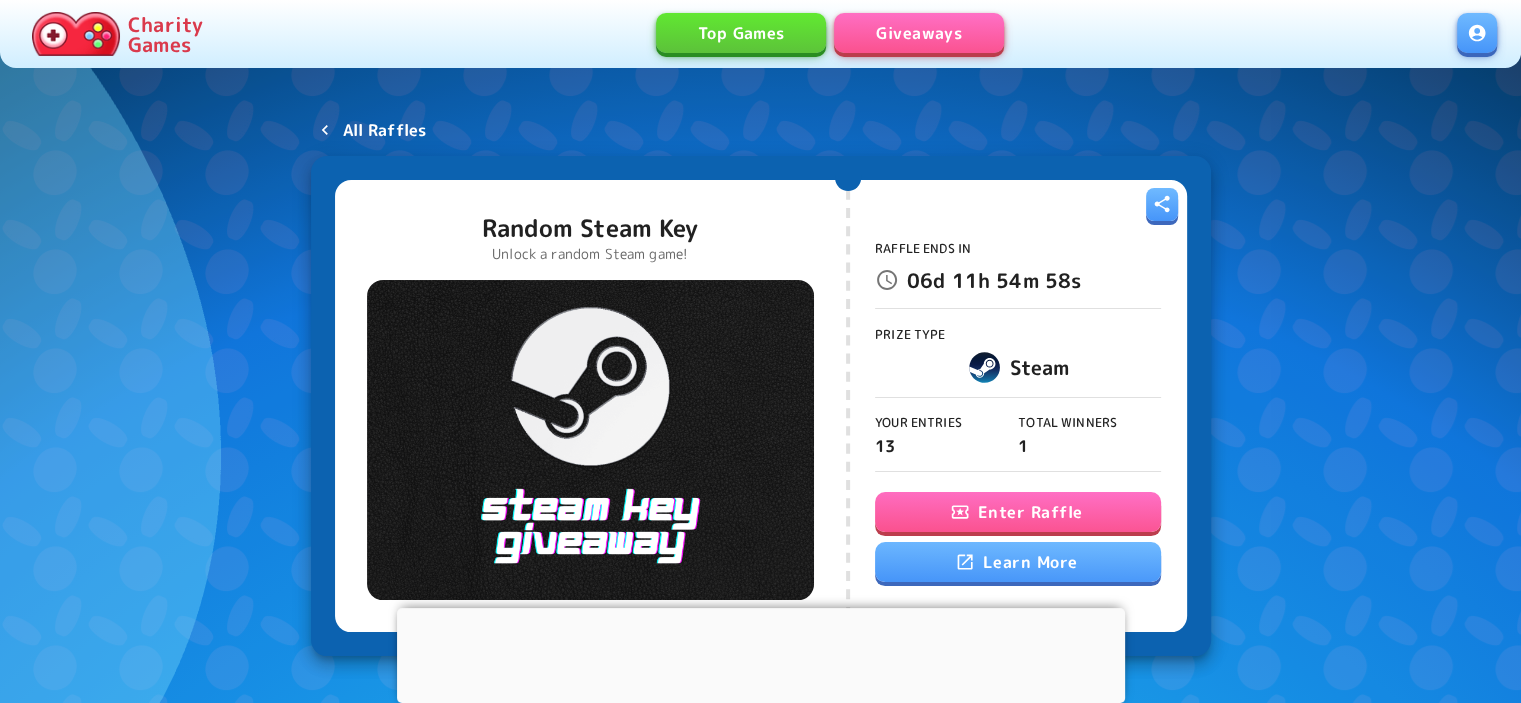 click on "All Raffles" at bounding box center (385, 130) 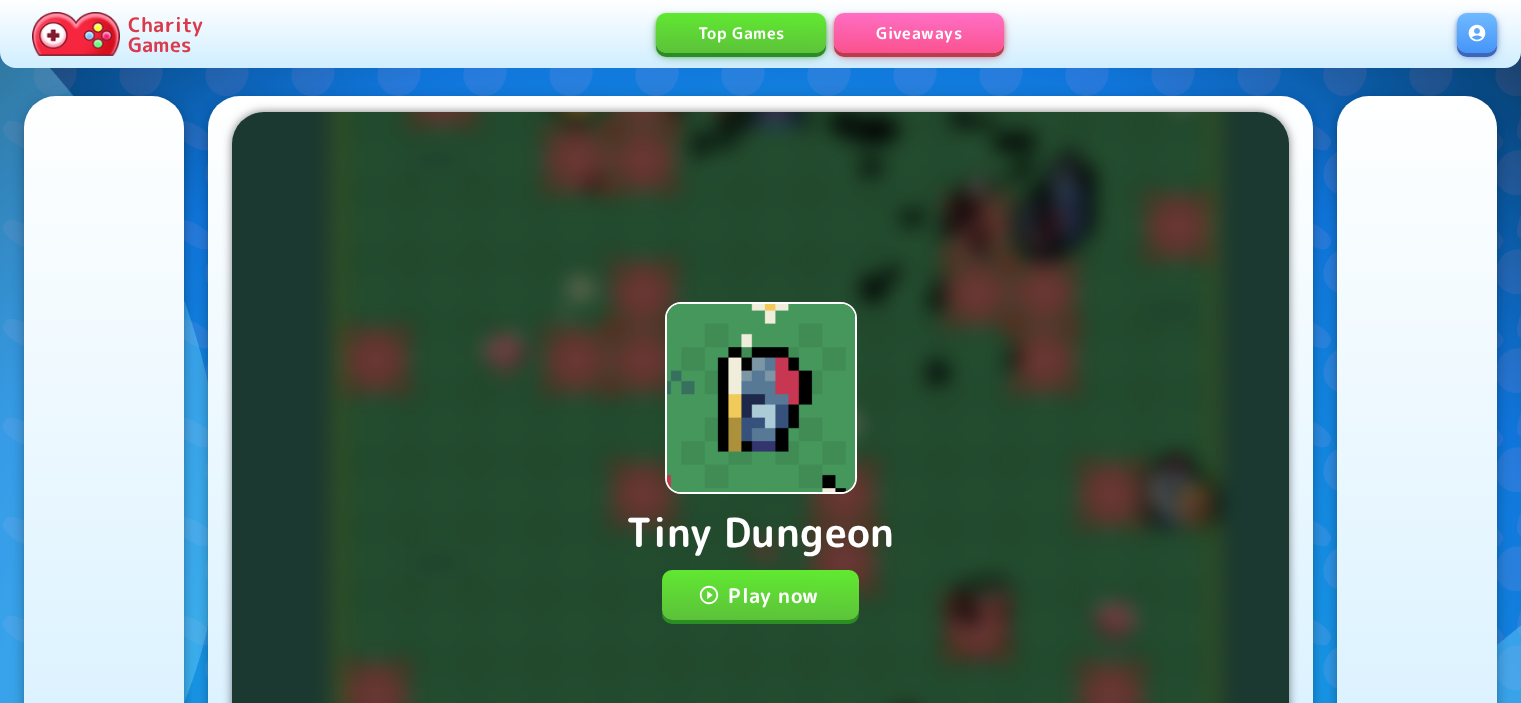 scroll, scrollTop: 0, scrollLeft: 0, axis: both 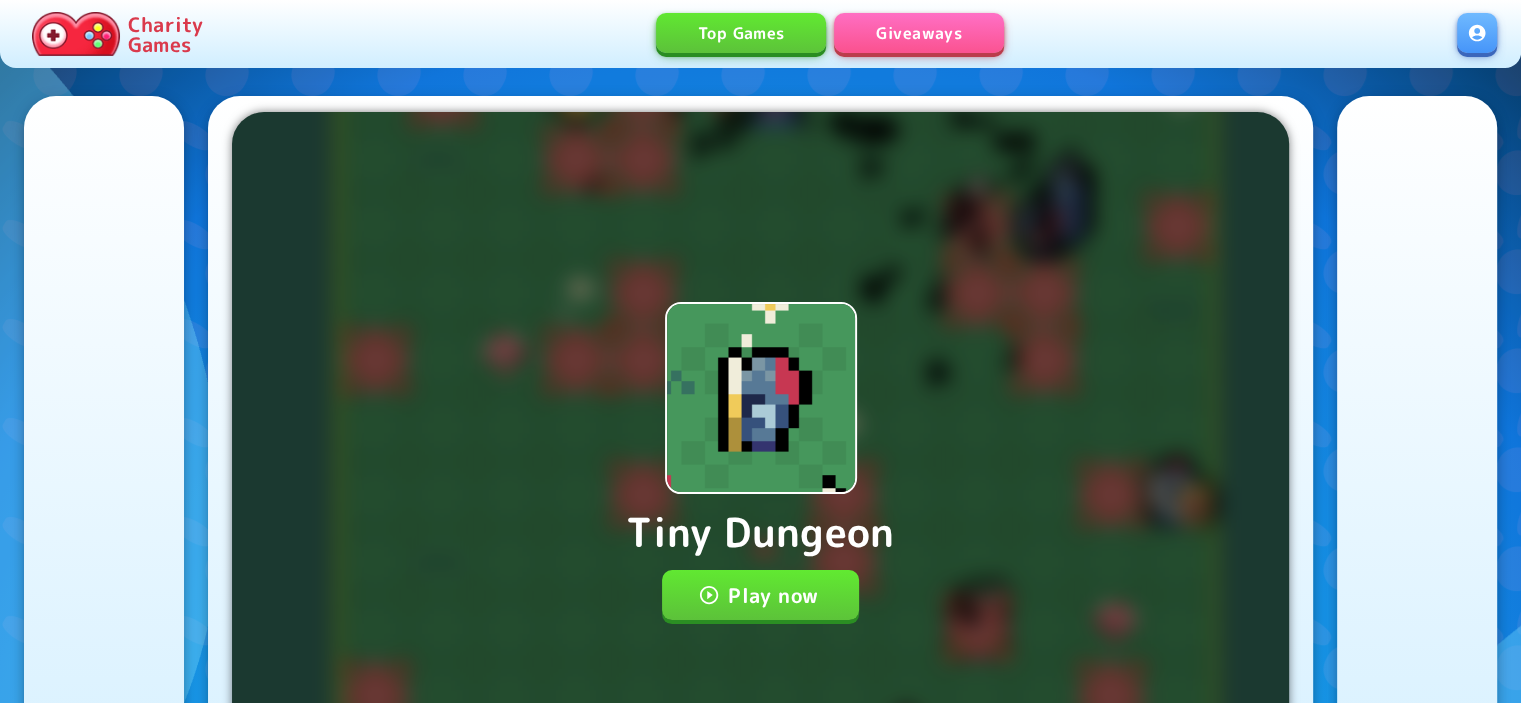 click on "Play now" at bounding box center [760, 595] 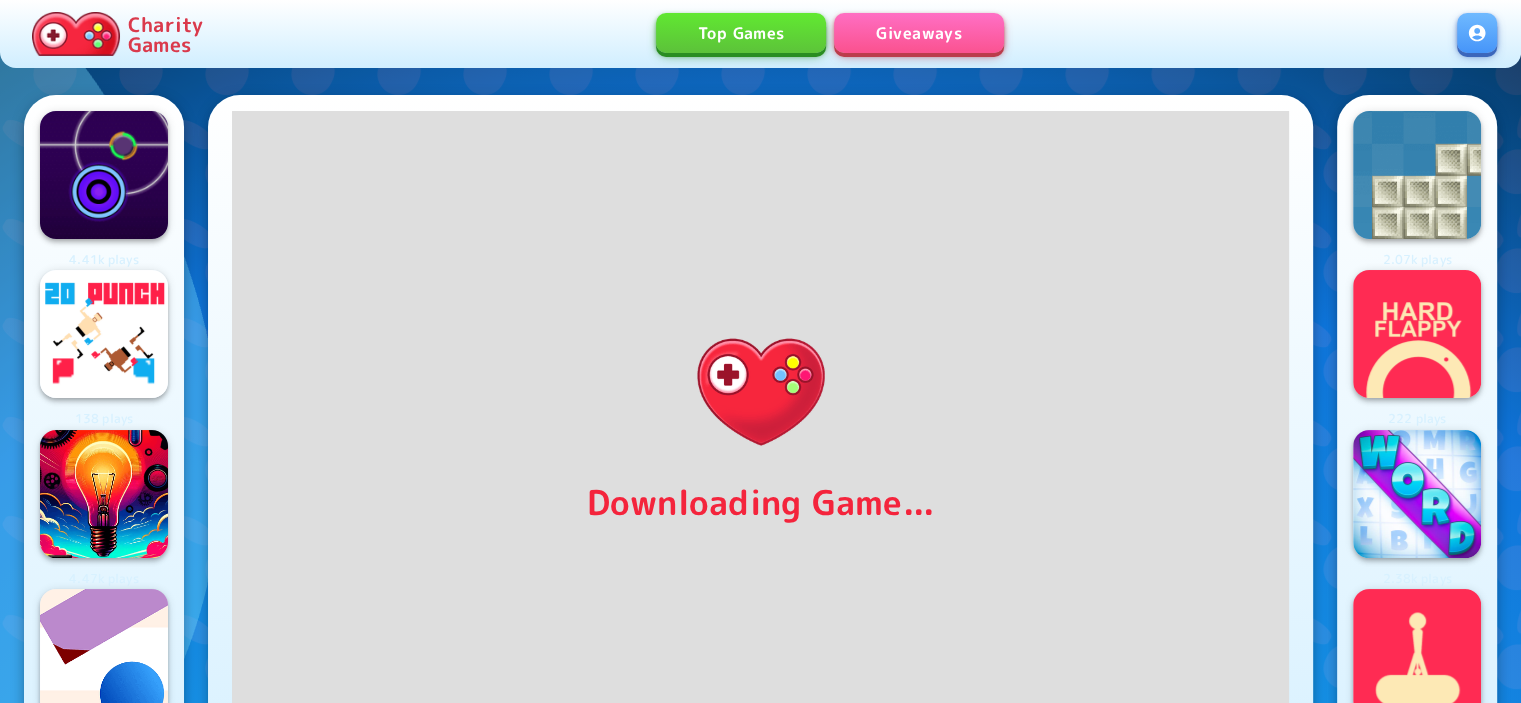scroll, scrollTop: 0, scrollLeft: 0, axis: both 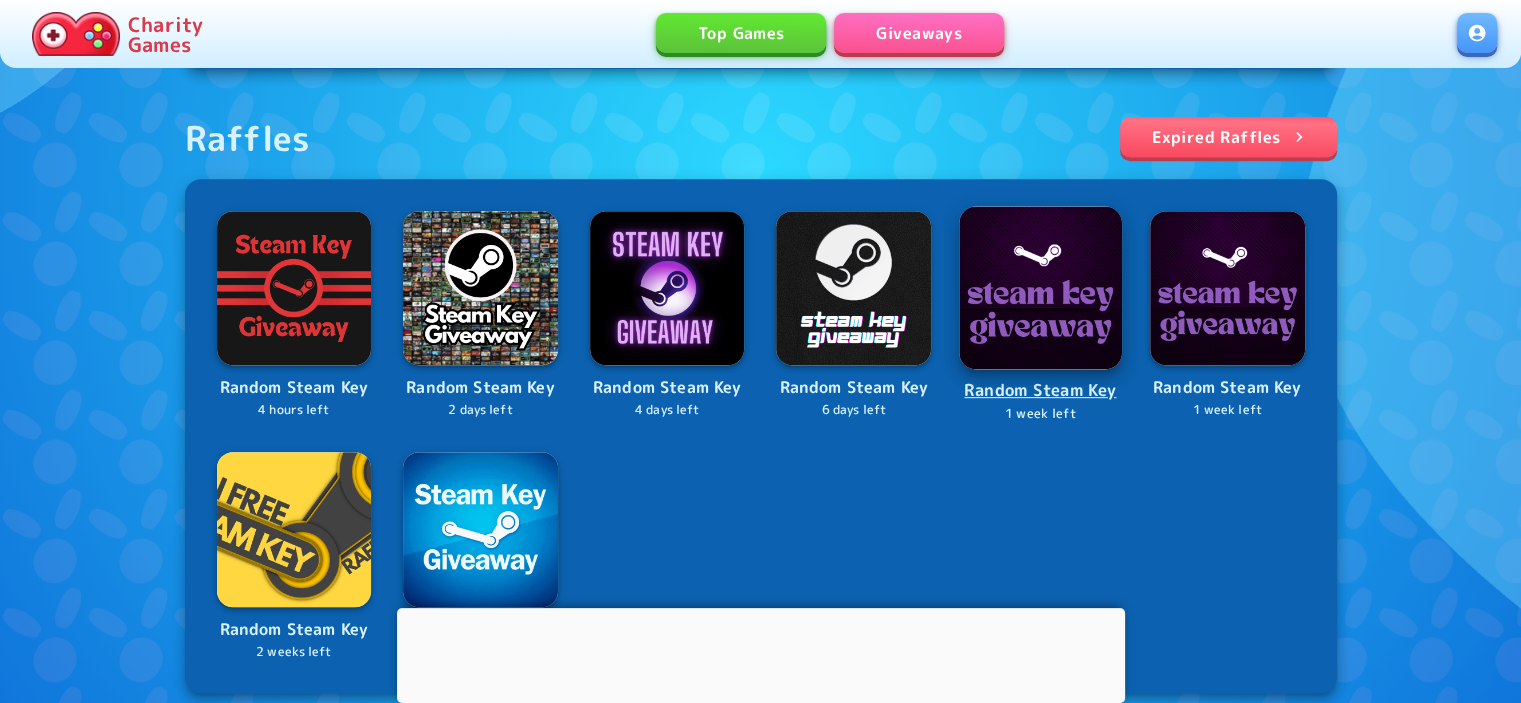 click at bounding box center [1040, 287] 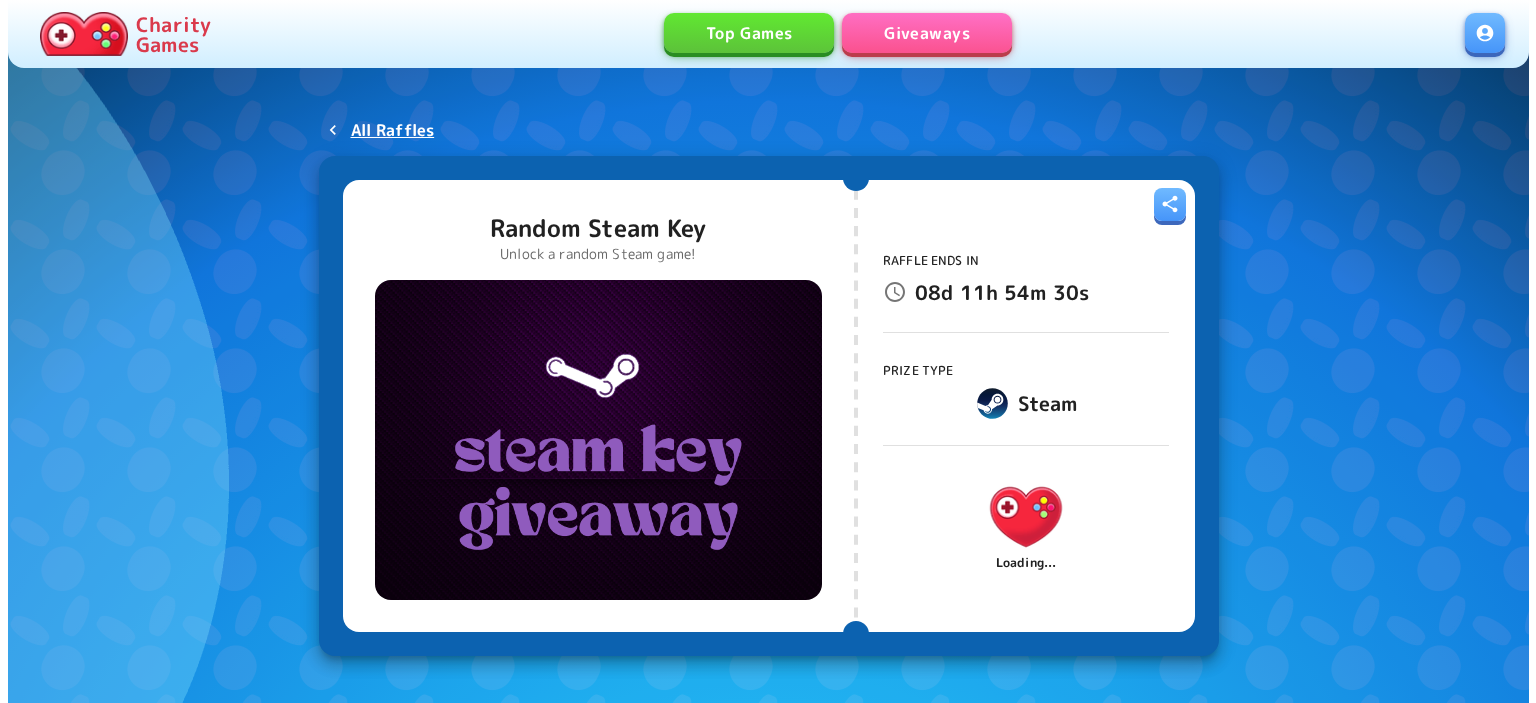 scroll, scrollTop: 0, scrollLeft: 0, axis: both 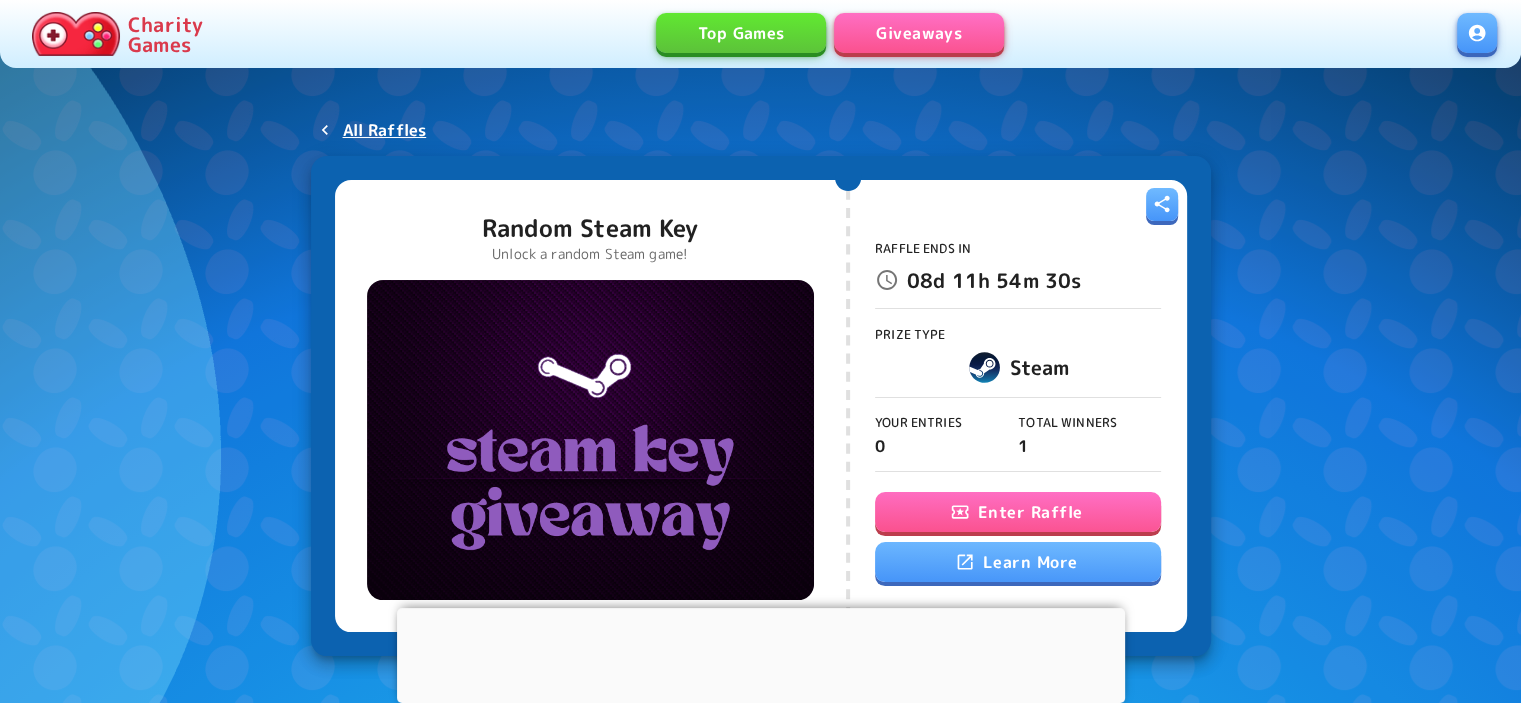 click on "Enter Raffle" at bounding box center [1018, 512] 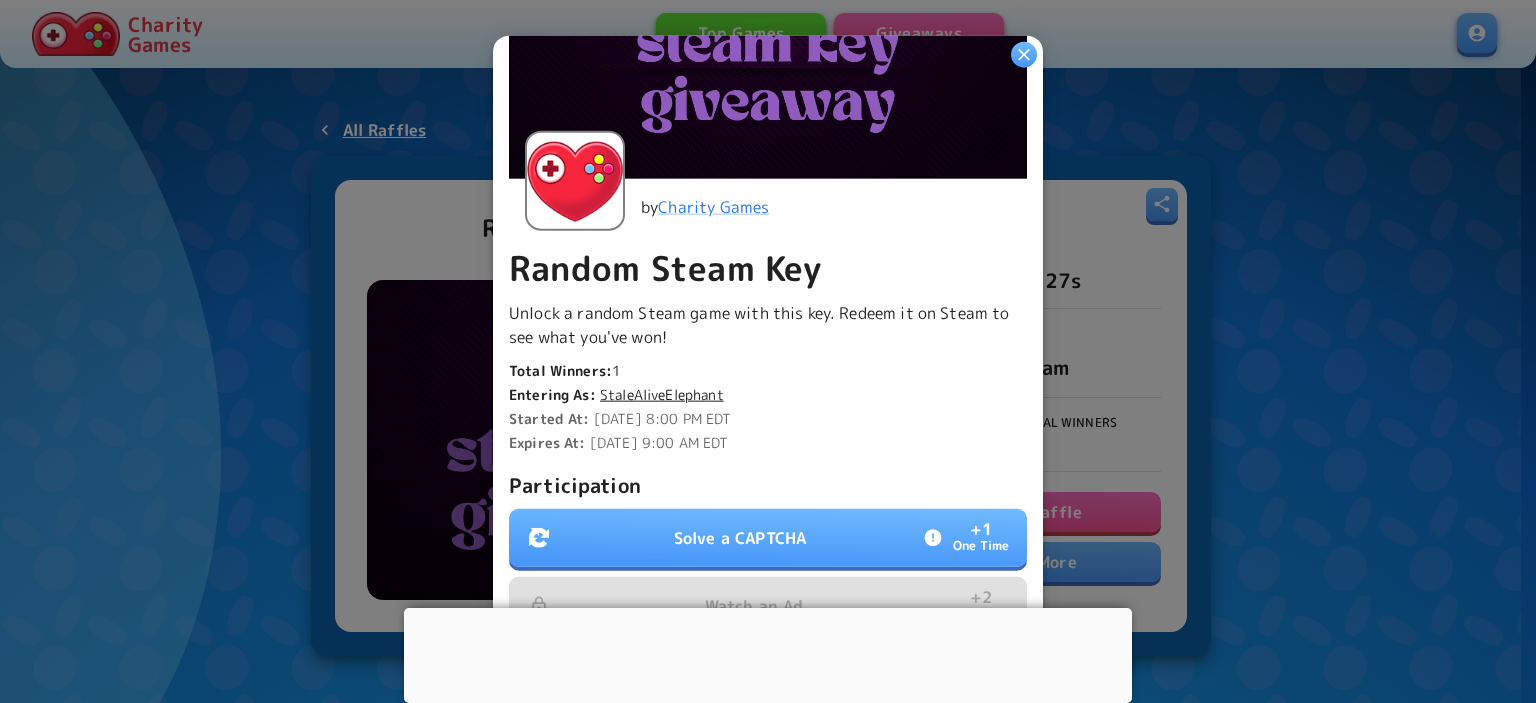 scroll, scrollTop: 600, scrollLeft: 0, axis: vertical 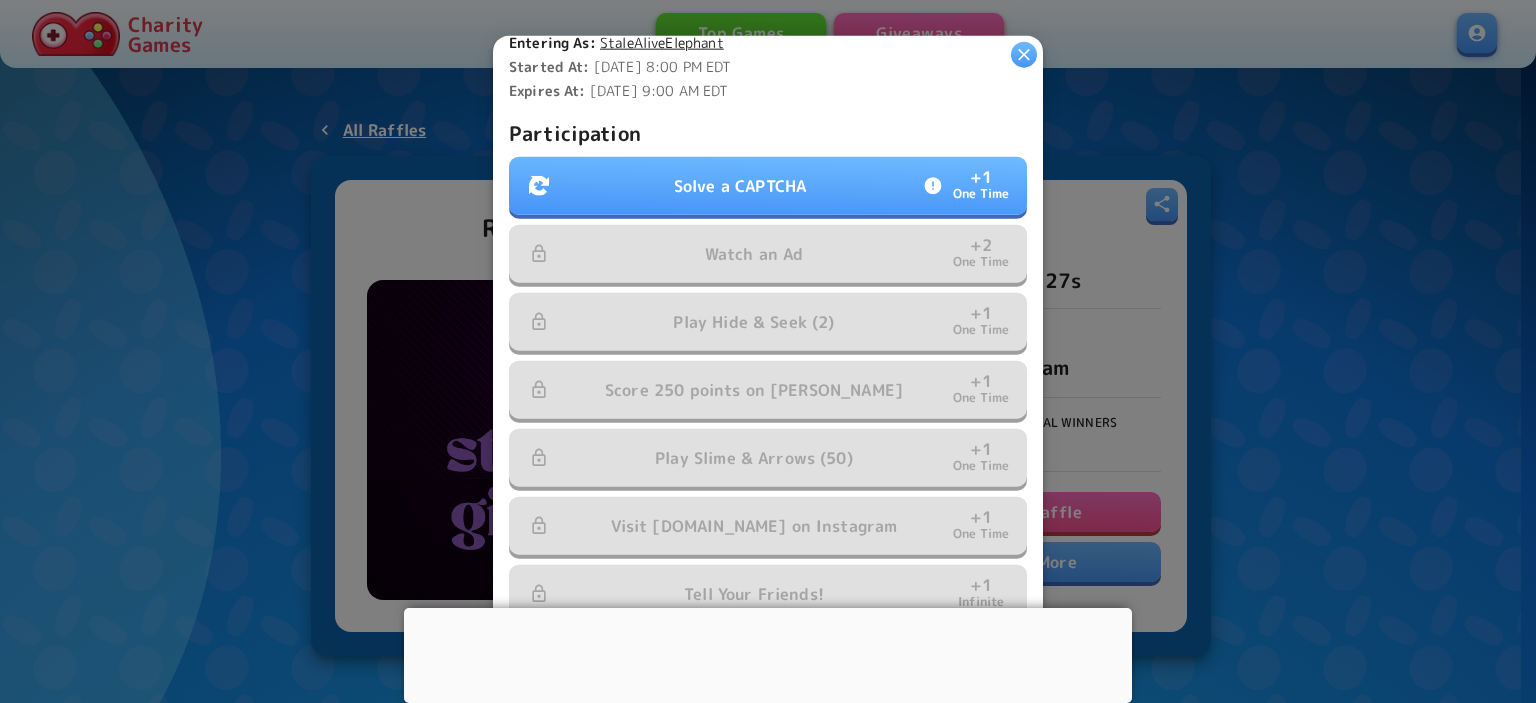click on "Solve a CAPTCHA + 1 One Time" at bounding box center [768, 186] 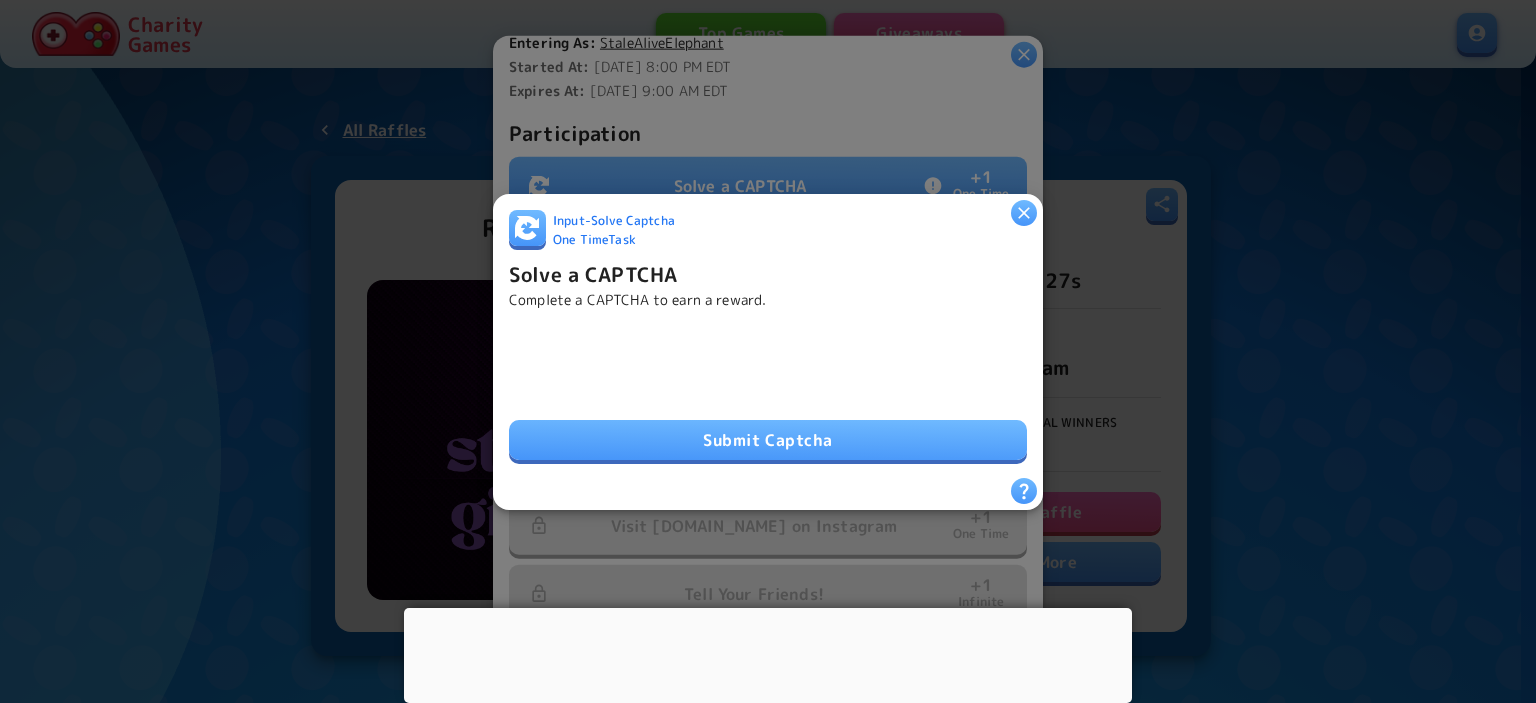 click on "Submit Captcha" at bounding box center [768, 440] 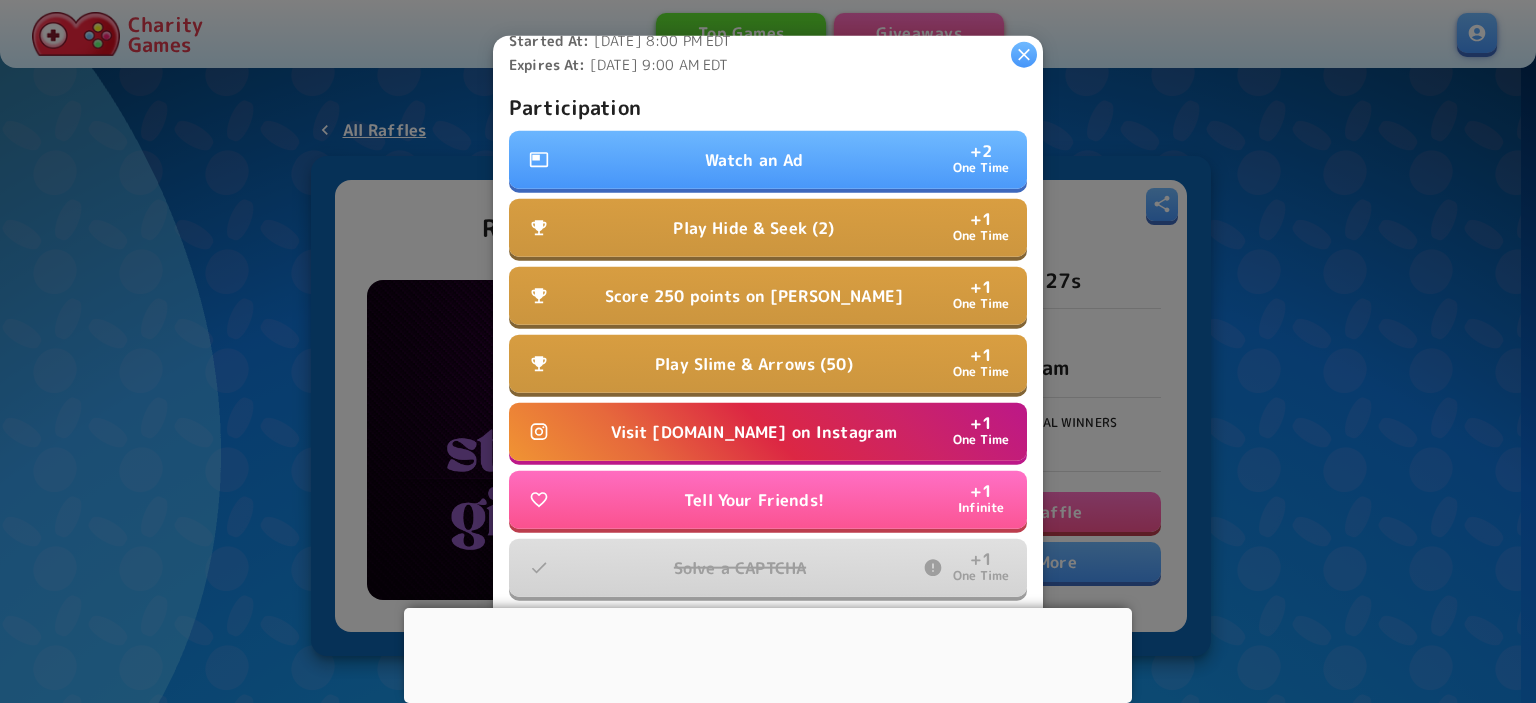 scroll, scrollTop: 639, scrollLeft: 0, axis: vertical 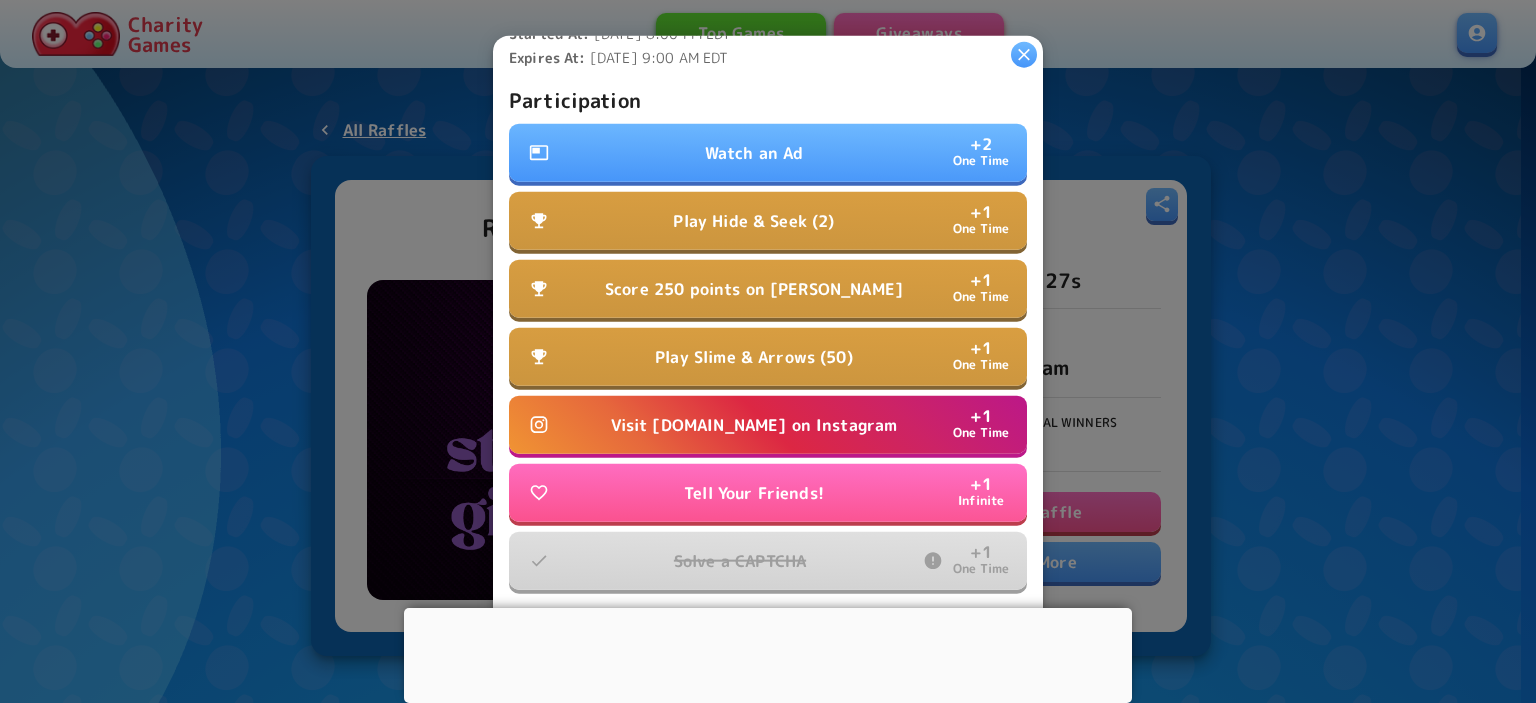 click on "Visit Water.org on Instagram" at bounding box center (754, 425) 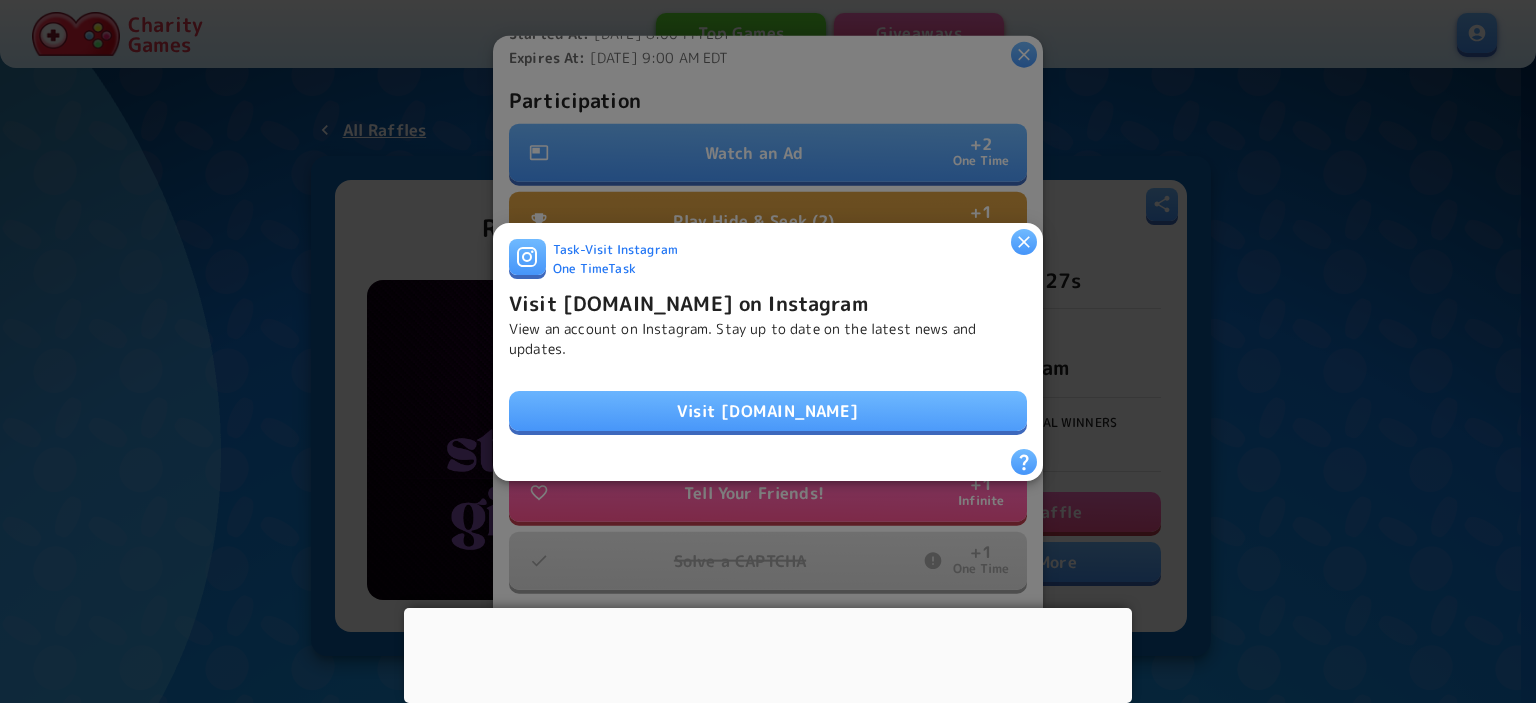 click on "Visit Water.org" at bounding box center [768, 411] 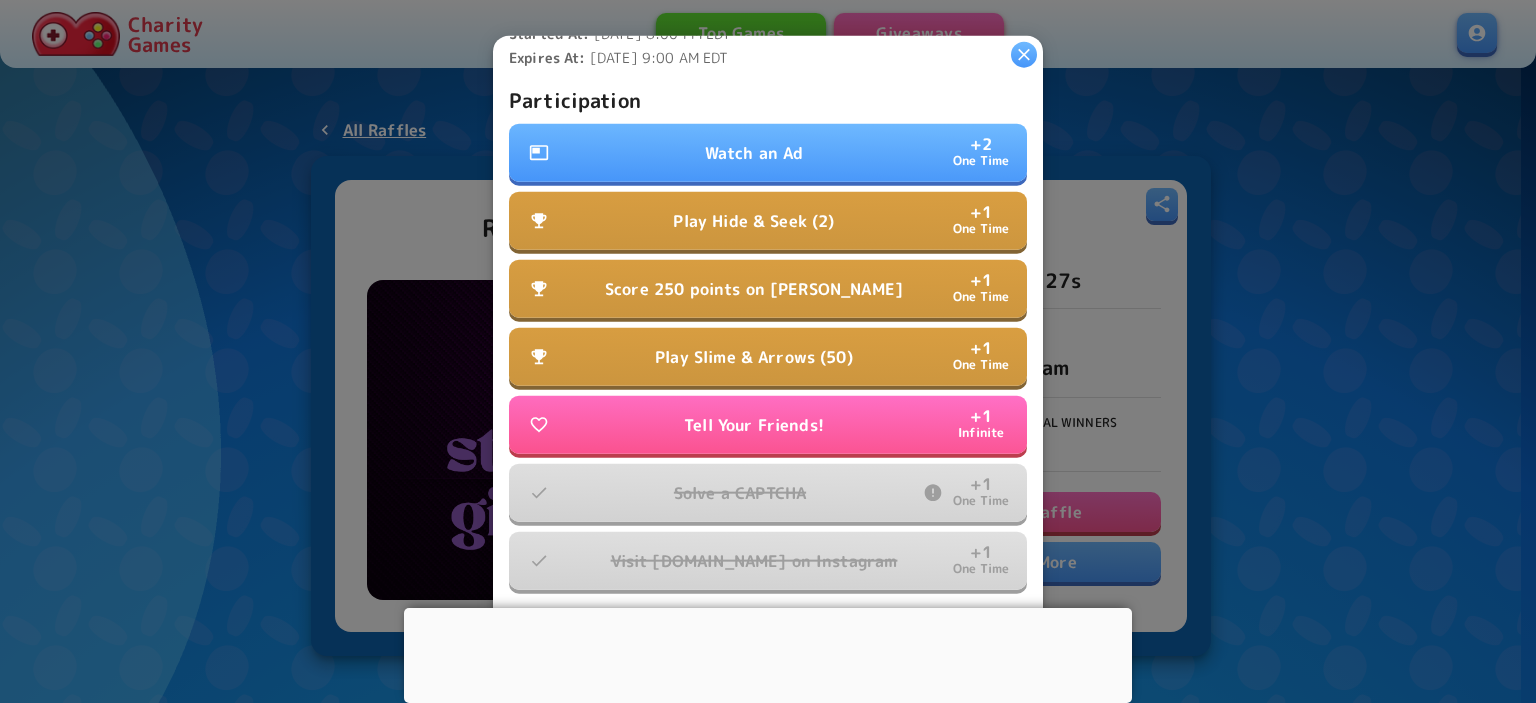 click on "Play Slime & Arrows (50)" at bounding box center (754, 357) 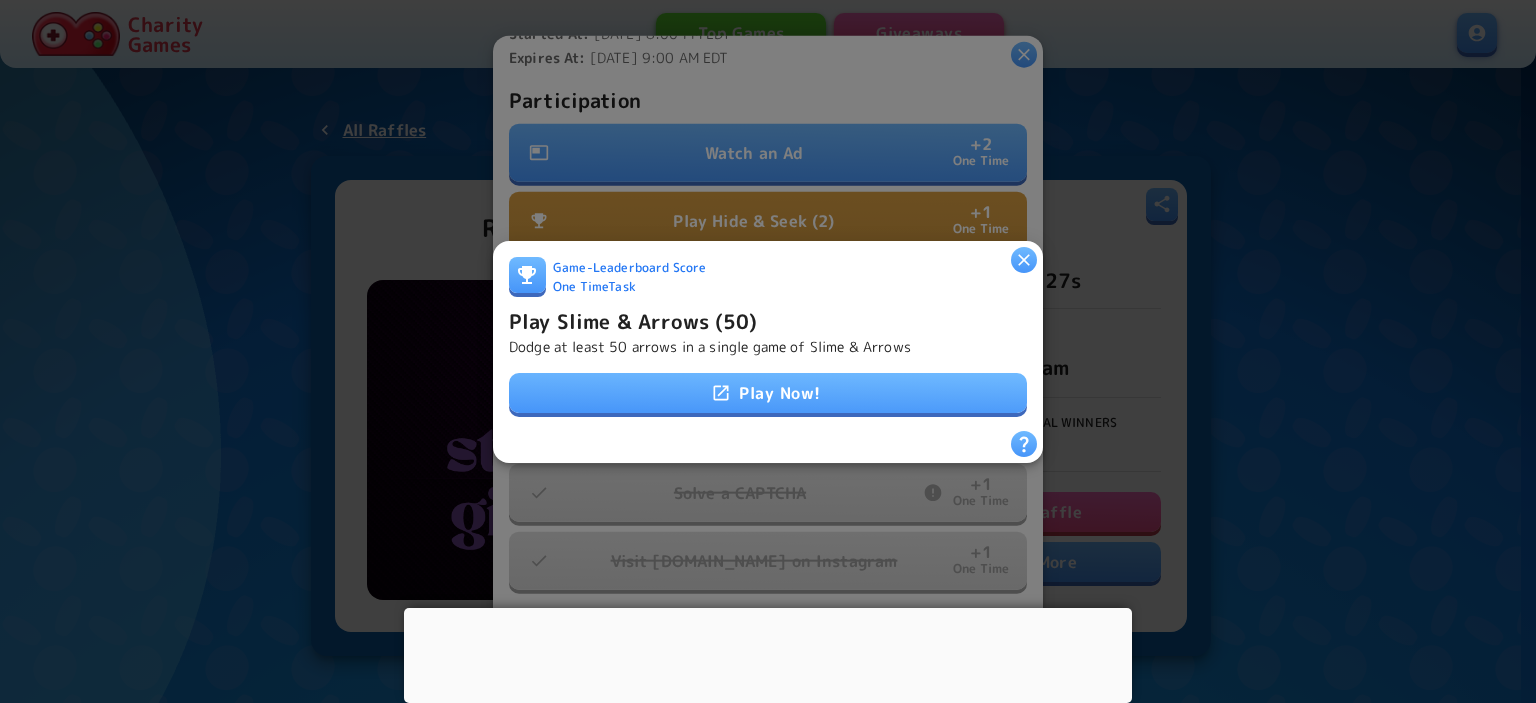 click on "Play Now!" at bounding box center [768, 393] 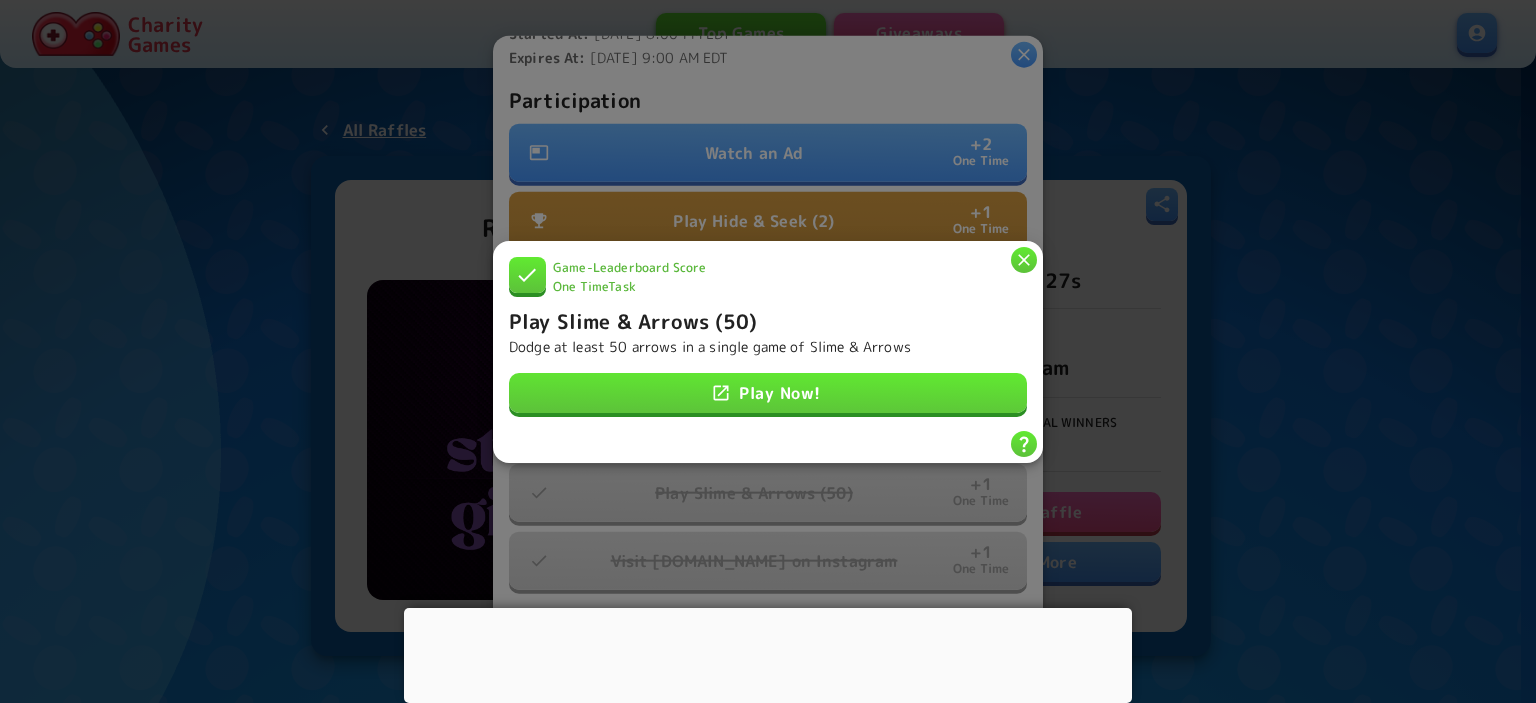 click 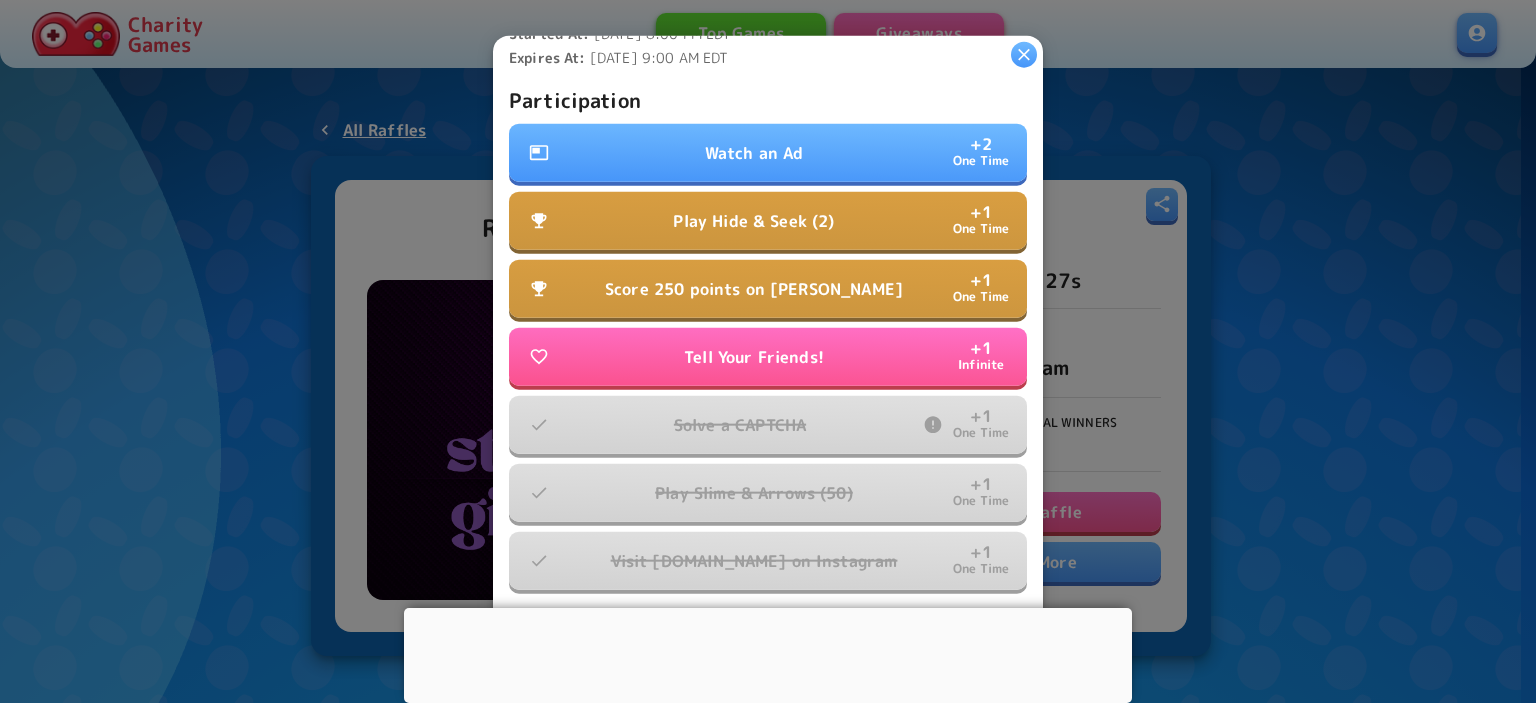 click on "Score 250 points on Dino Dash" at bounding box center (754, 289) 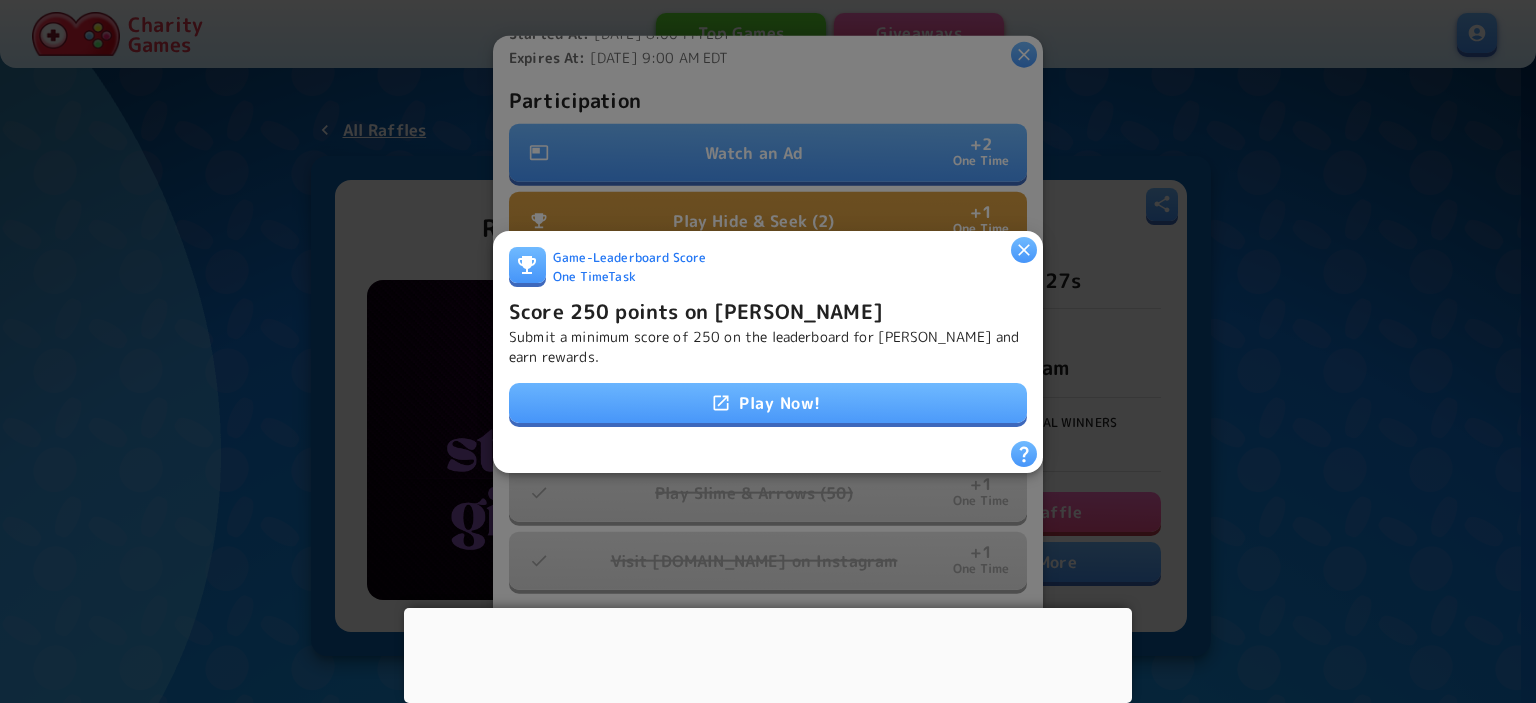 click on "Play Now!" at bounding box center [768, 403] 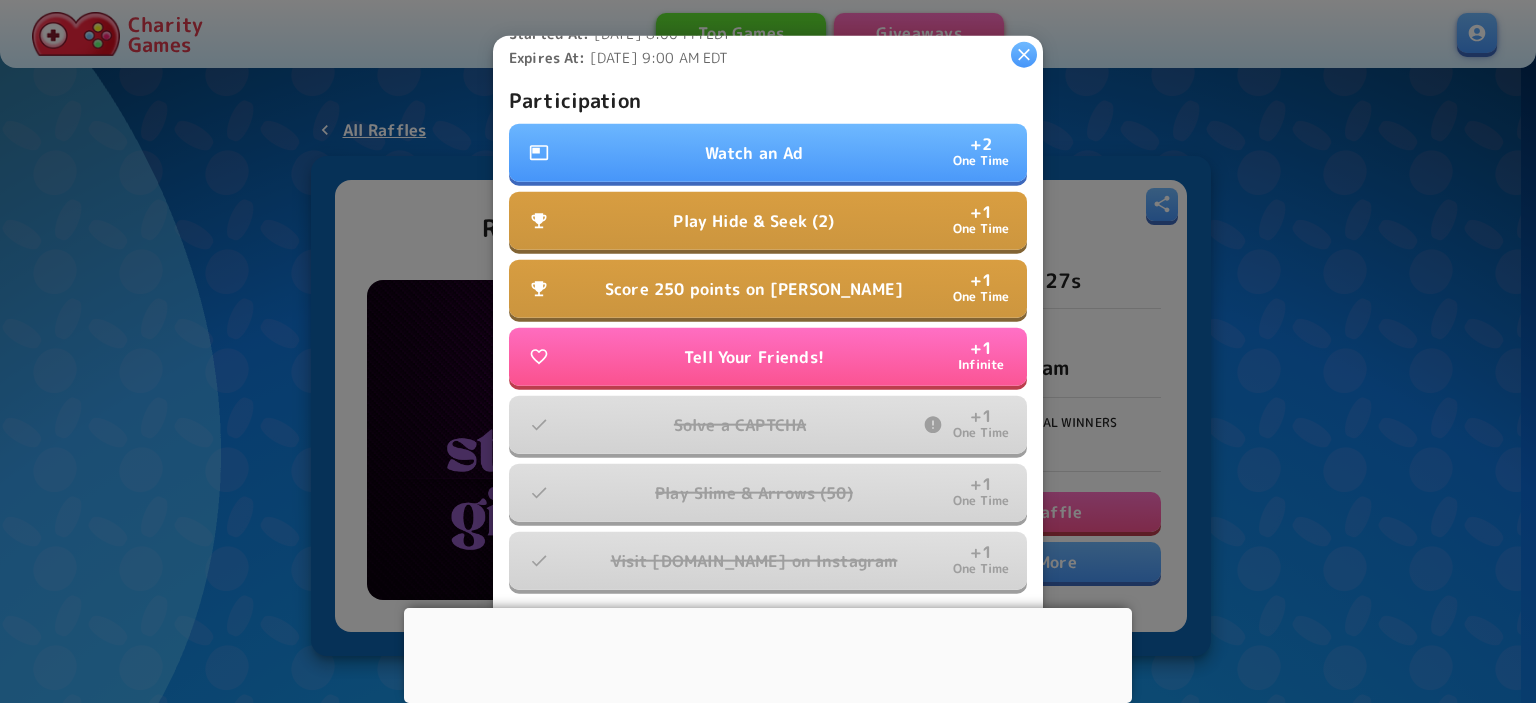 click on "Play Hide & Seek (2) + 1 One Time" at bounding box center [768, 221] 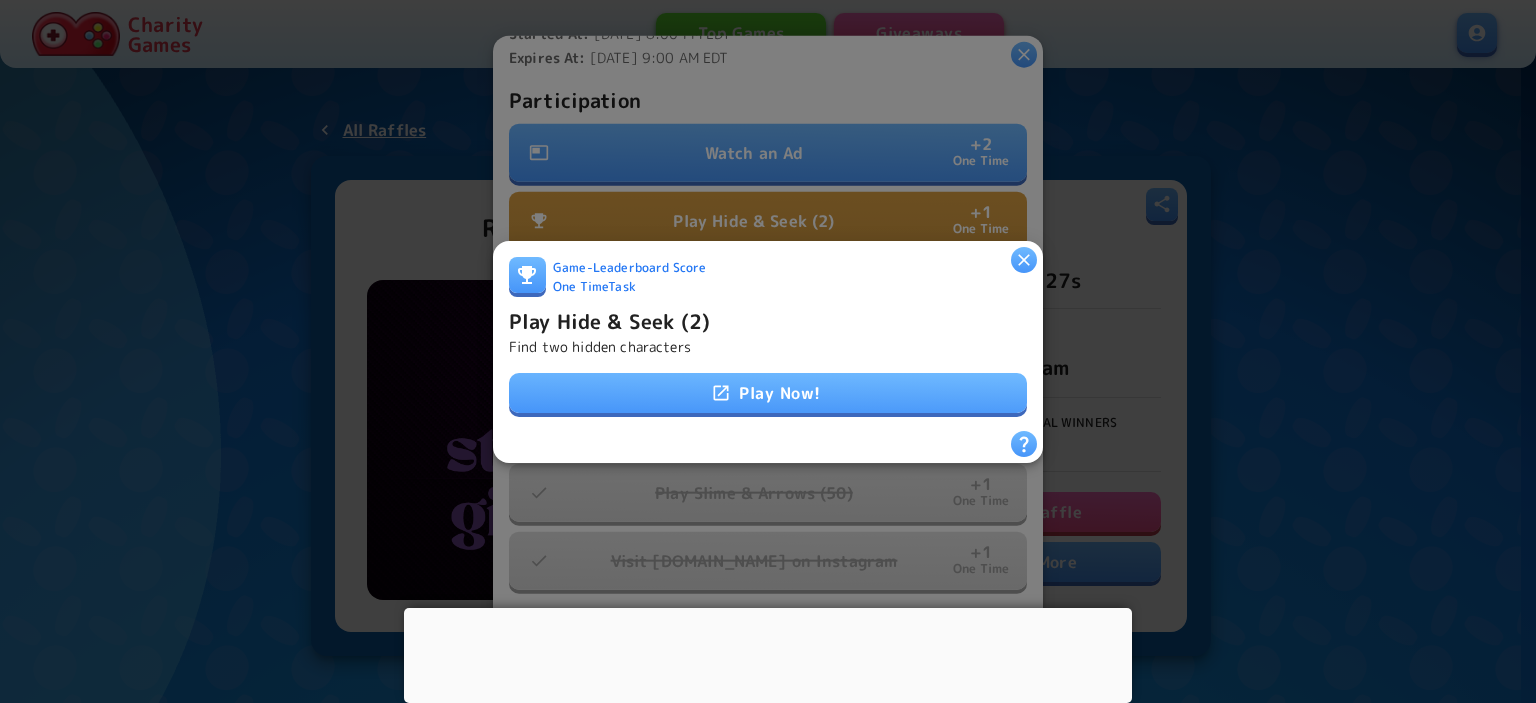 click 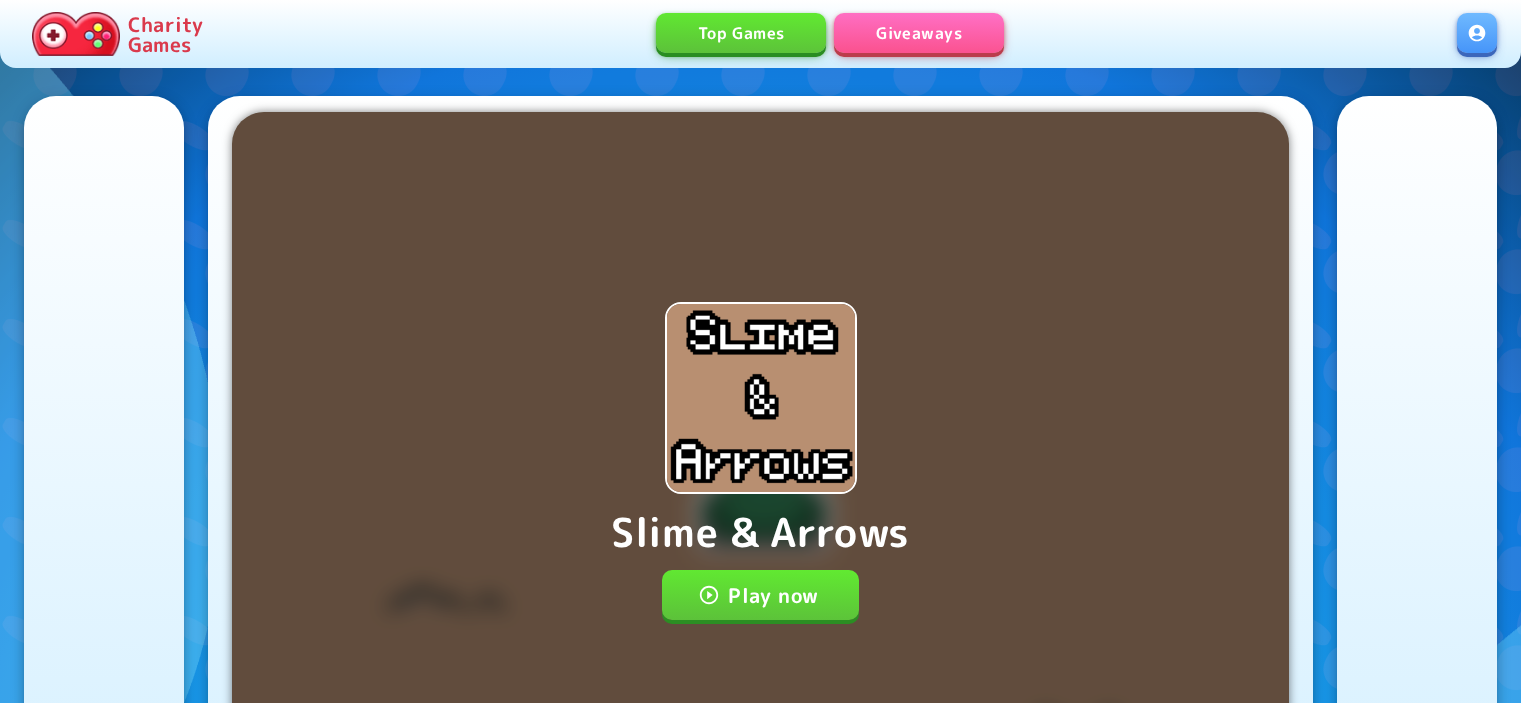 scroll, scrollTop: 0, scrollLeft: 0, axis: both 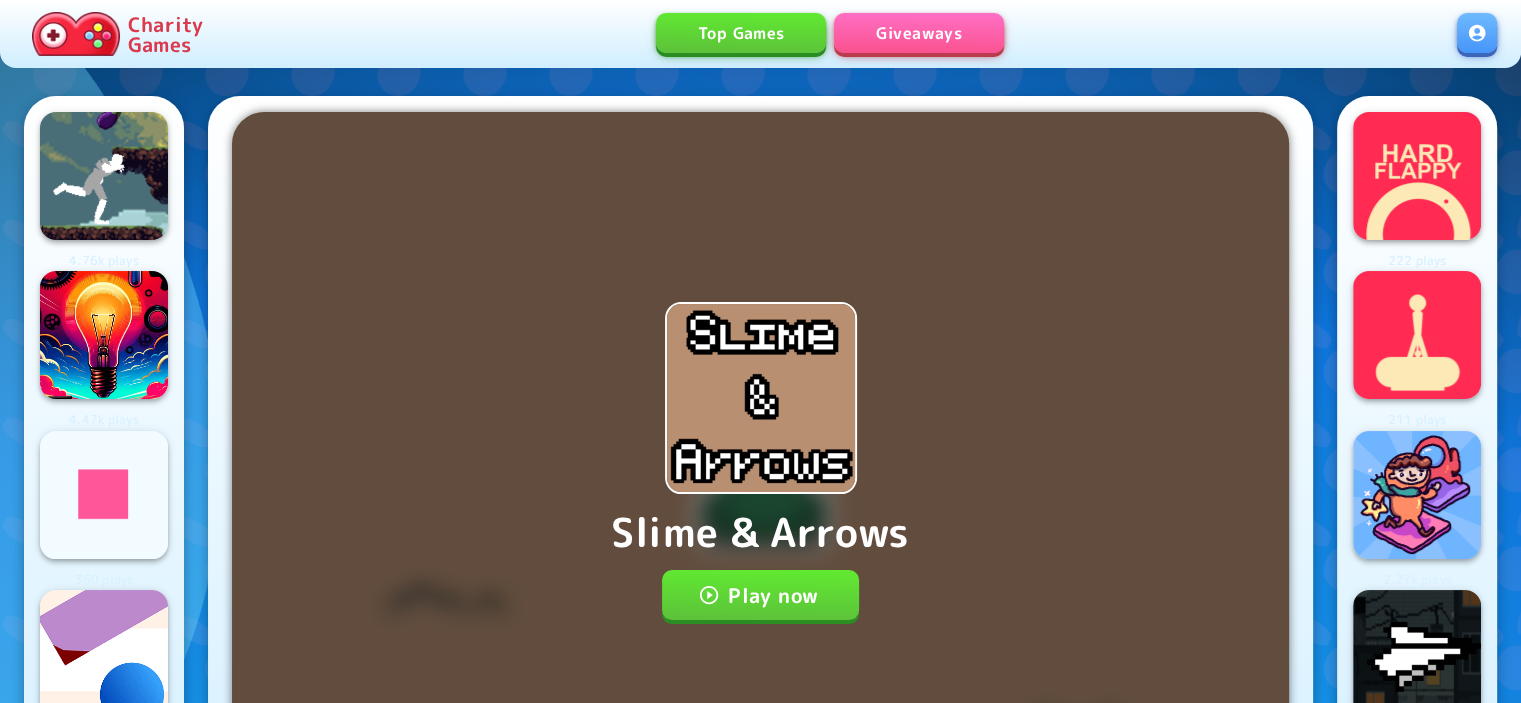 click on "Play now" at bounding box center (760, 595) 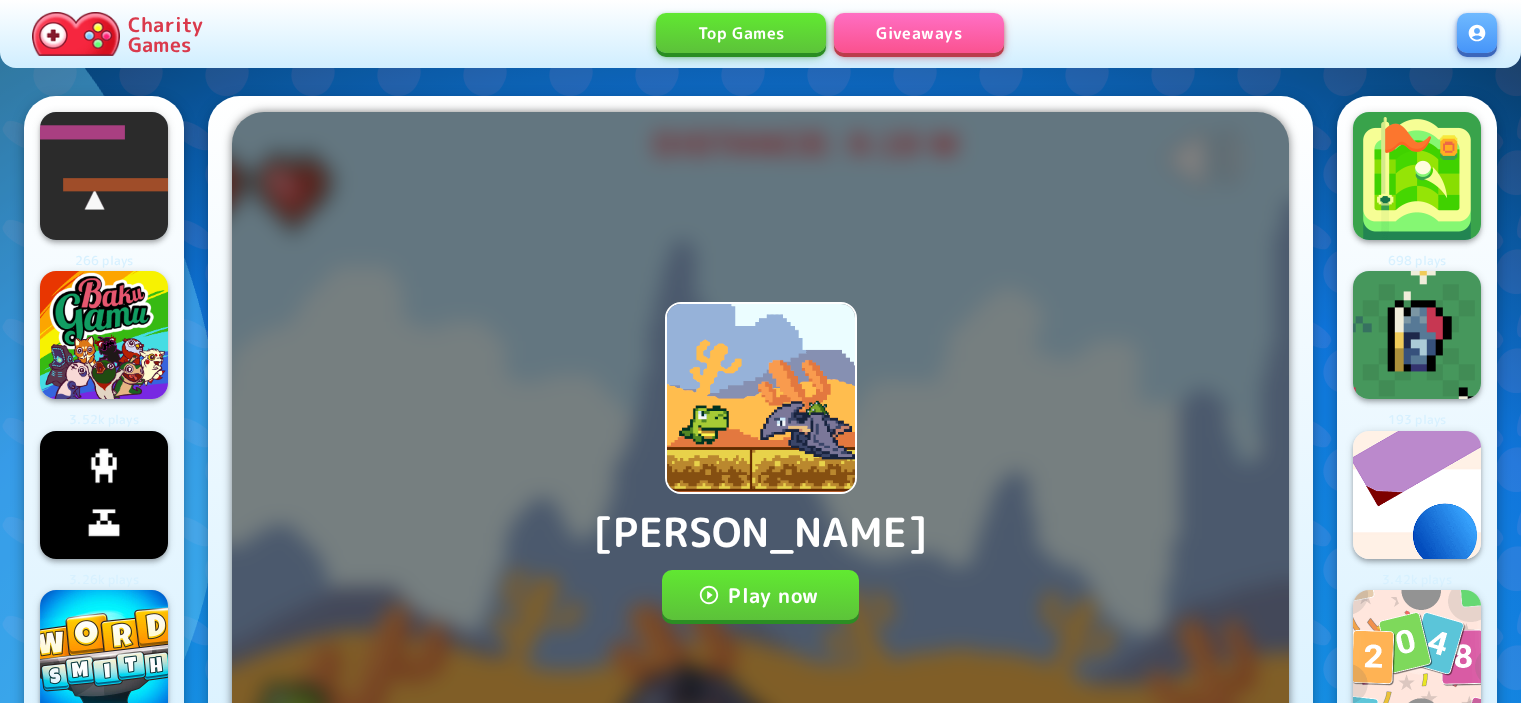 scroll, scrollTop: 0, scrollLeft: 0, axis: both 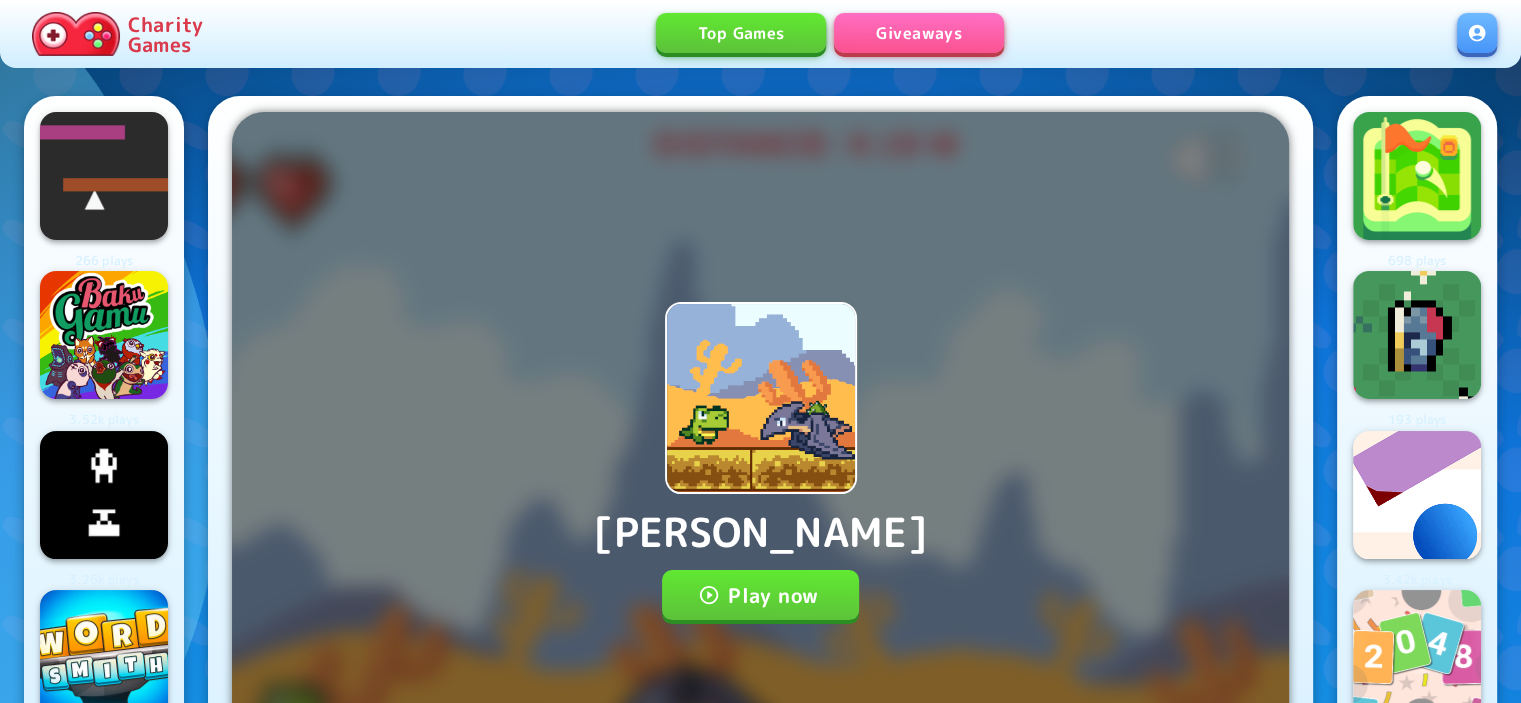 click on "Play now" at bounding box center (760, 595) 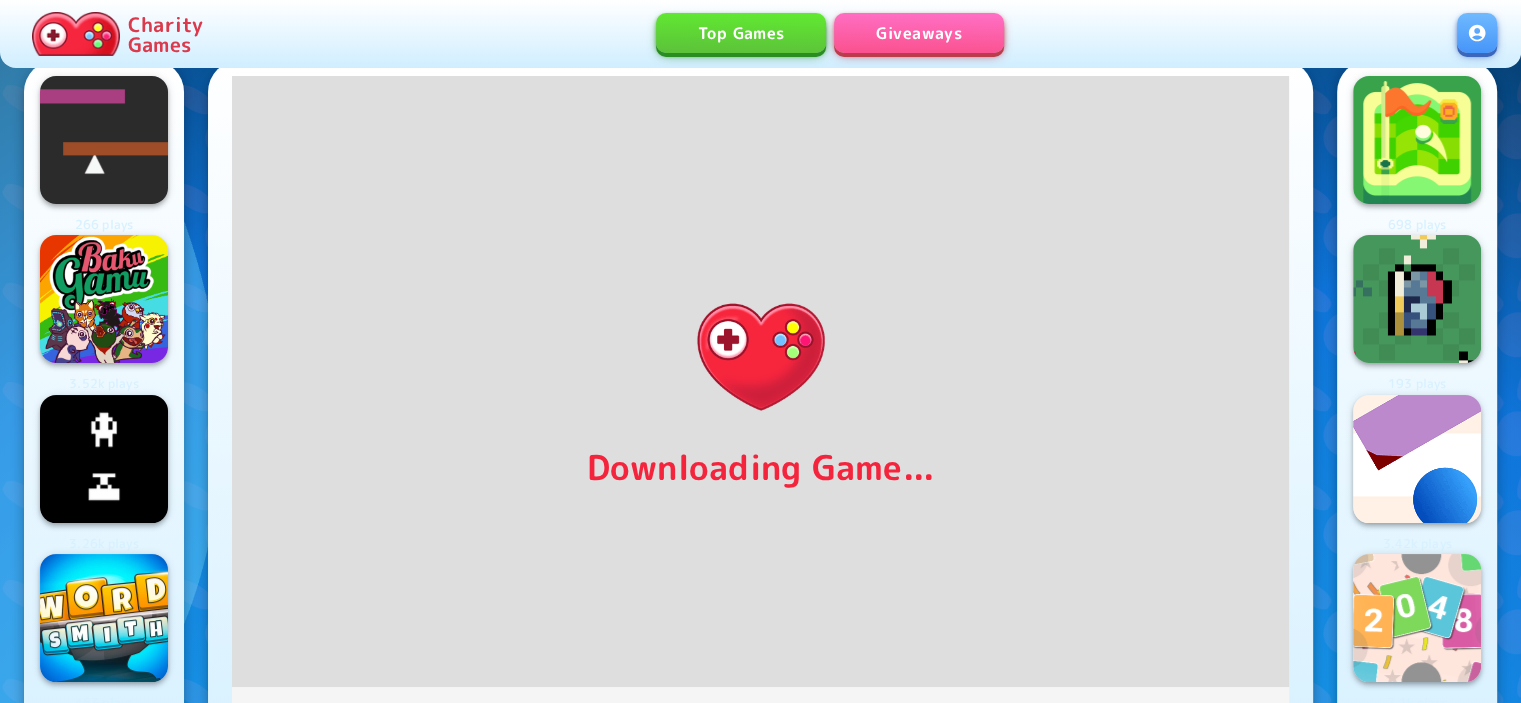 scroll, scrollTop: 40, scrollLeft: 0, axis: vertical 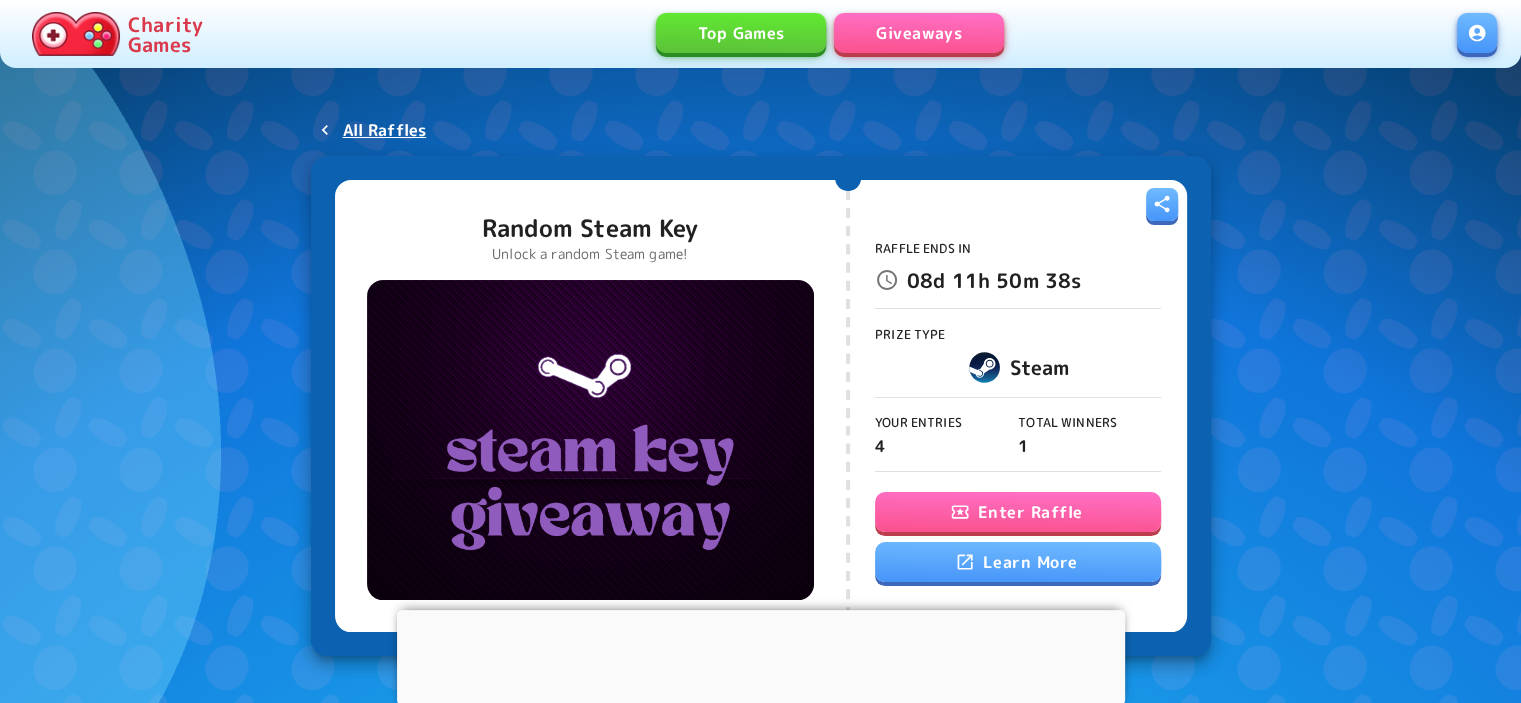 click on "Enter Raffle" at bounding box center (1018, 512) 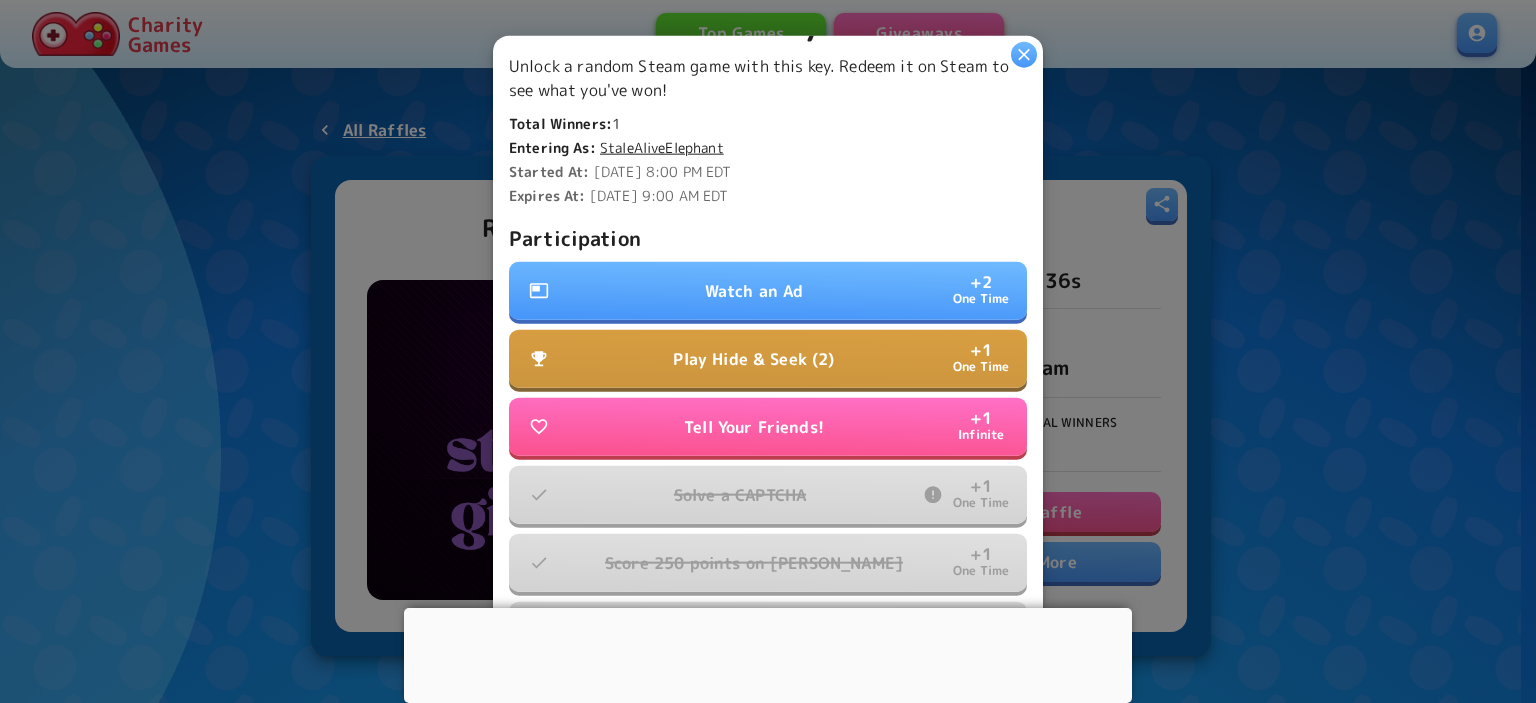 scroll, scrollTop: 500, scrollLeft: 0, axis: vertical 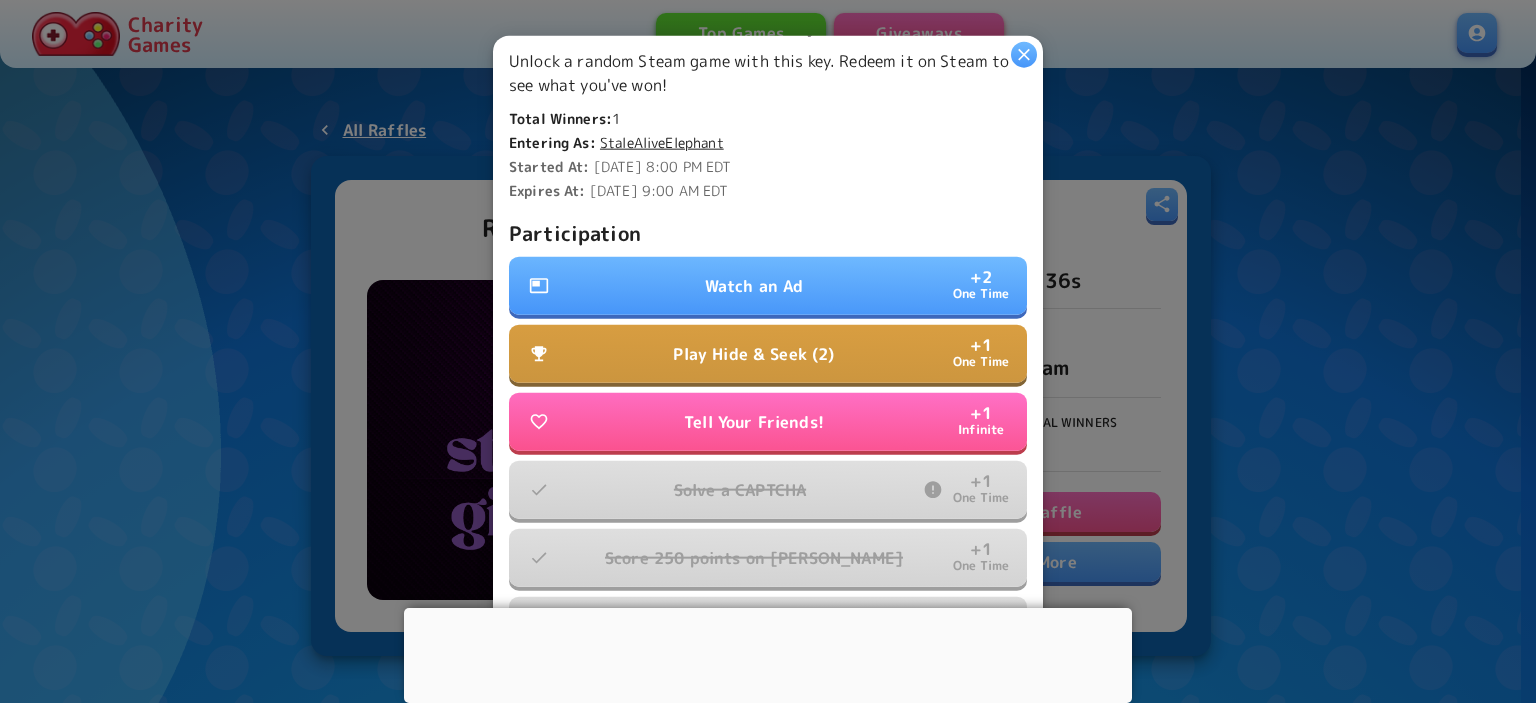 click on "Play Hide & Seek (2) + 1 One Time" at bounding box center [768, 354] 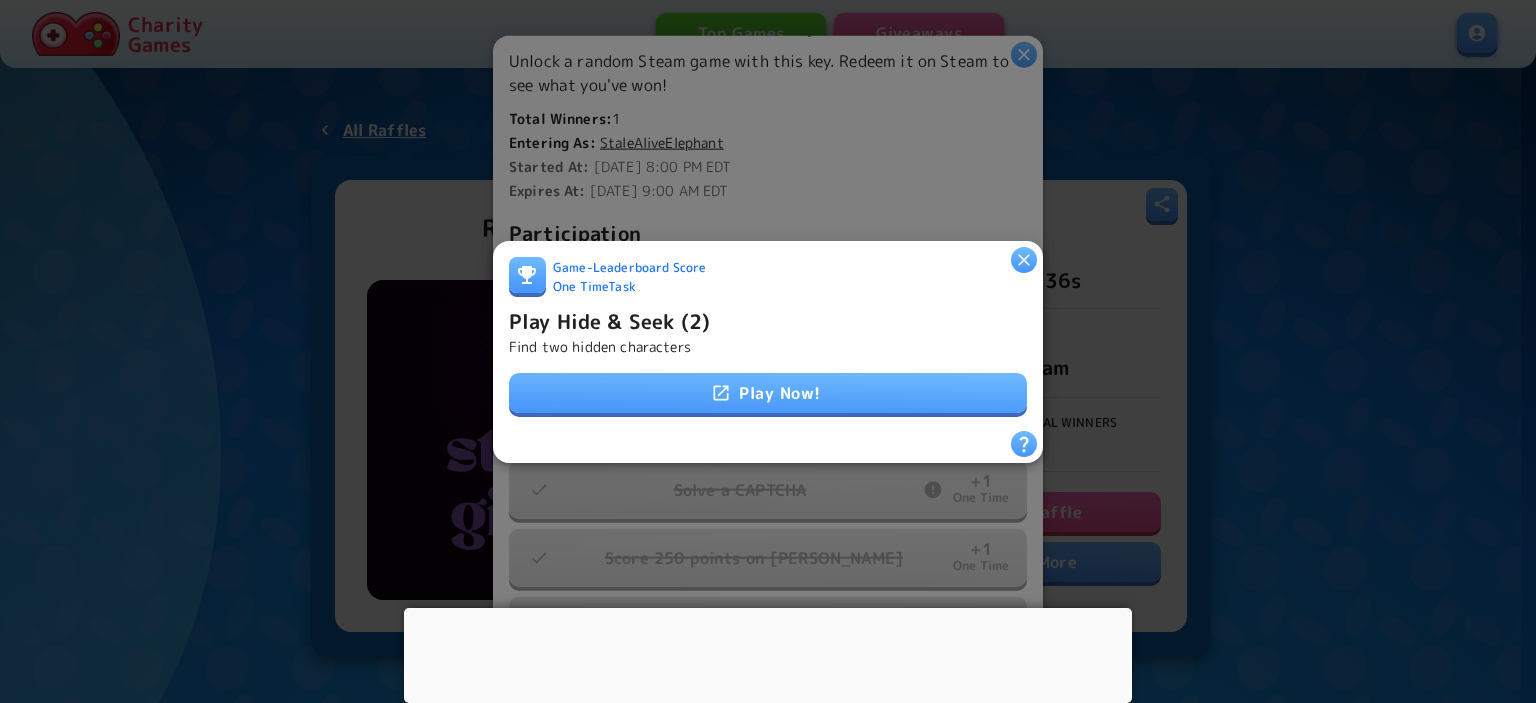 click on "Play Now!" at bounding box center [768, 393] 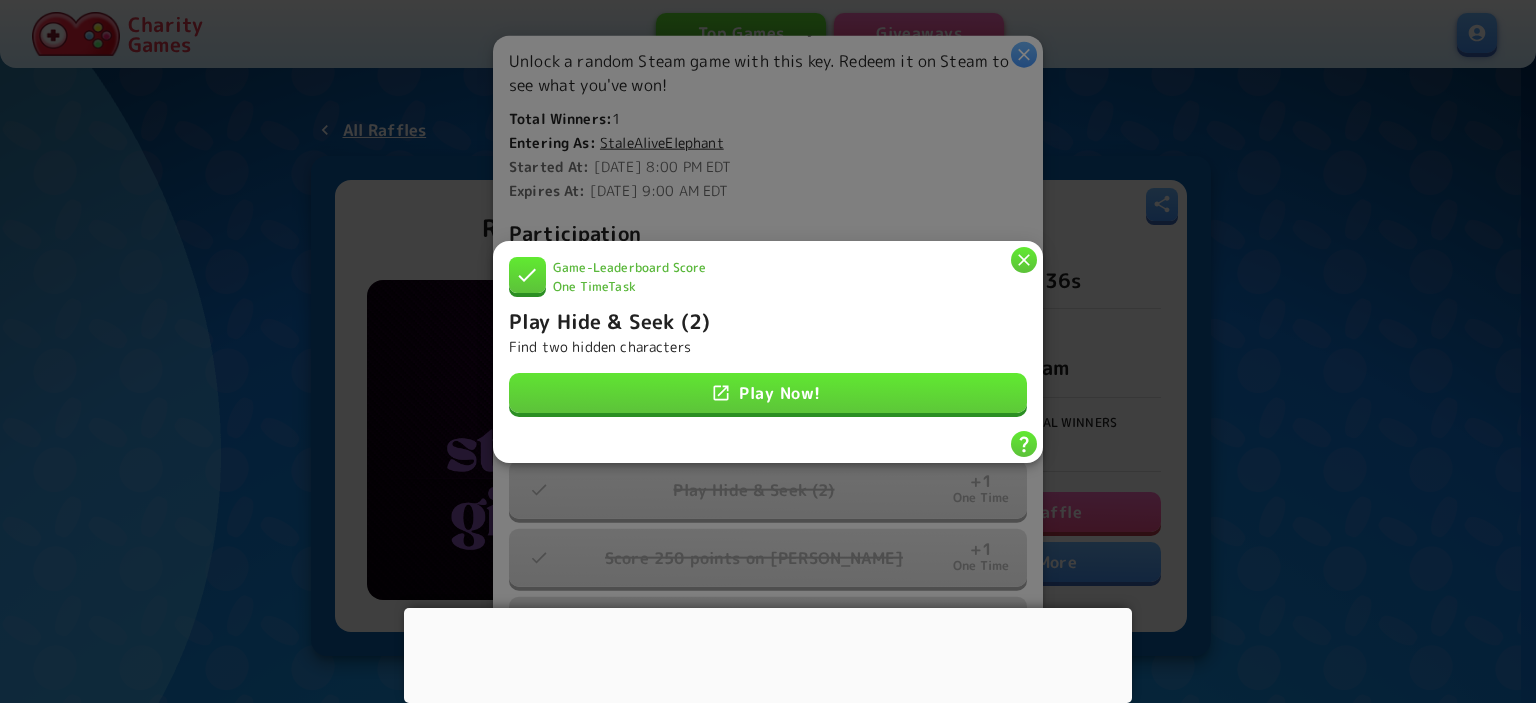 click 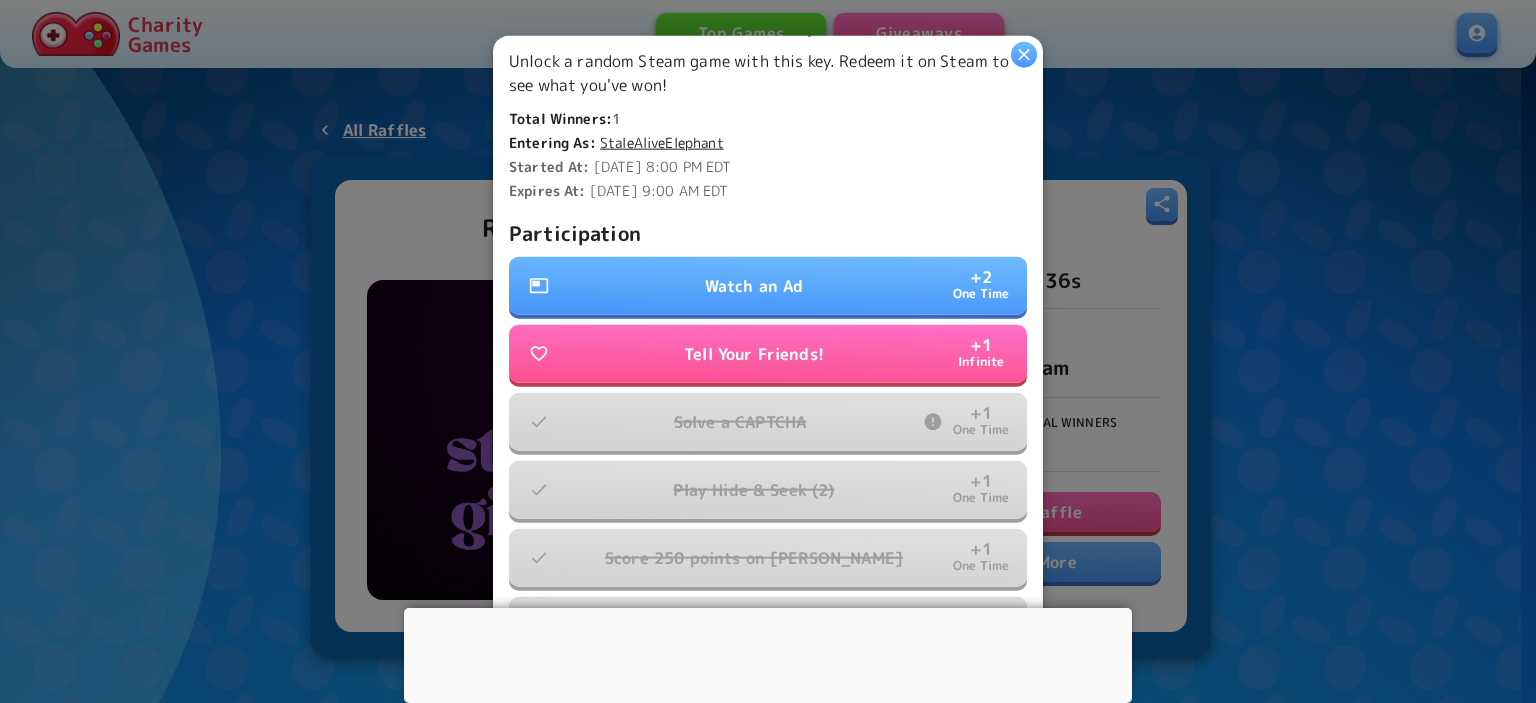 click on "Watch an Ad + 2 One Time" at bounding box center [768, 286] 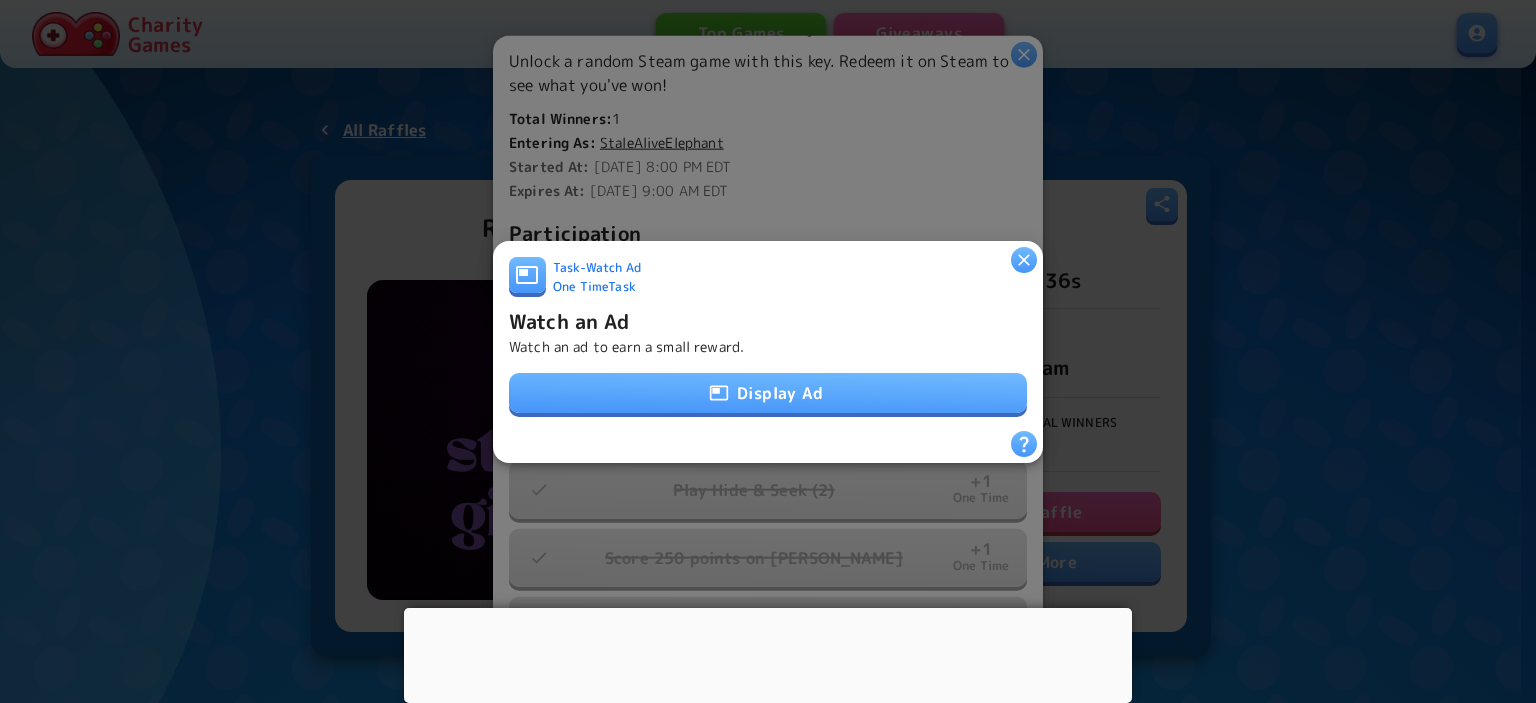 click 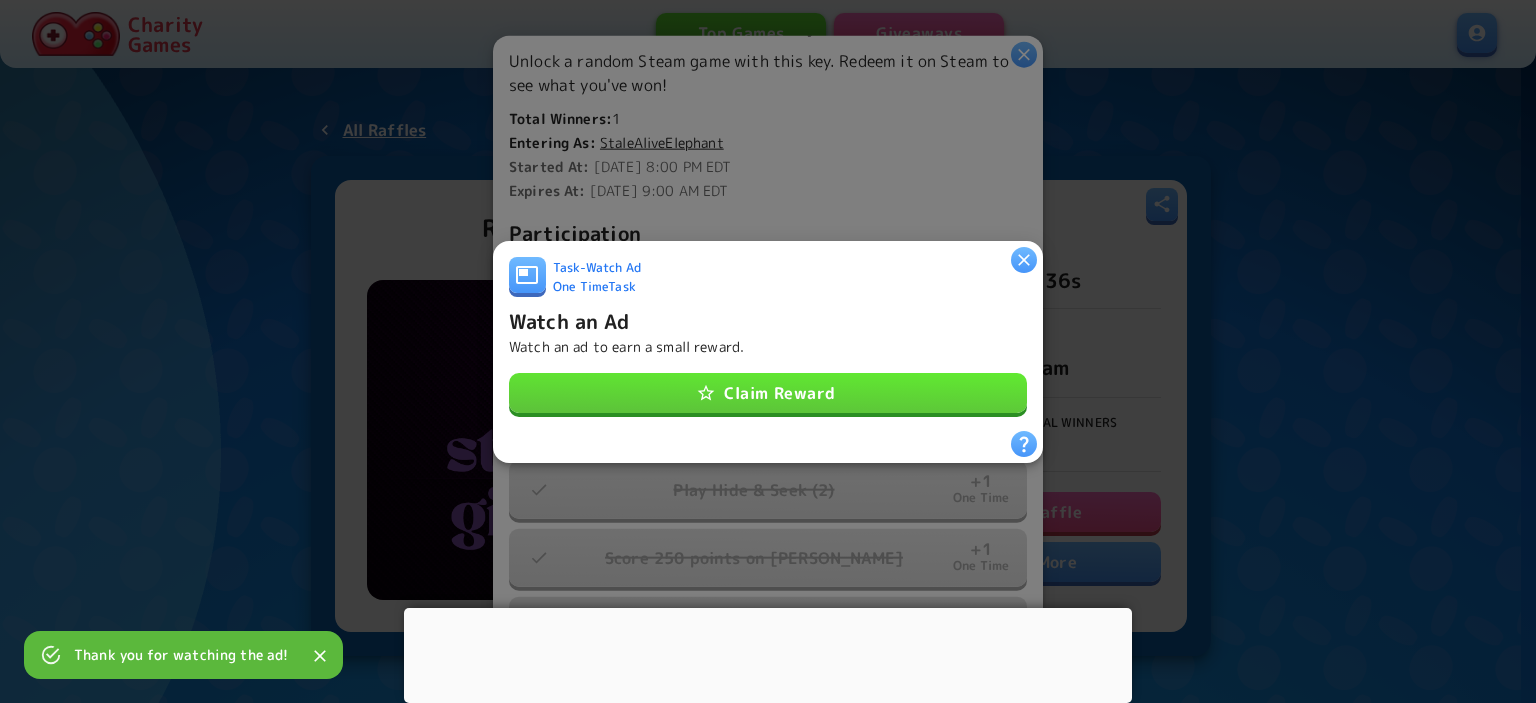 click on "Claim Reward" at bounding box center (768, 393) 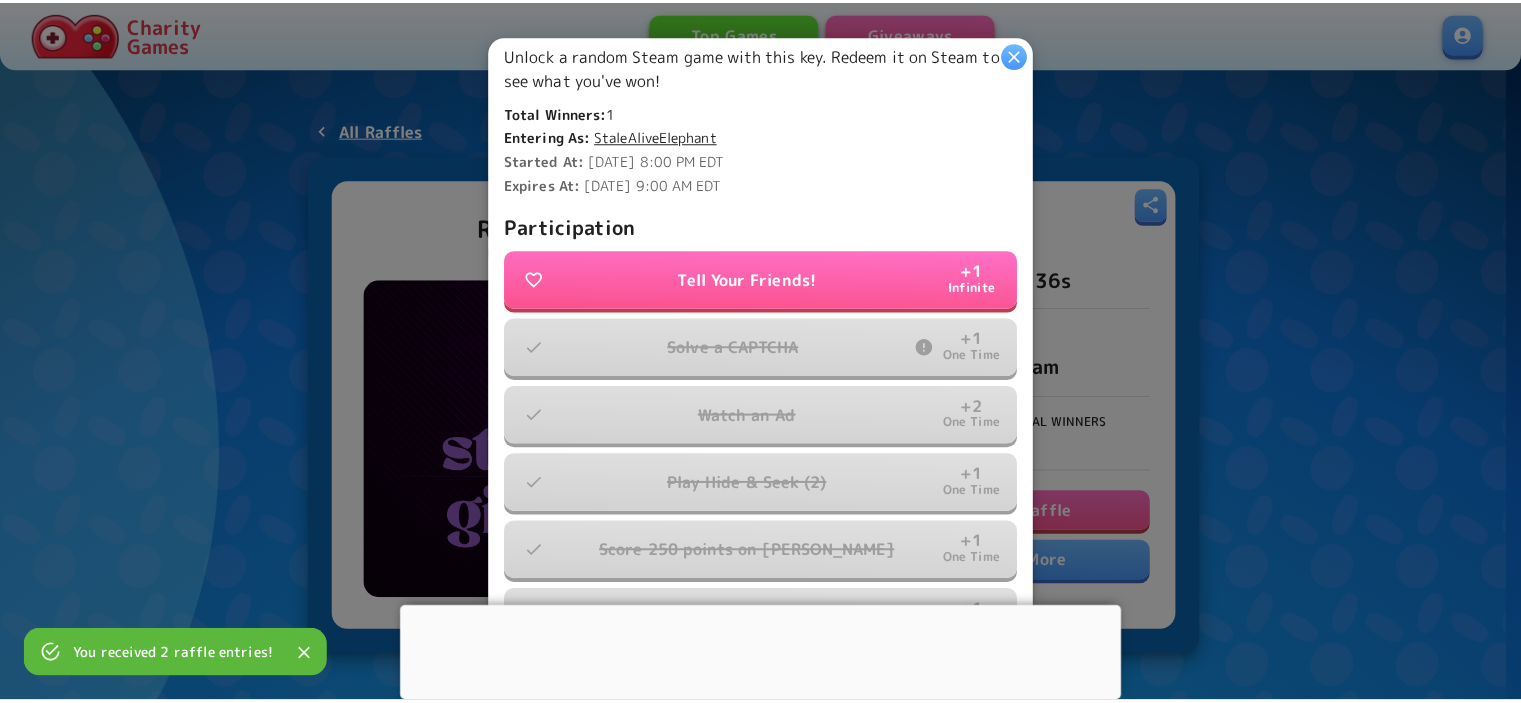 scroll, scrollTop: 239, scrollLeft: 0, axis: vertical 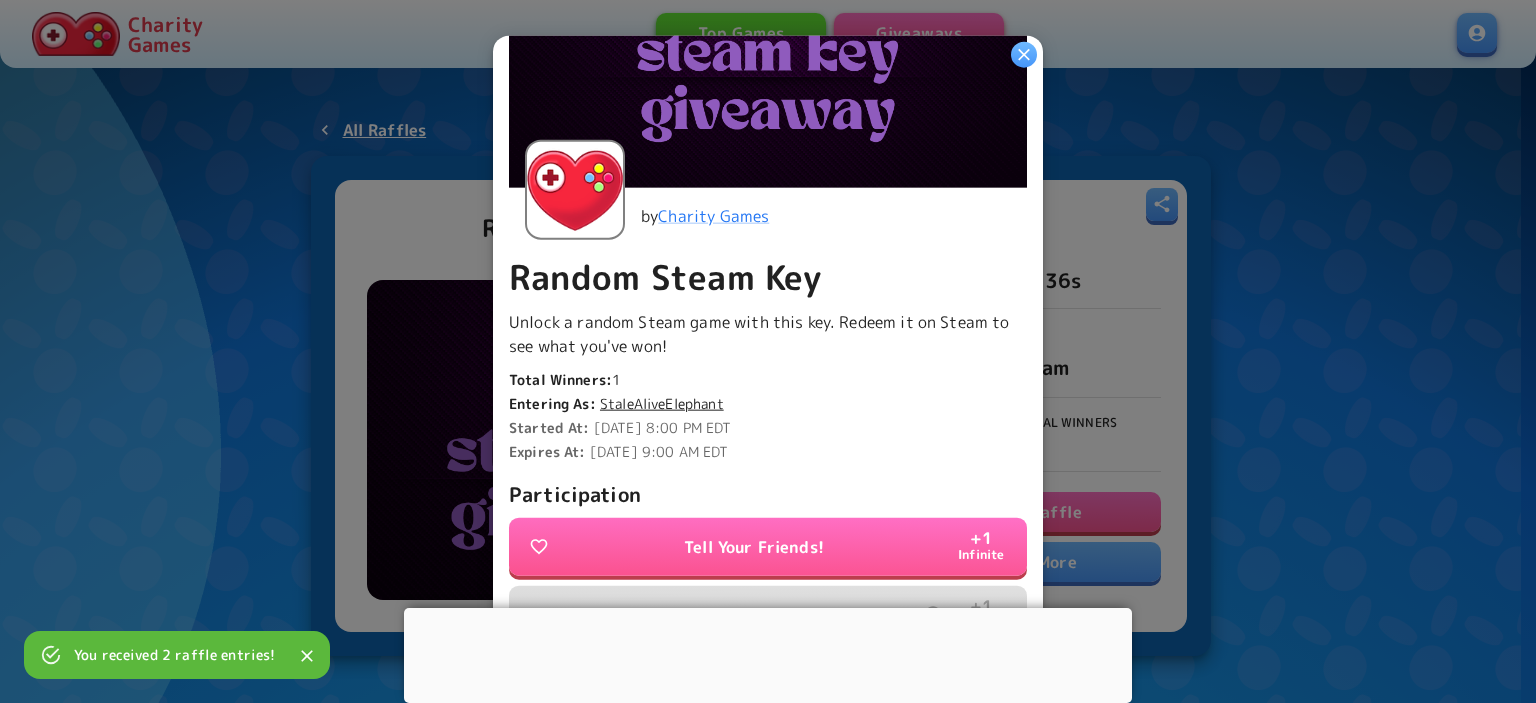 click 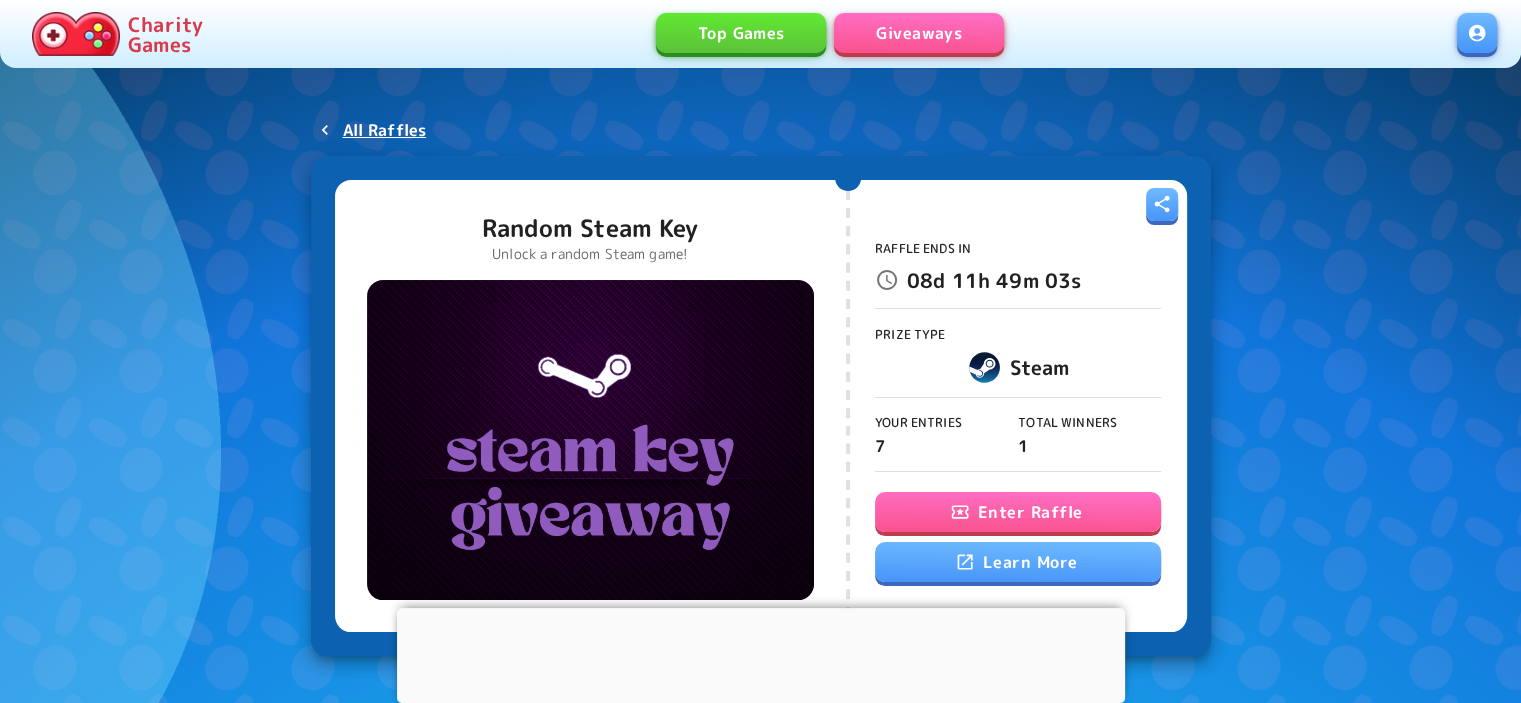 scroll, scrollTop: 0, scrollLeft: 0, axis: both 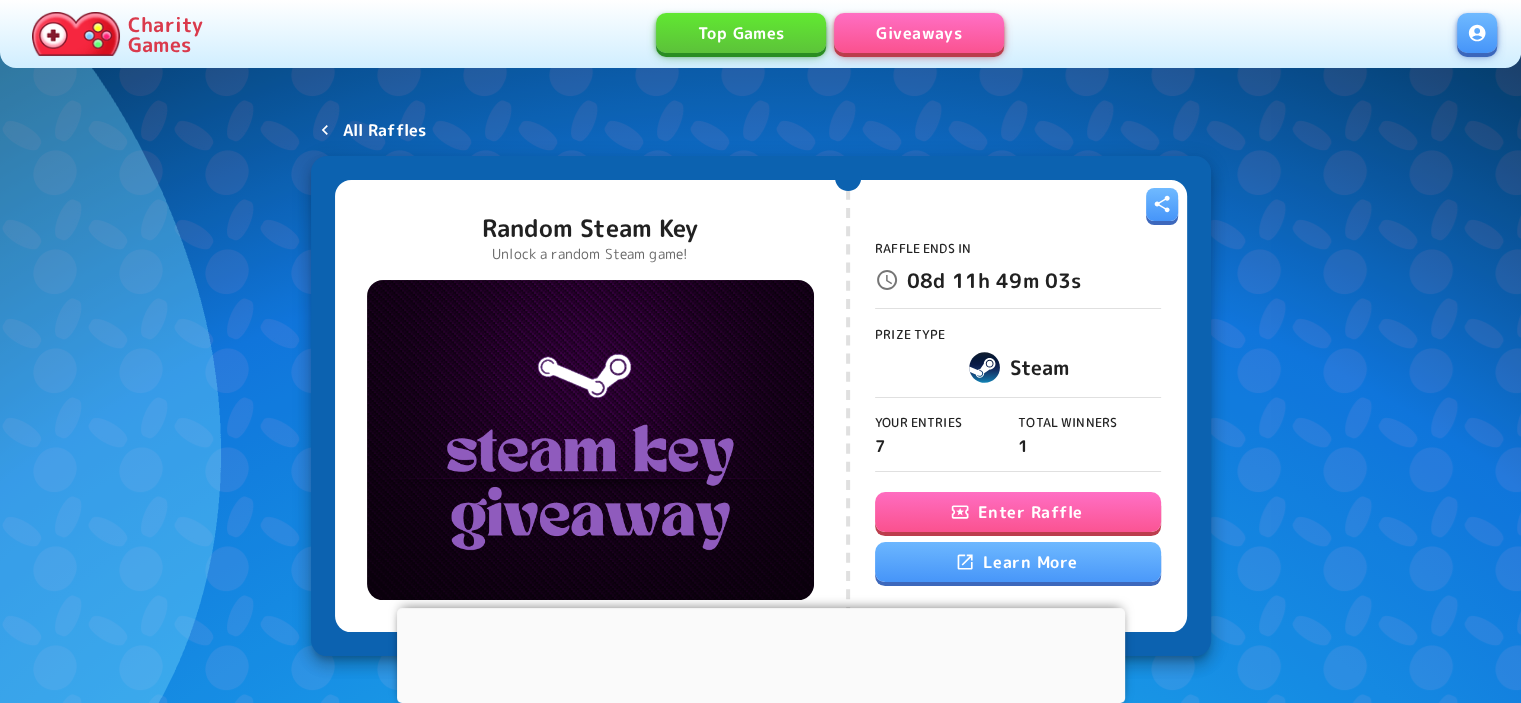 click on "All Raffles" at bounding box center [385, 130] 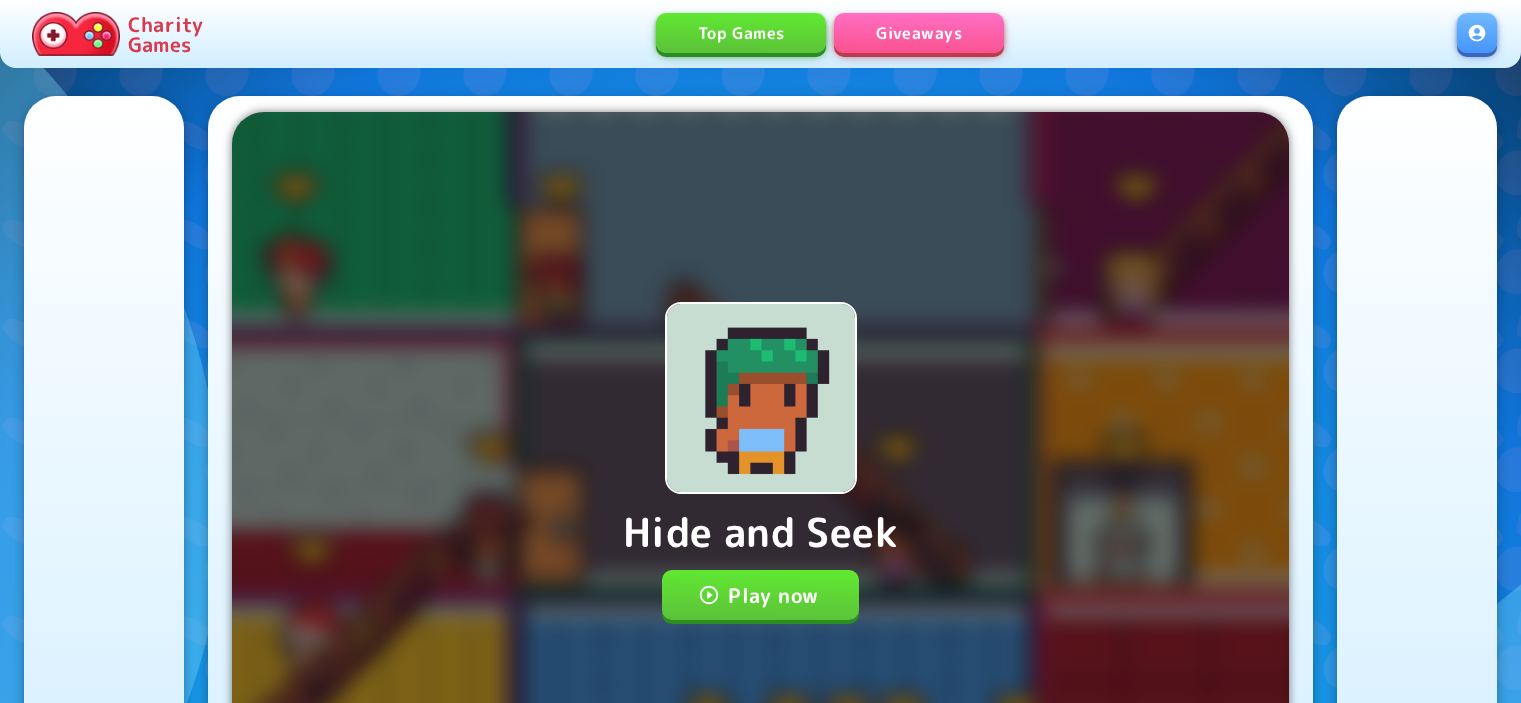 scroll, scrollTop: 0, scrollLeft: 0, axis: both 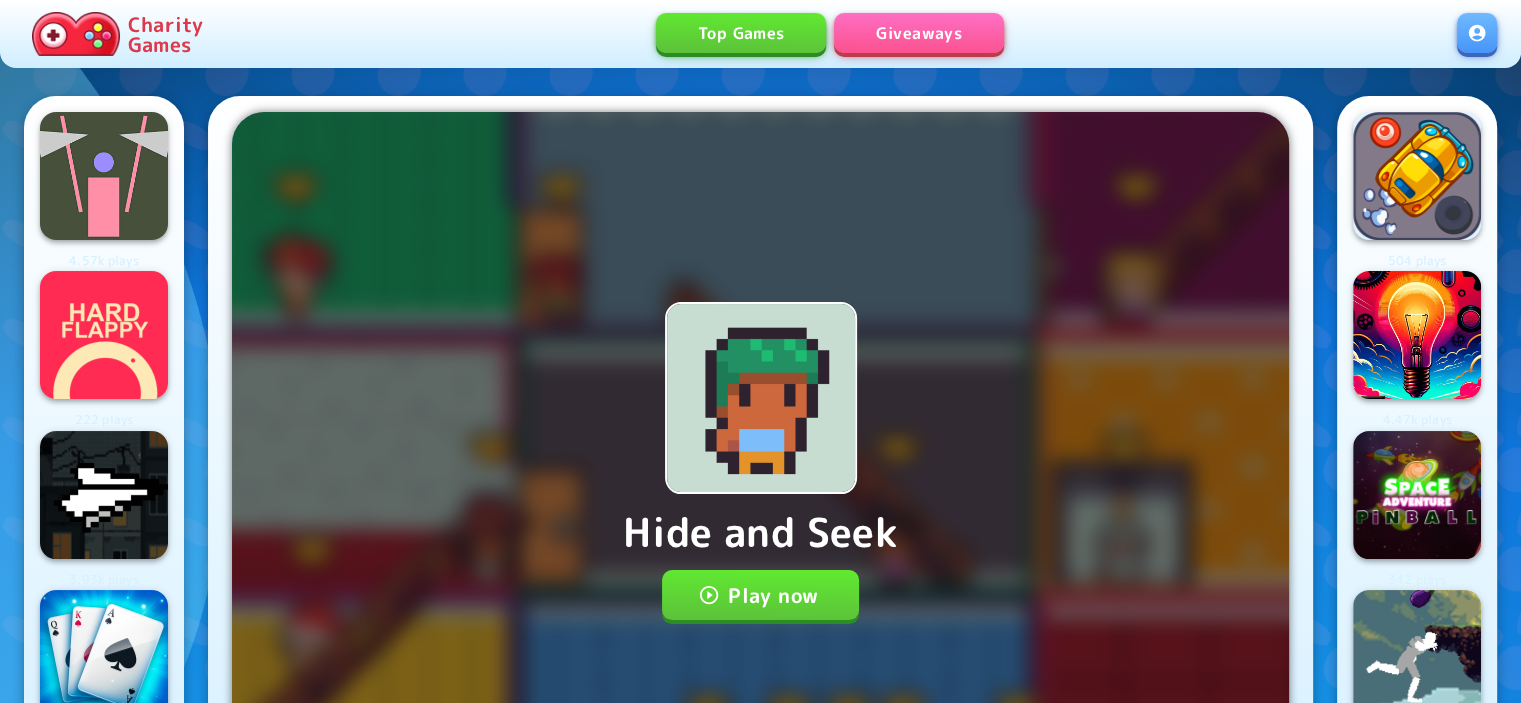 click on "Play now" at bounding box center (760, 595) 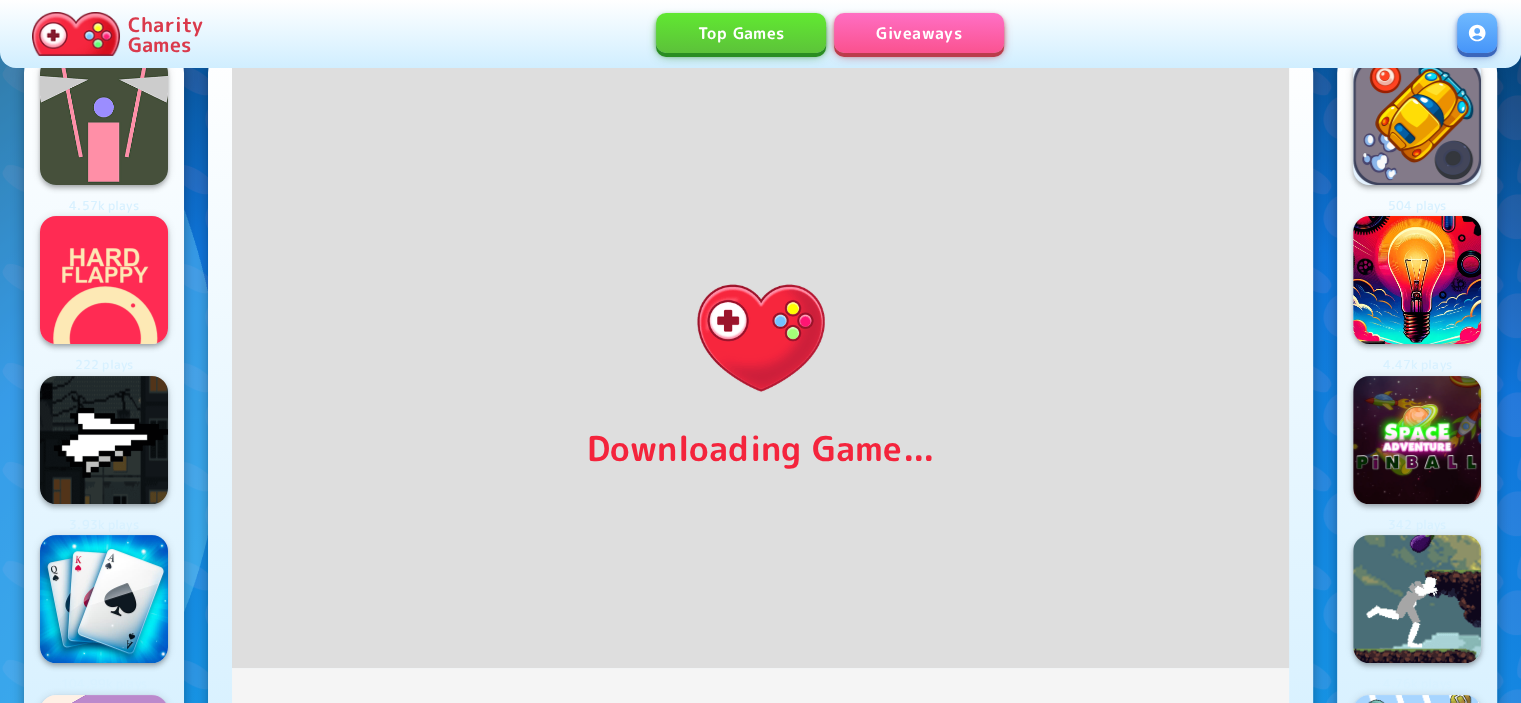 scroll, scrollTop: 37, scrollLeft: 0, axis: vertical 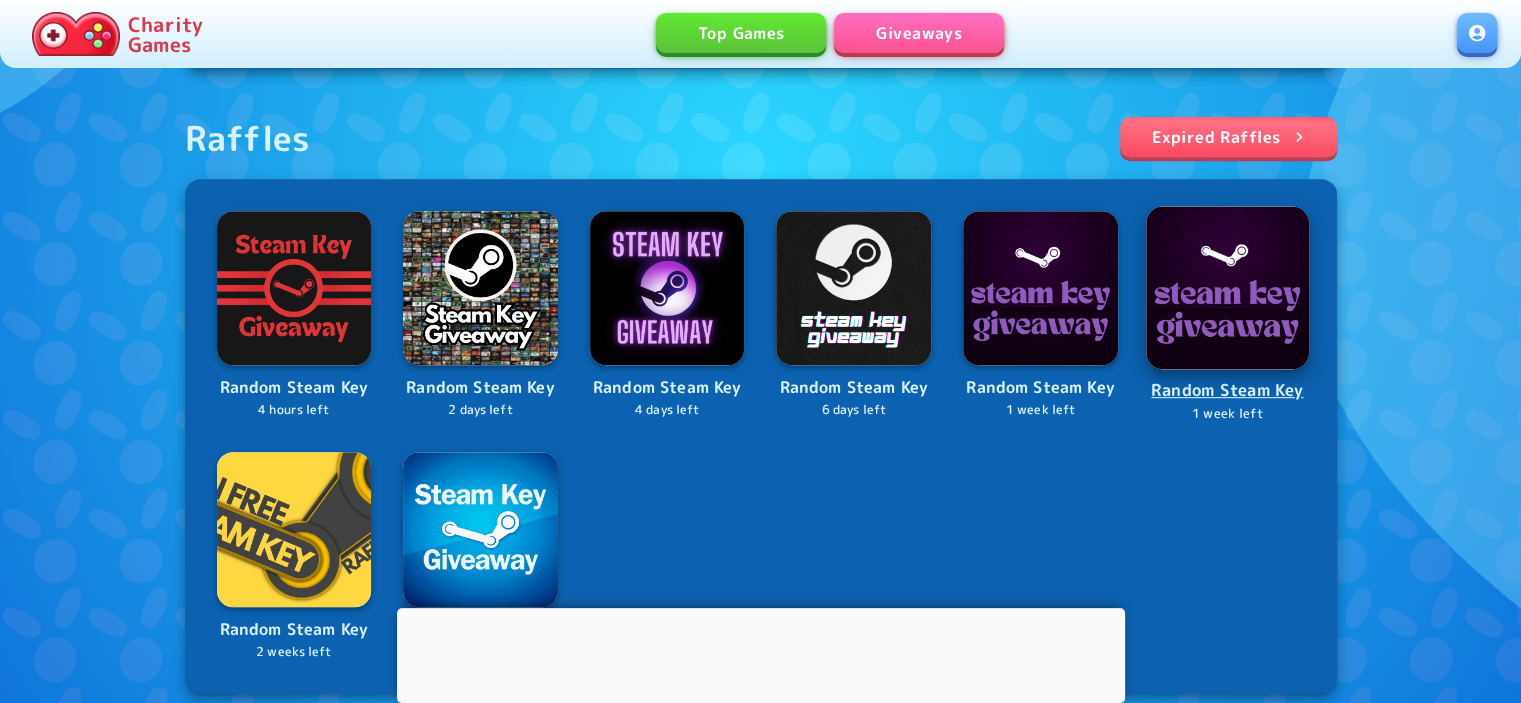 click at bounding box center [1227, 287] 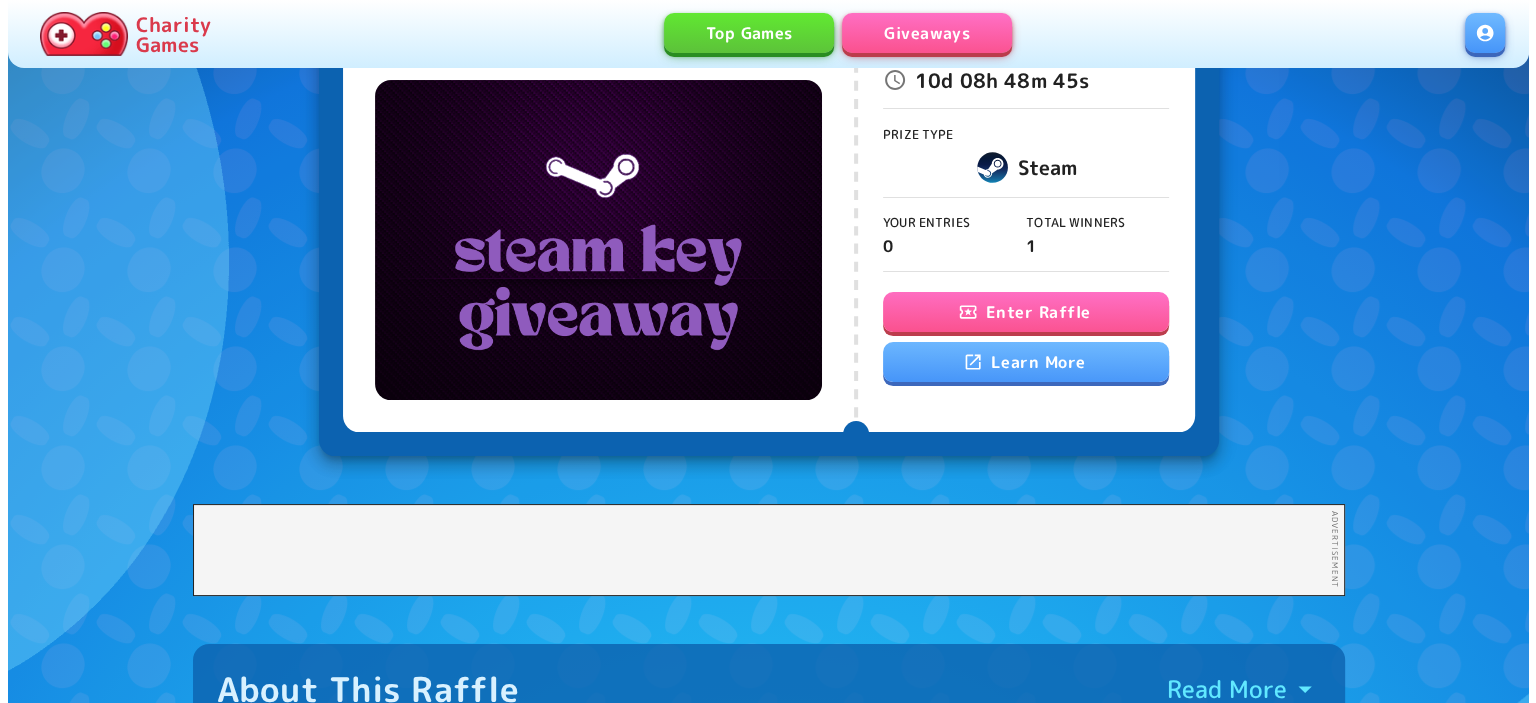scroll, scrollTop: 100, scrollLeft: 0, axis: vertical 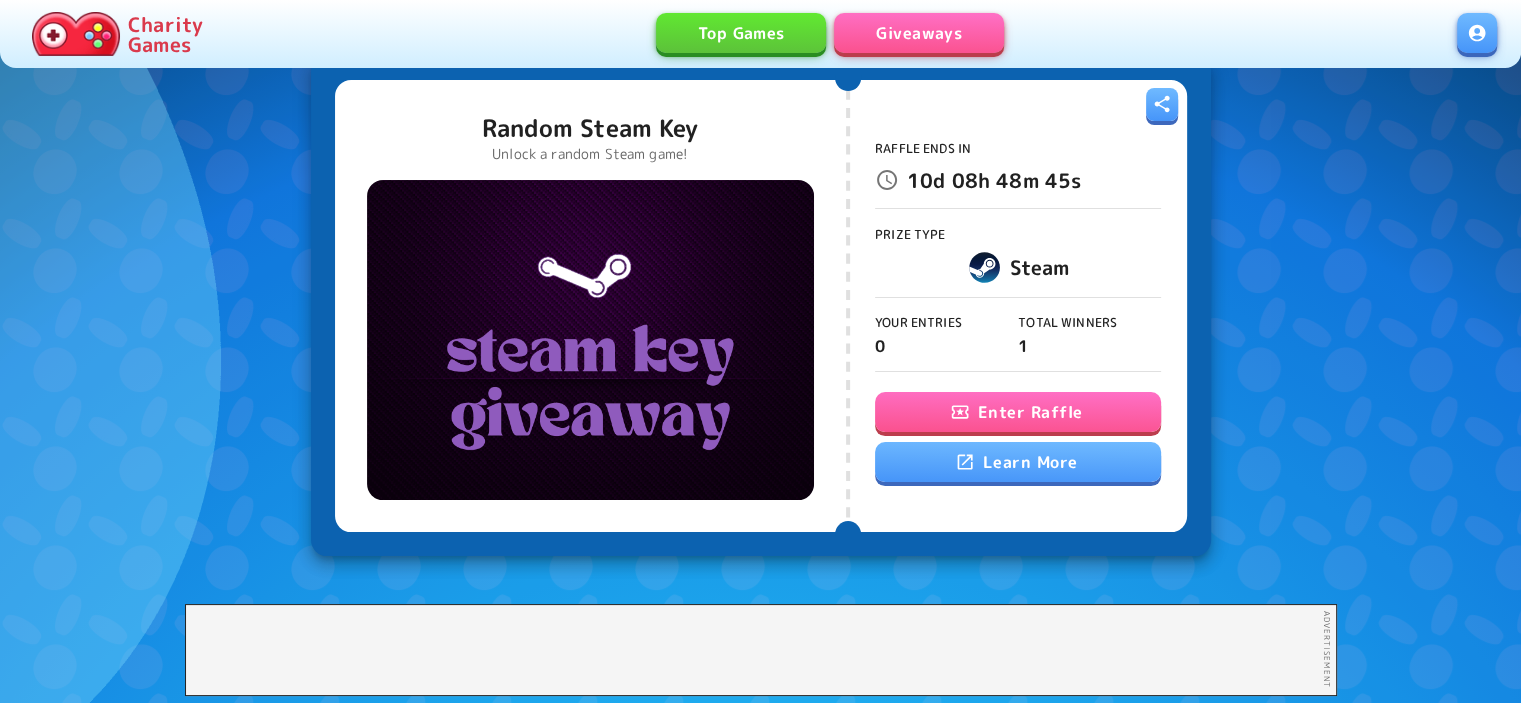 click on "Enter Raffle" at bounding box center (1018, 412) 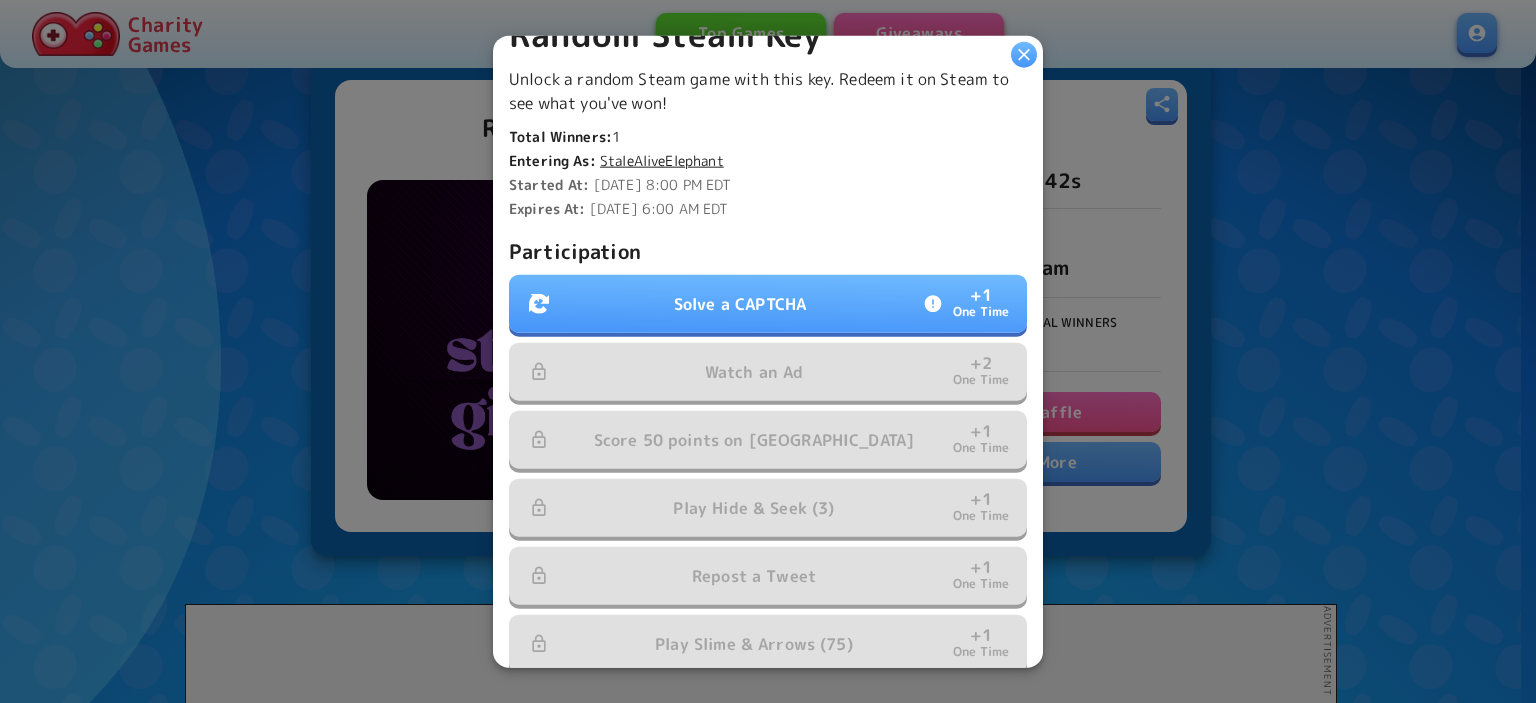 scroll, scrollTop: 500, scrollLeft: 0, axis: vertical 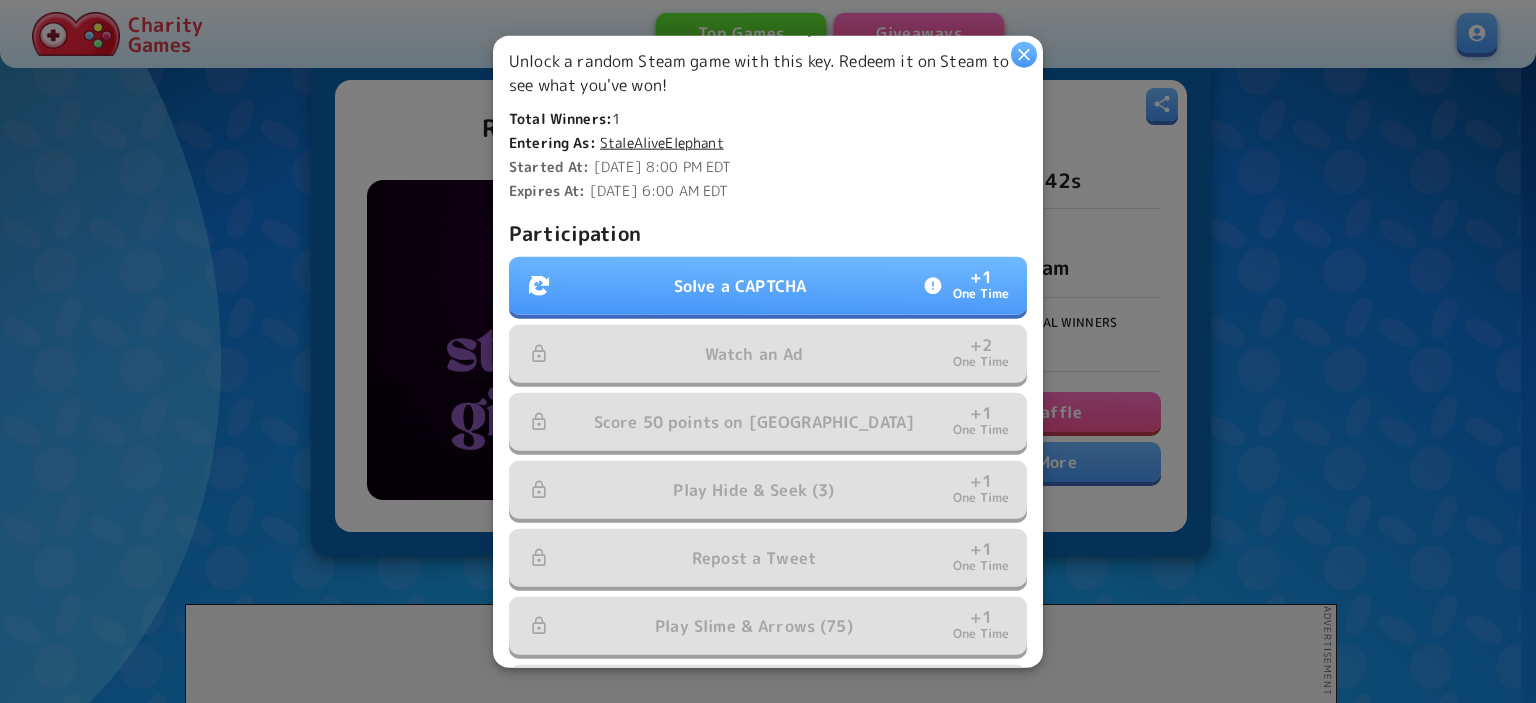 click on "Solve a CAPTCHA + 1 One Time" at bounding box center [768, 286] 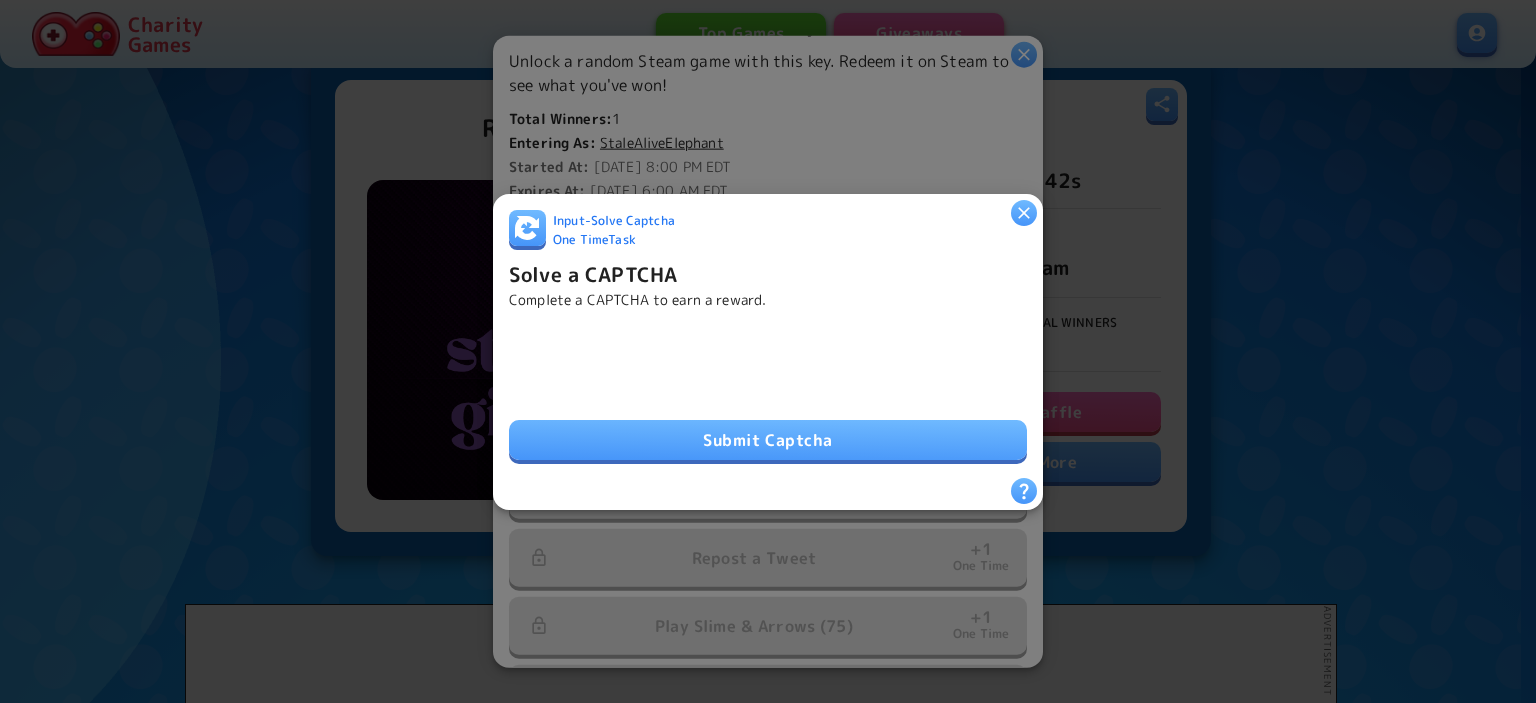click on "Submit Captcha" at bounding box center (768, 440) 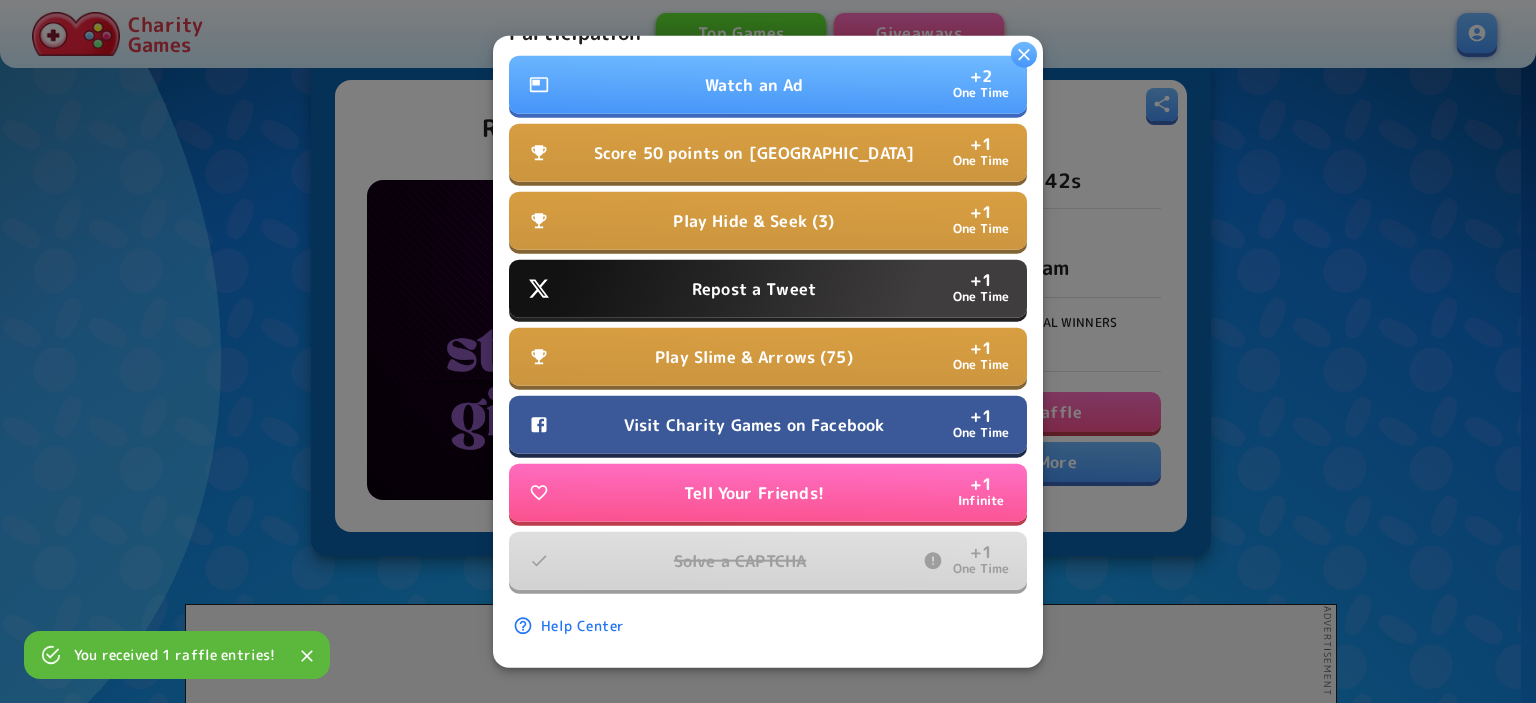 scroll, scrollTop: 707, scrollLeft: 0, axis: vertical 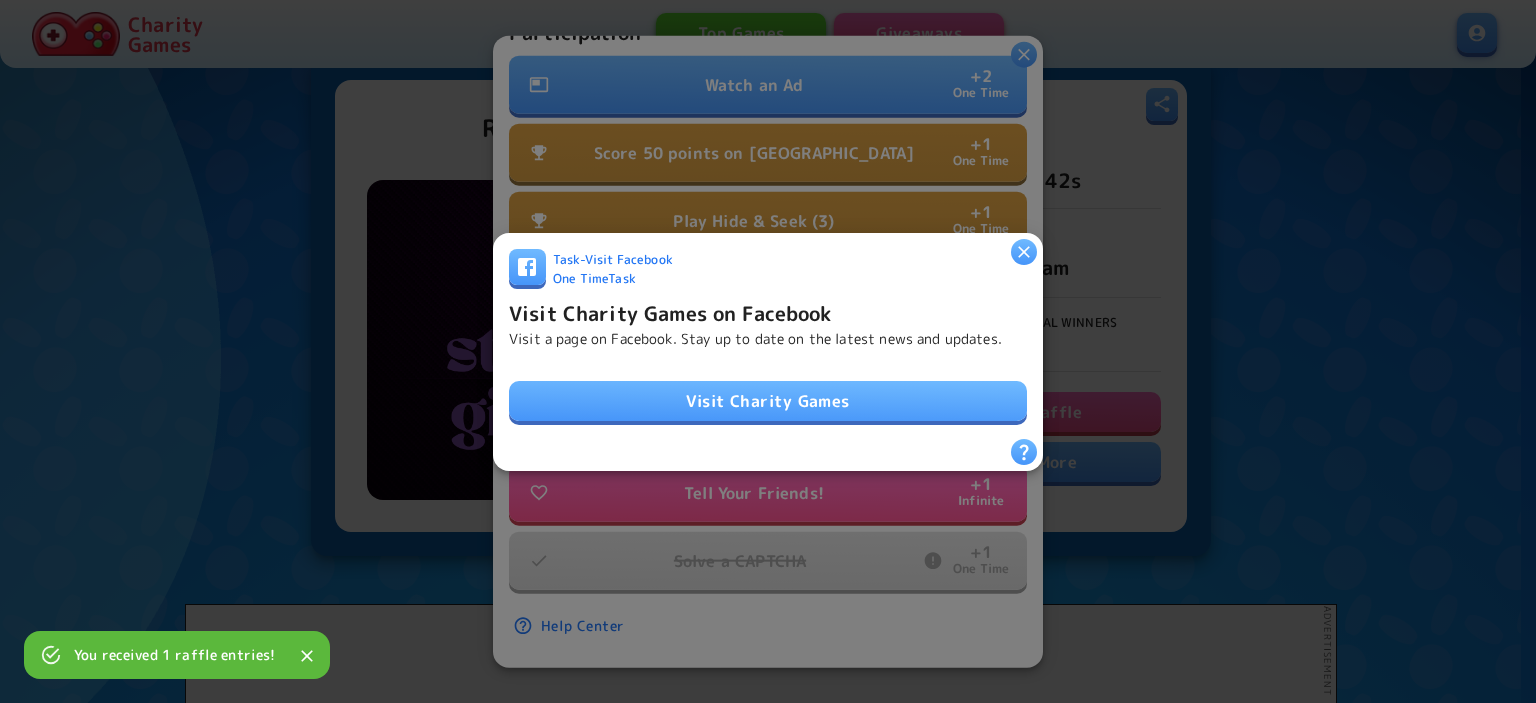 click on "Visit Charity Games" at bounding box center [768, 401] 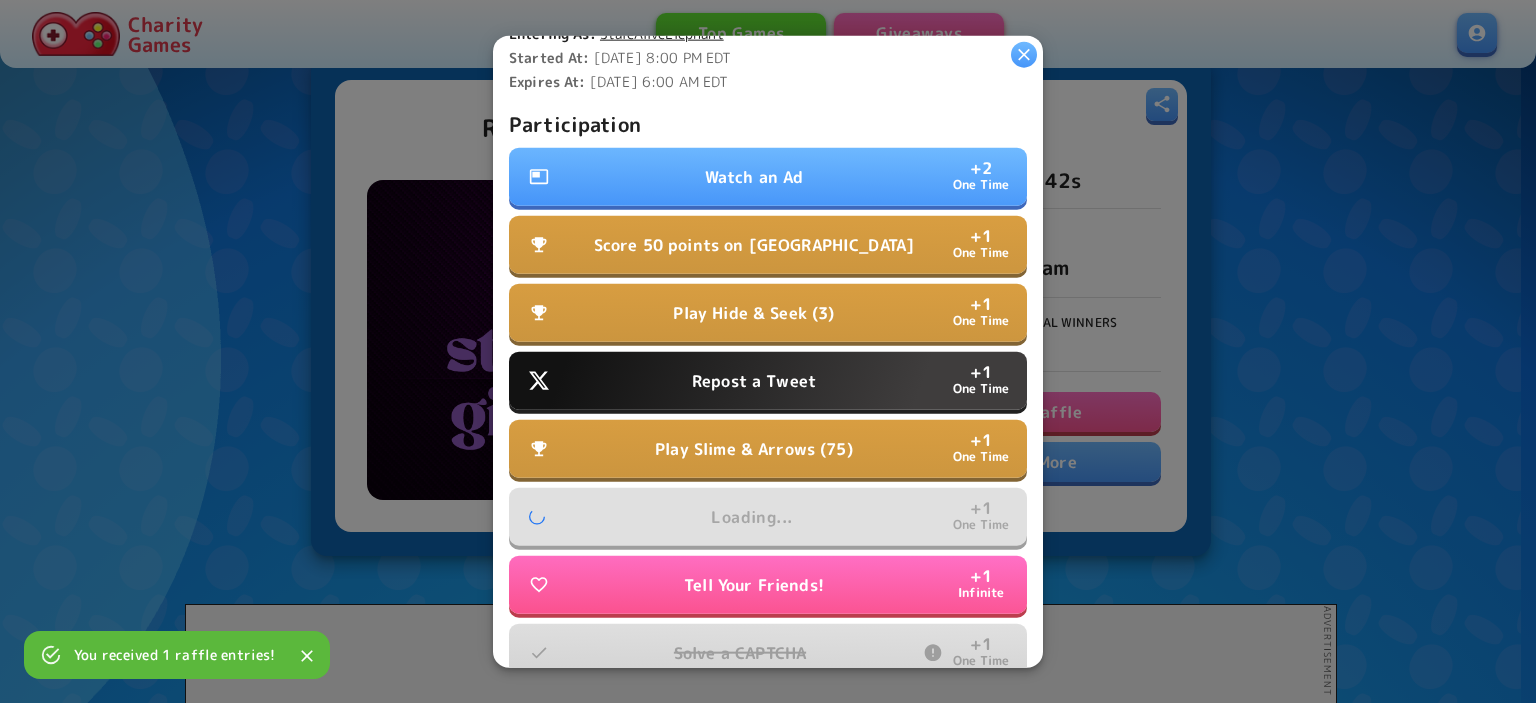 scroll, scrollTop: 607, scrollLeft: 0, axis: vertical 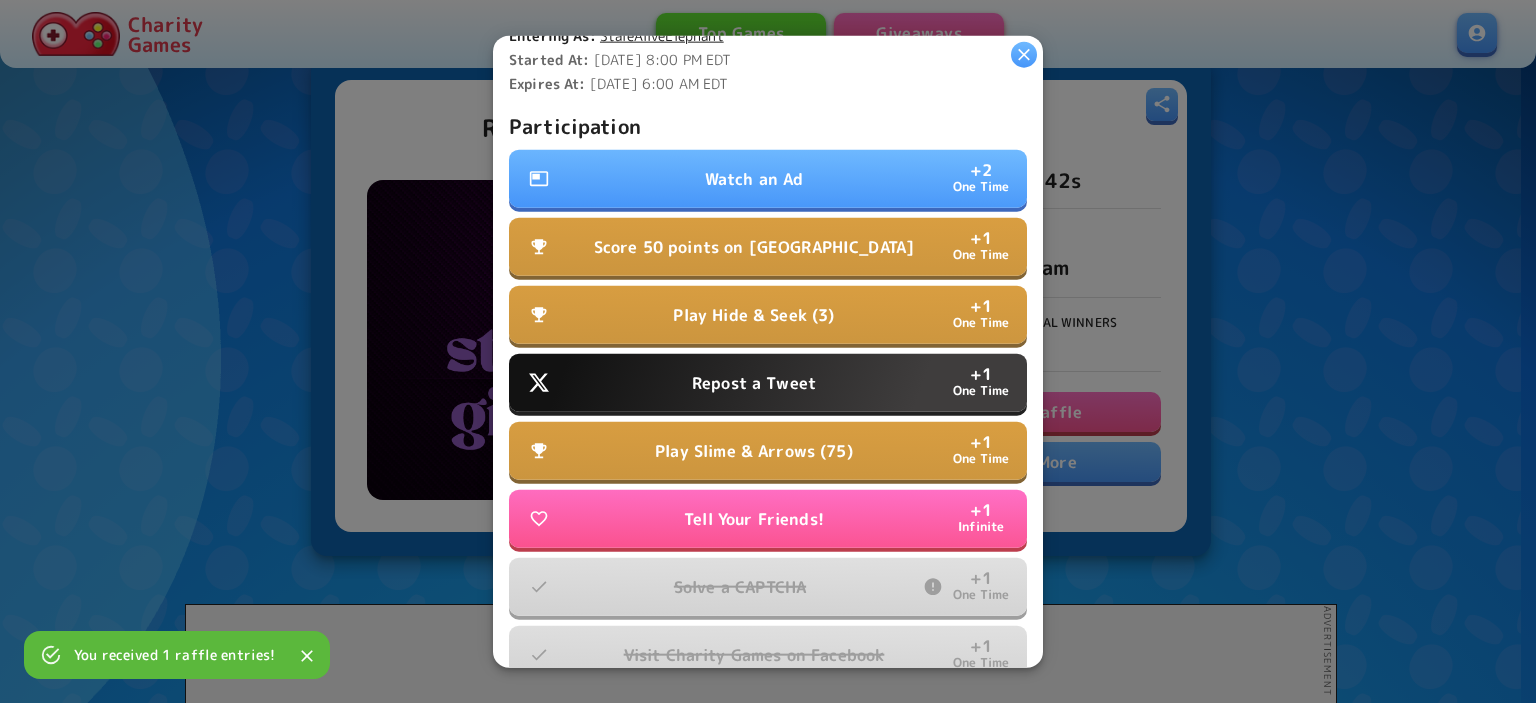 click on "Repost a Tweet + 1 One Time" at bounding box center (768, 383) 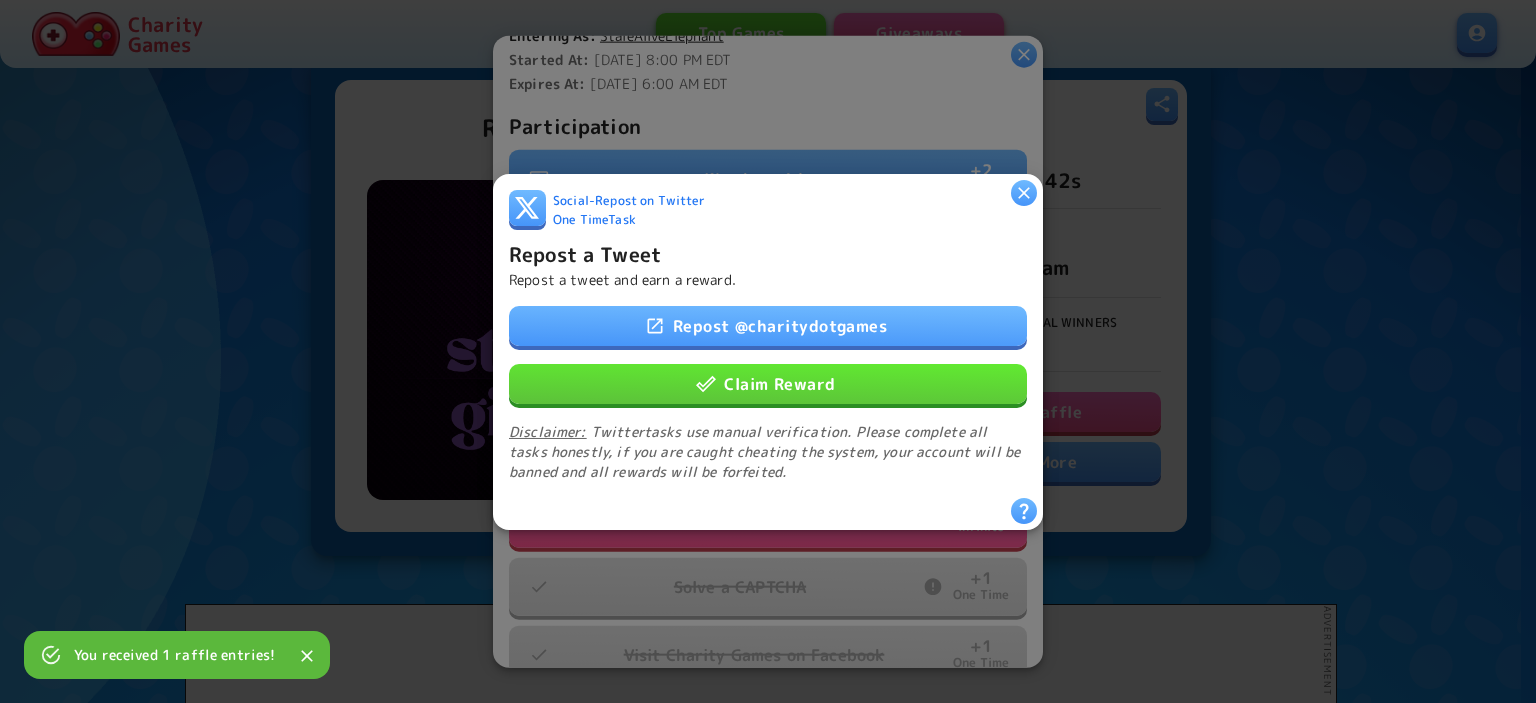 click on "Repost @ charitydotgames" at bounding box center [768, 325] 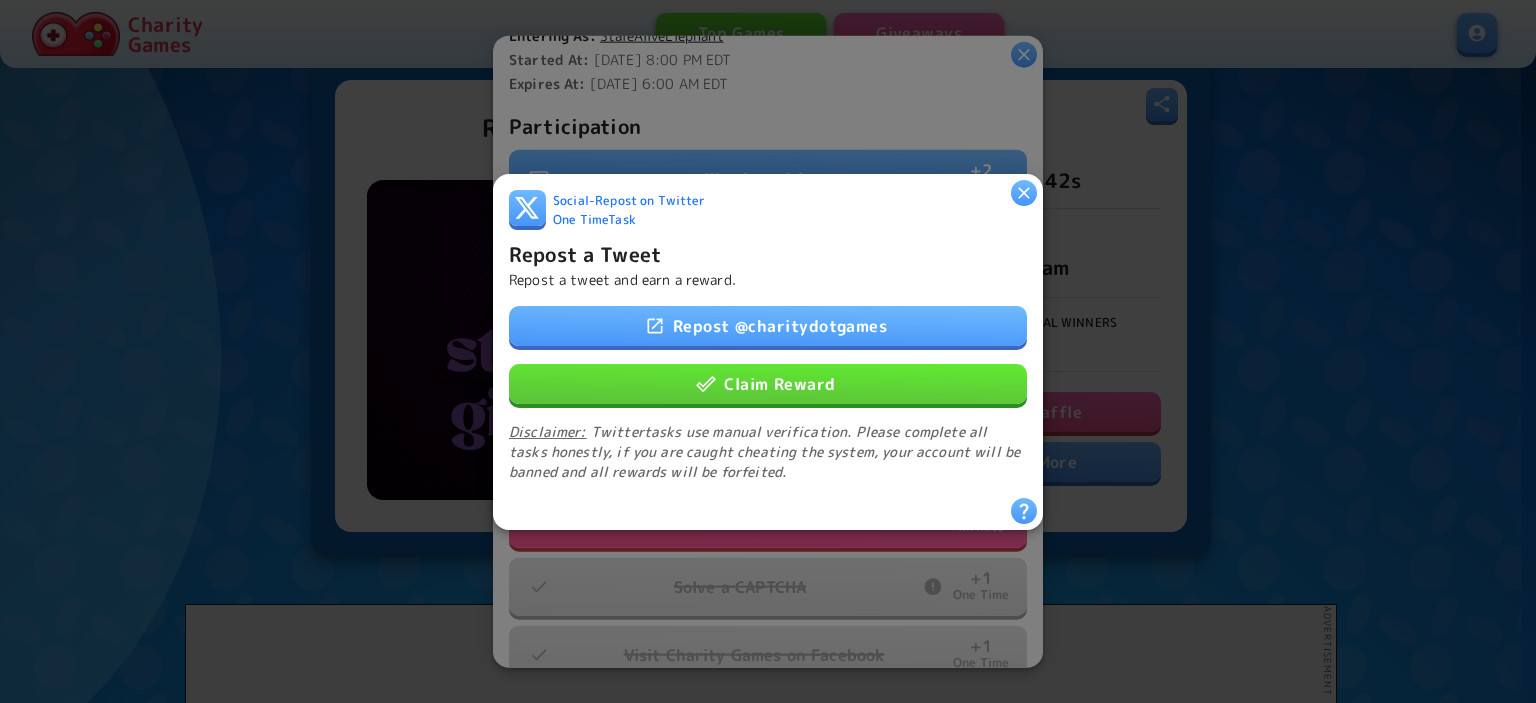 click on "Repost @ charitydotgames" at bounding box center (768, 325) 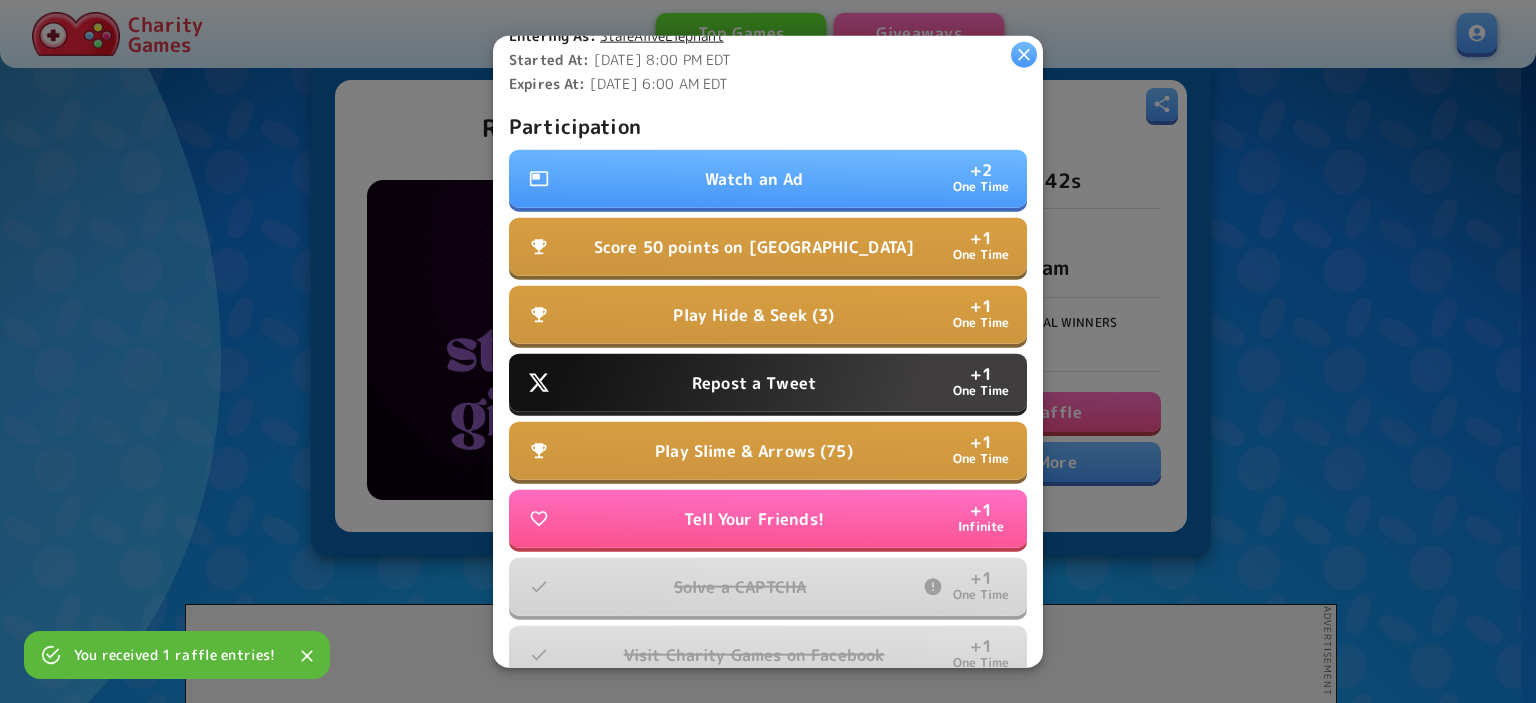click on "Play Slime & Arrows (75)" at bounding box center (754, 451) 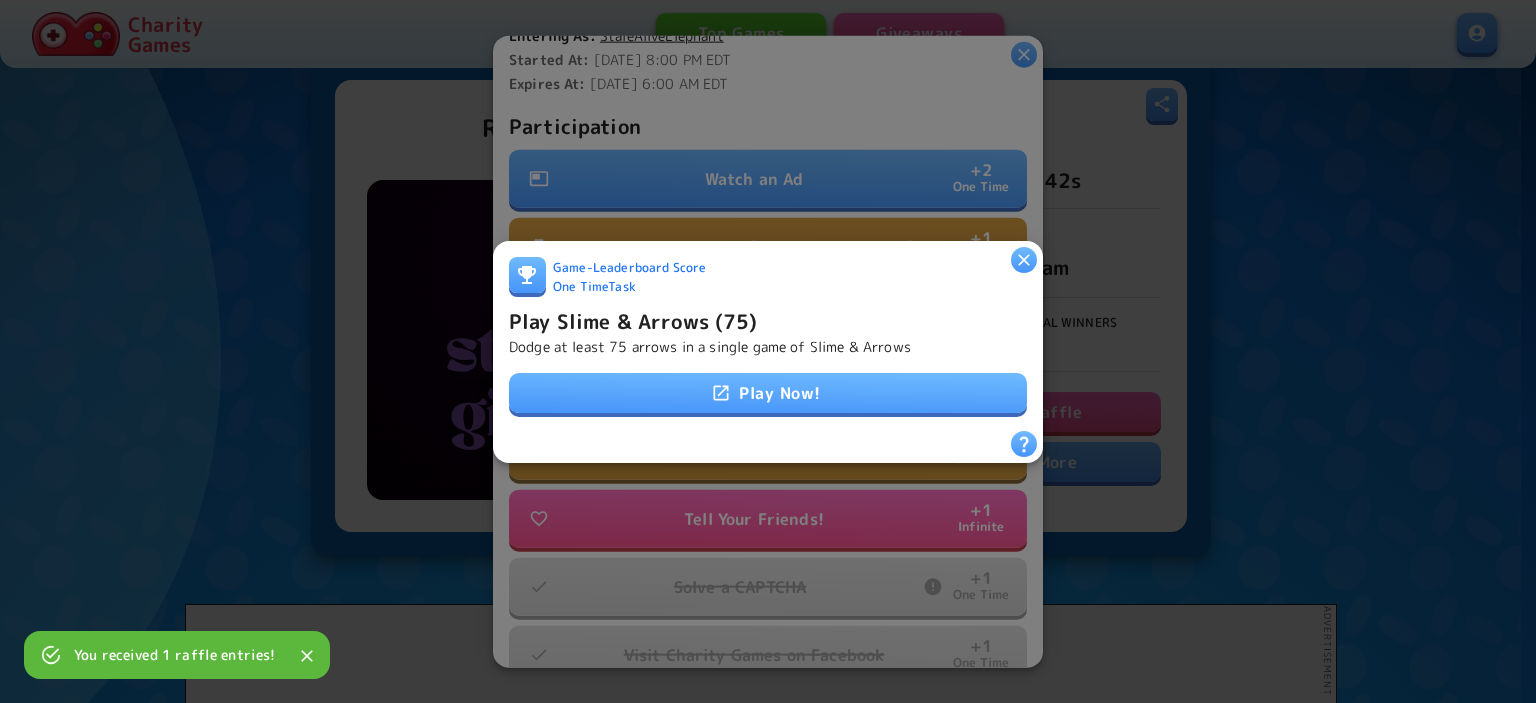 click on "Play Now!" at bounding box center (768, 393) 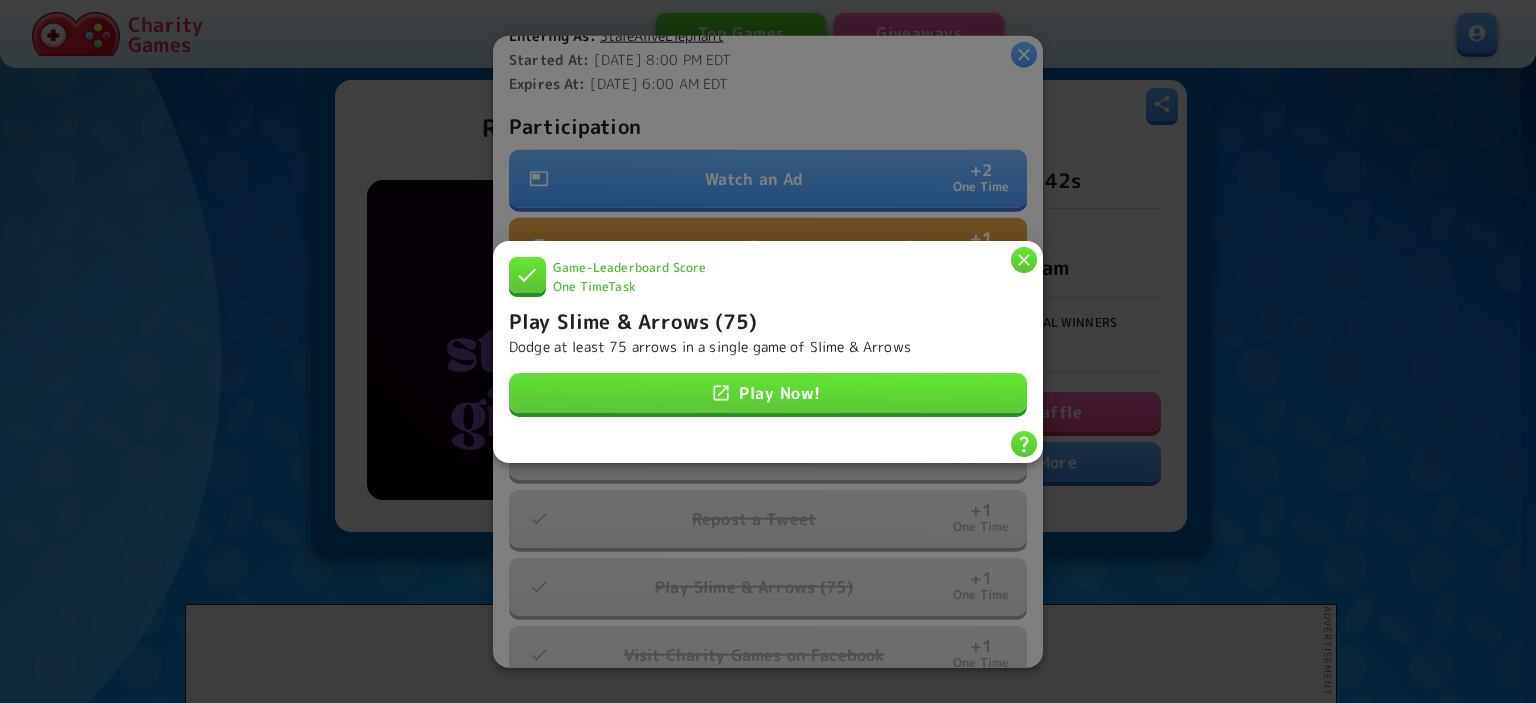 click on "Game  -  Leaderboard Score One Time  Task" at bounding box center (768, 280) 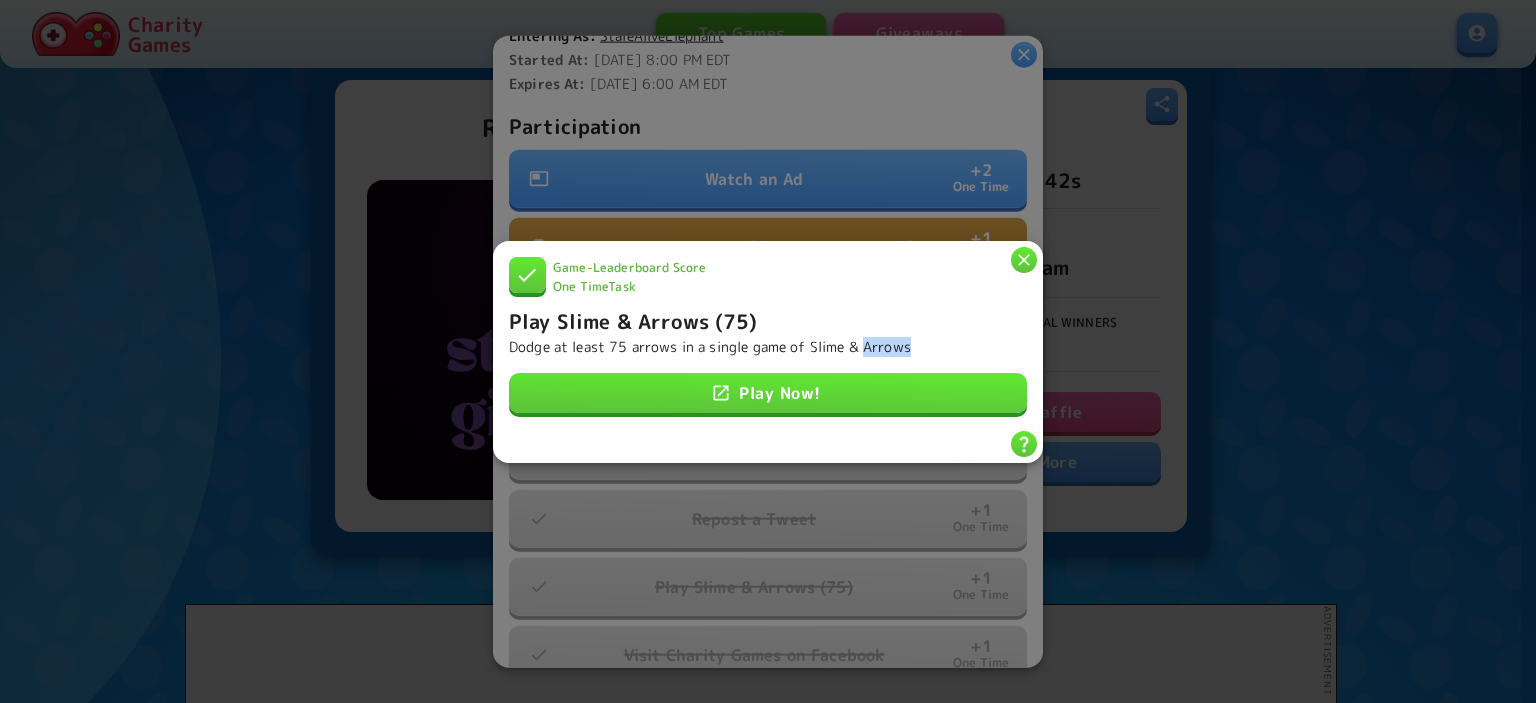 click at bounding box center [1024, 259] 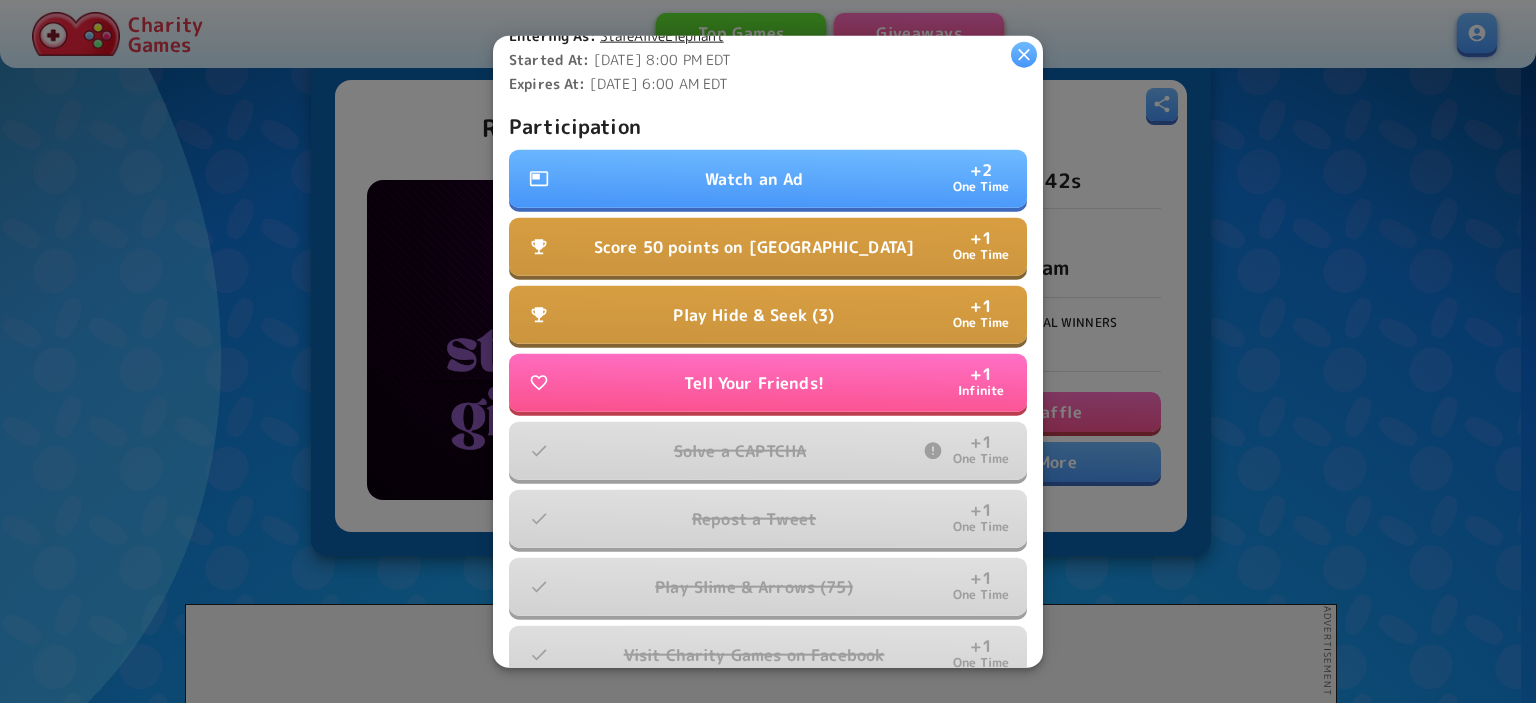 click on "Play Hide & Seek (3) + 1 One Time" at bounding box center (768, 315) 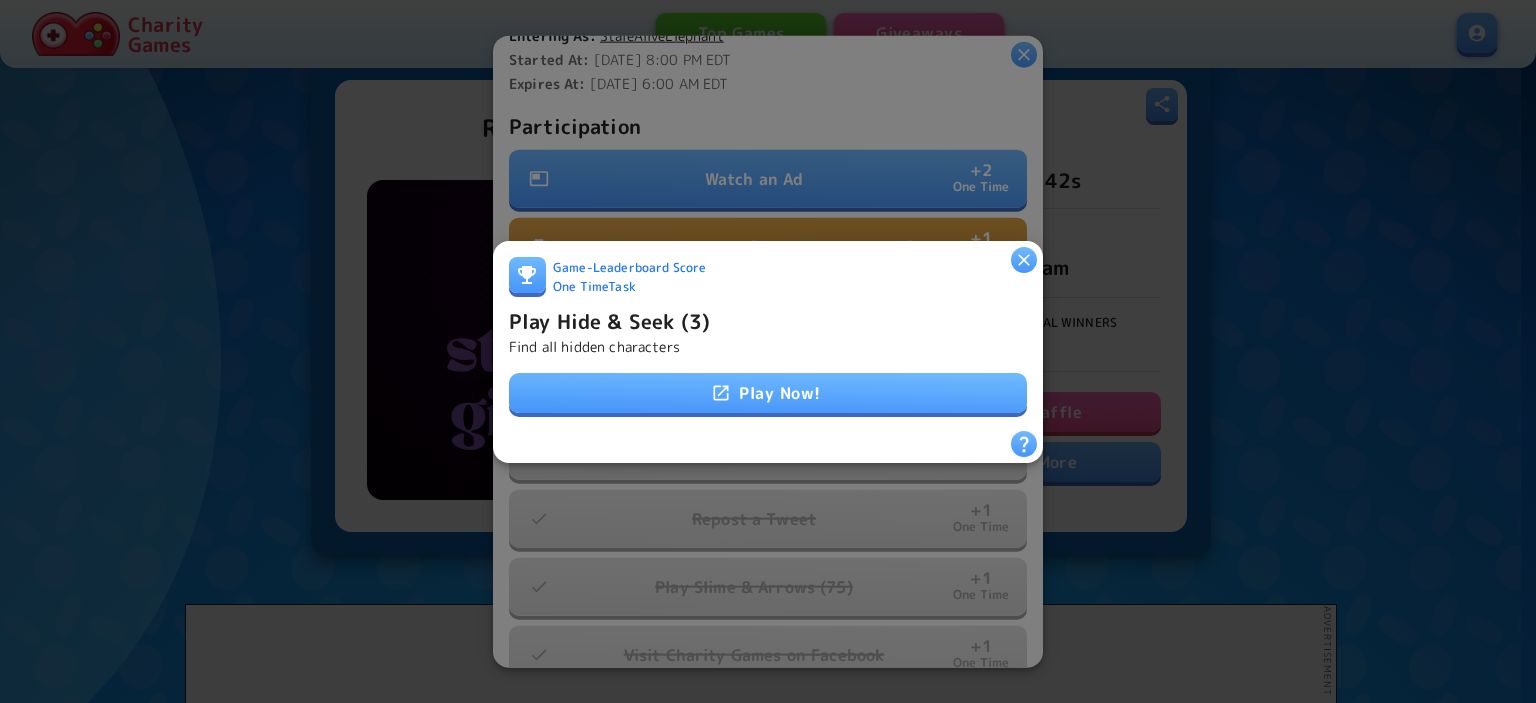 click on "Game  -  Leaderboard Score One Time  Task Play Hide & Seek (3) Find all hidden characters Play Now!" at bounding box center (768, 343) 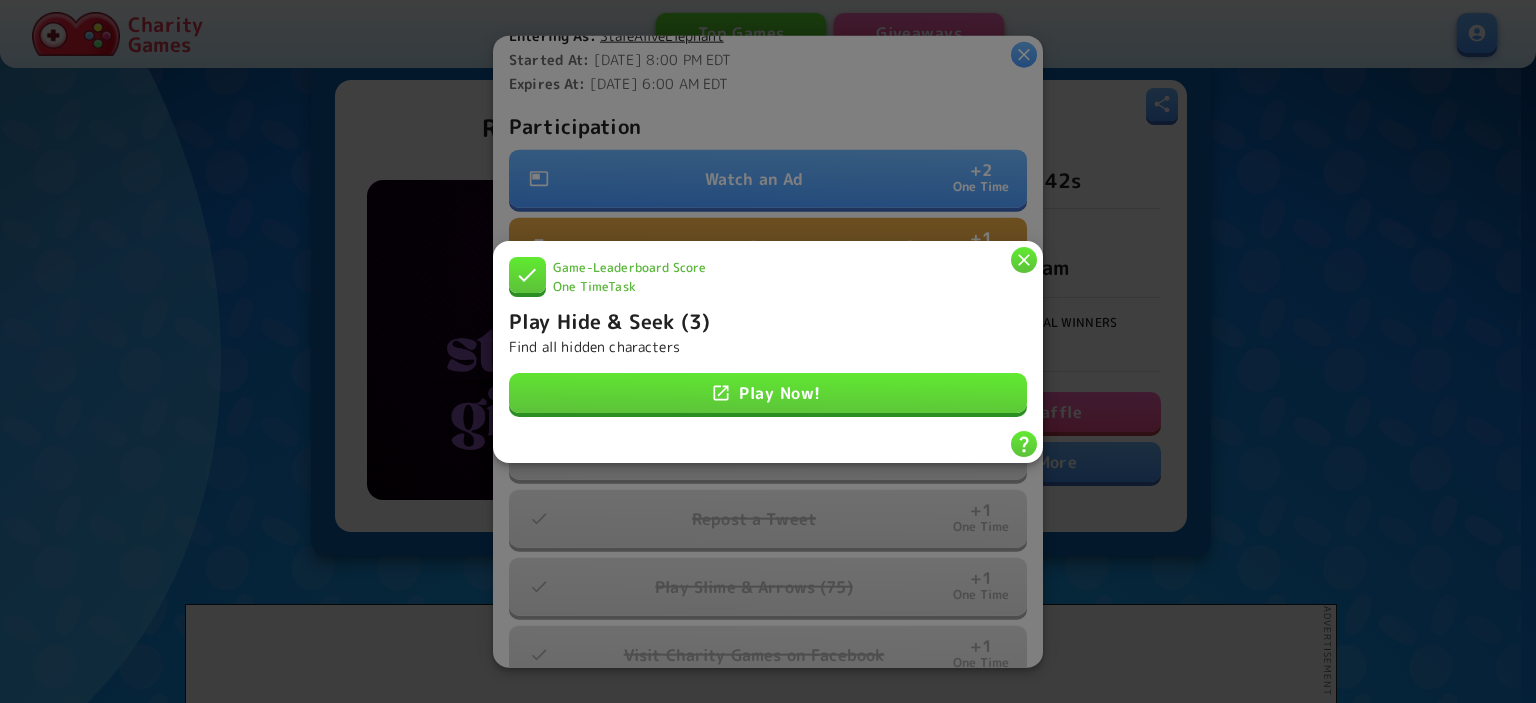 click 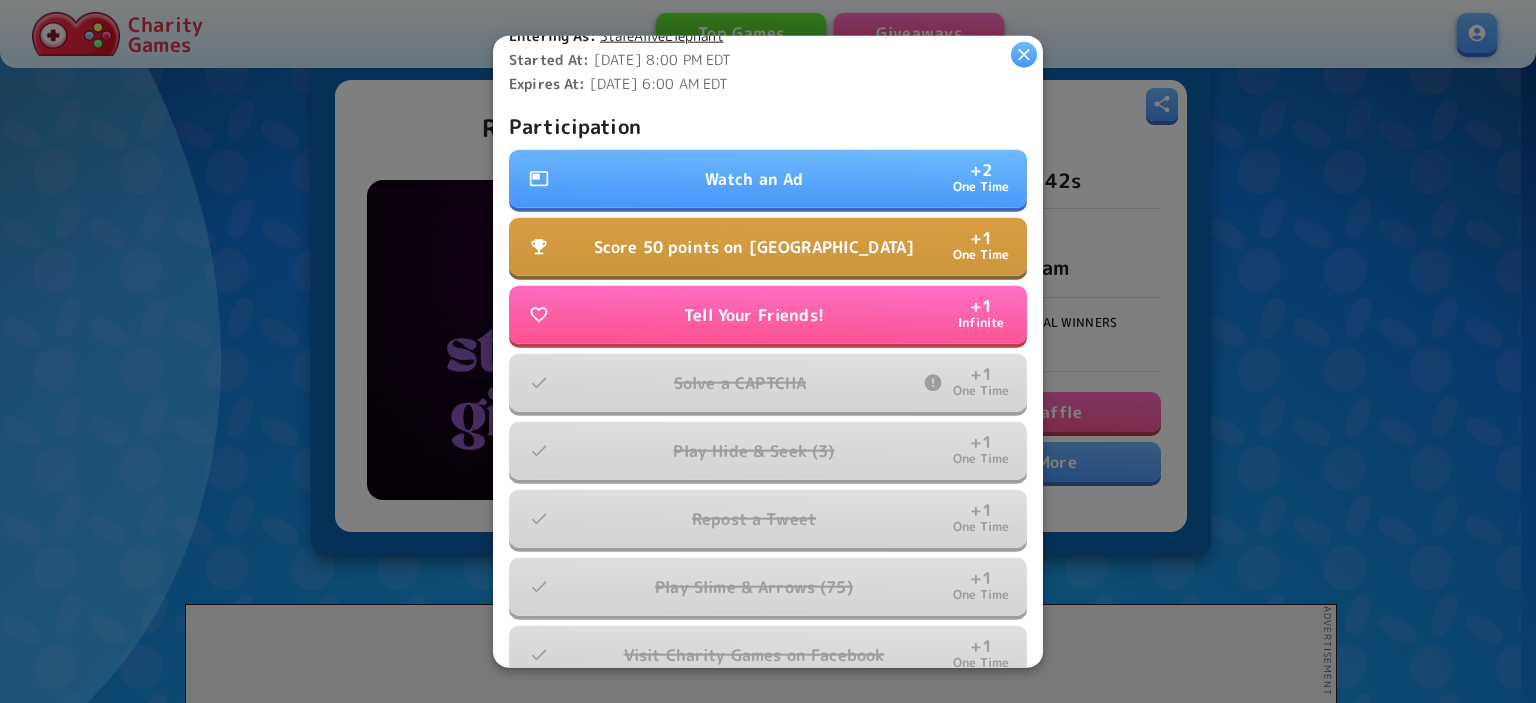 click on "Score 50 points on Tall Tower" at bounding box center (754, 247) 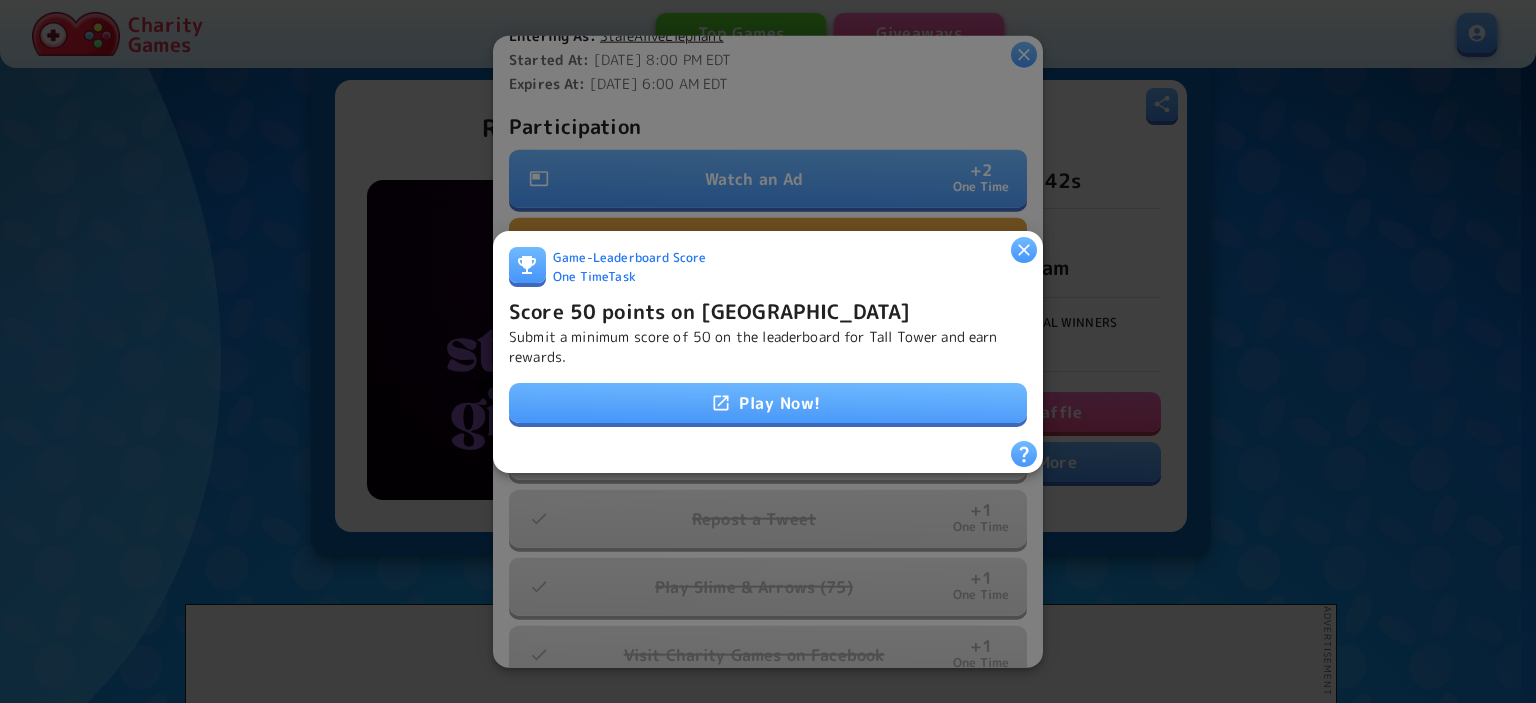 click on "Game  -  Leaderboard Score One Time  Task Score 50 points on Tall Tower Submit a minimum score of 50 on the leaderboard for Tall Tower and earn rewards. Play Now!" at bounding box center (768, 343) 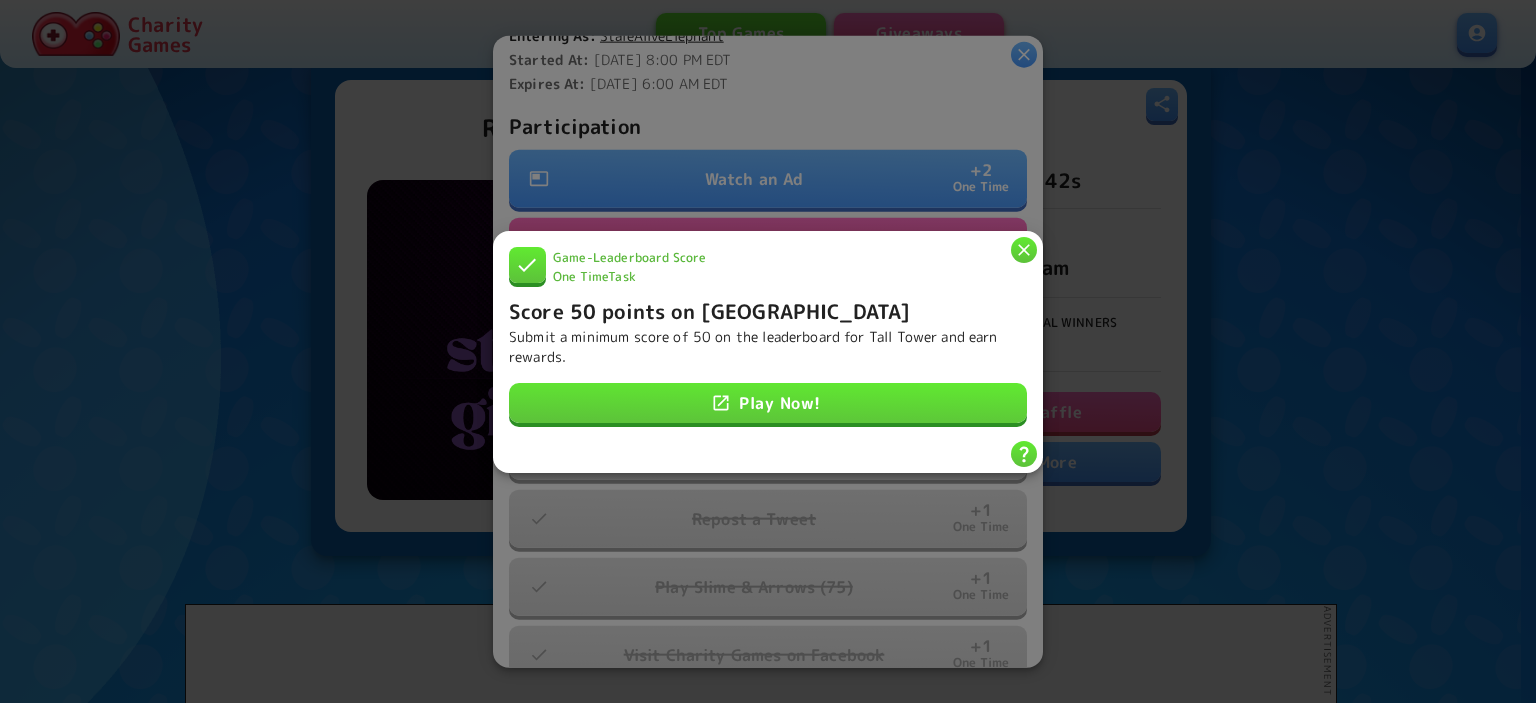 click 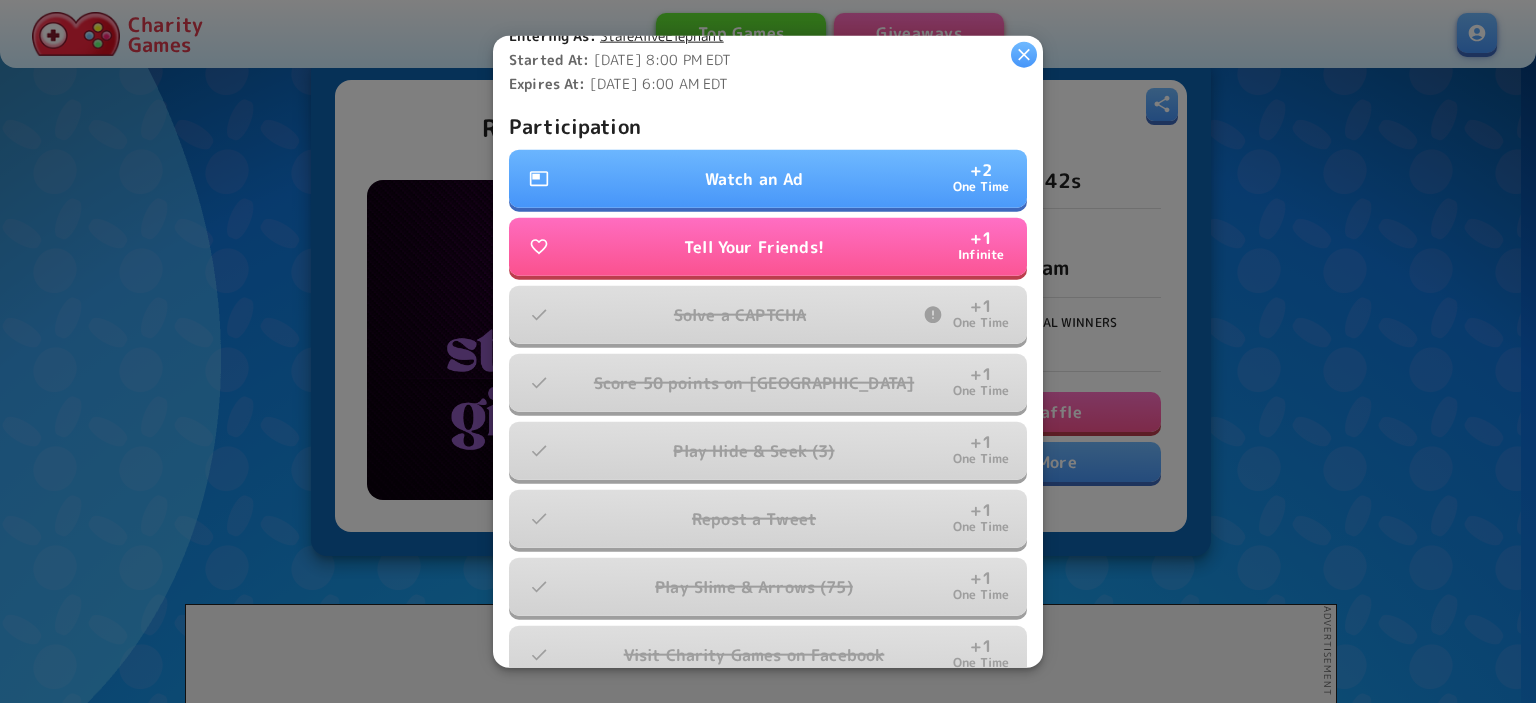 click on "Watch an Ad + 2 One Time" at bounding box center [768, 179] 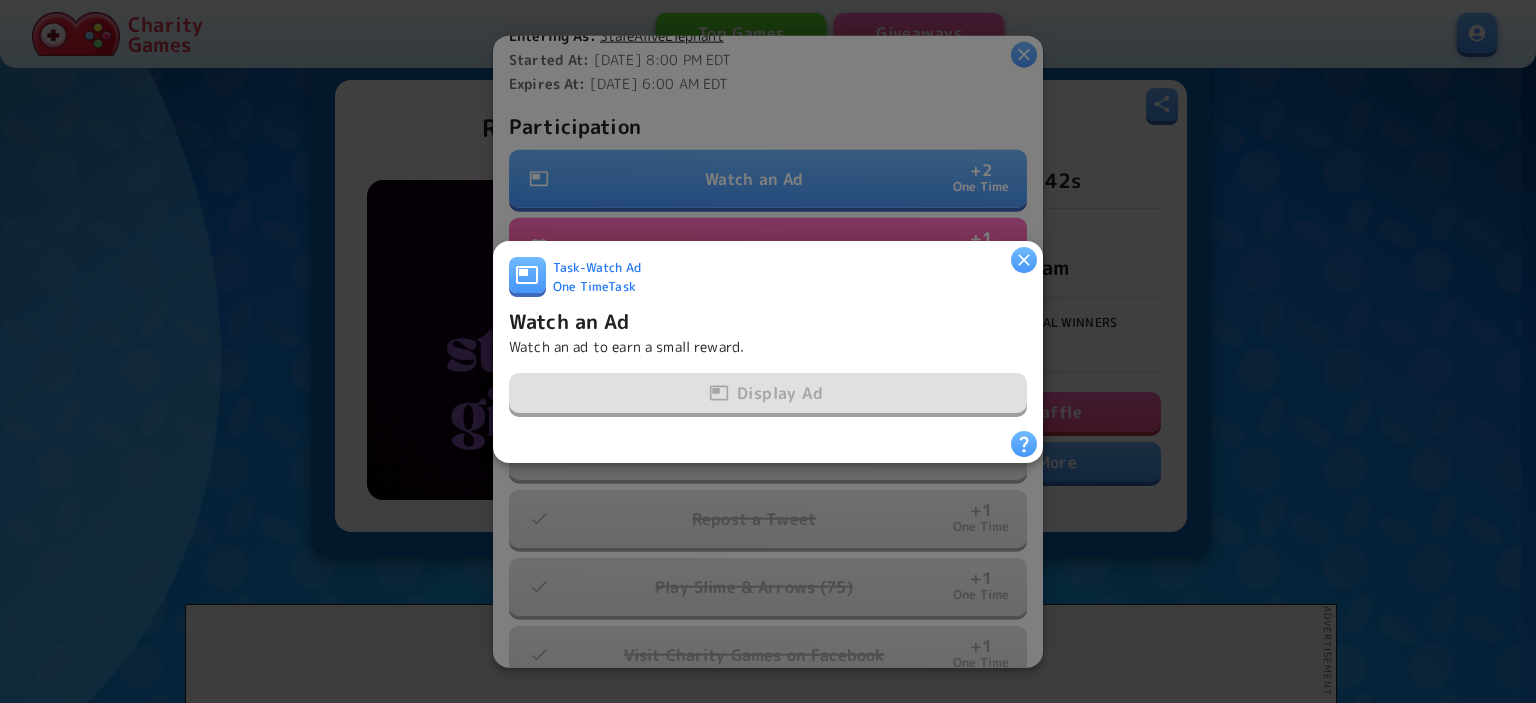 click on "Display Ad" at bounding box center (768, 394) 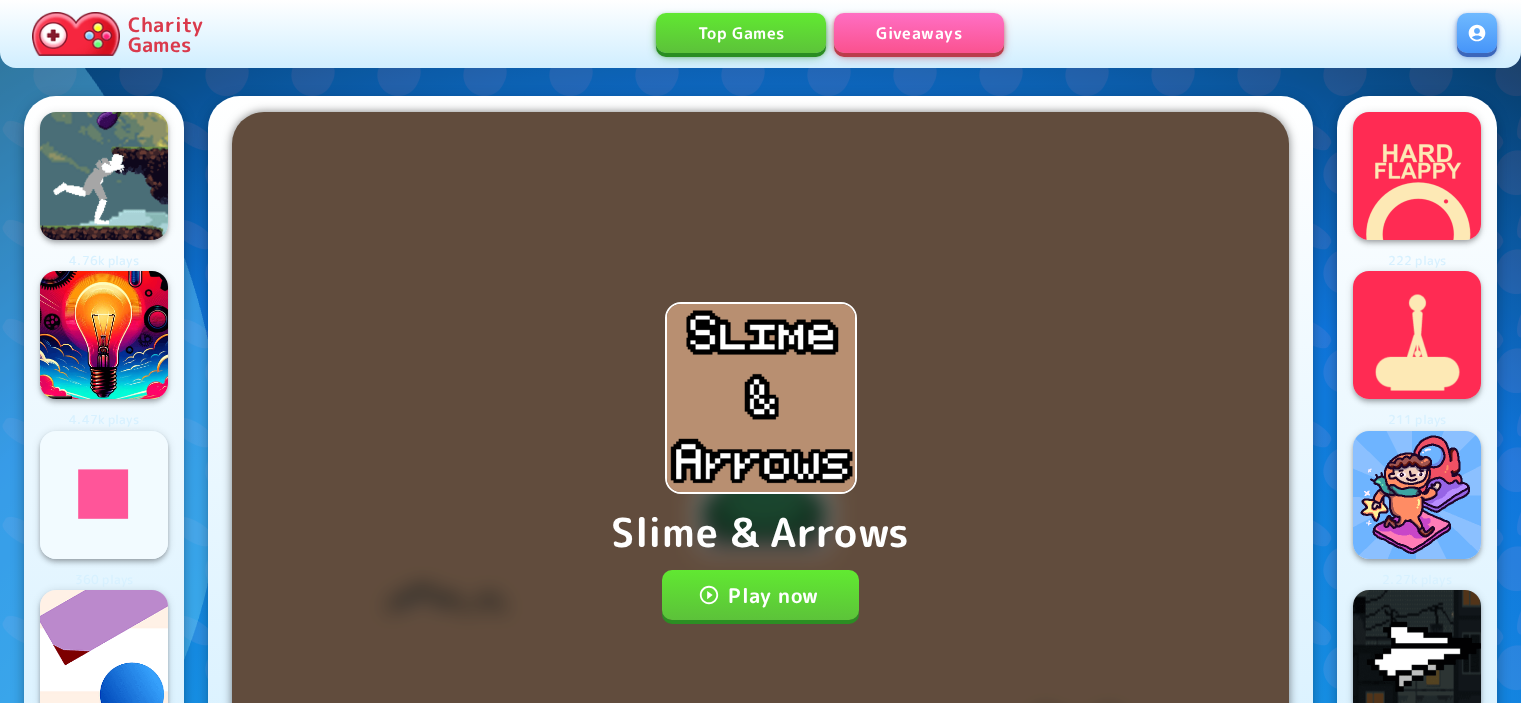scroll, scrollTop: 0, scrollLeft: 0, axis: both 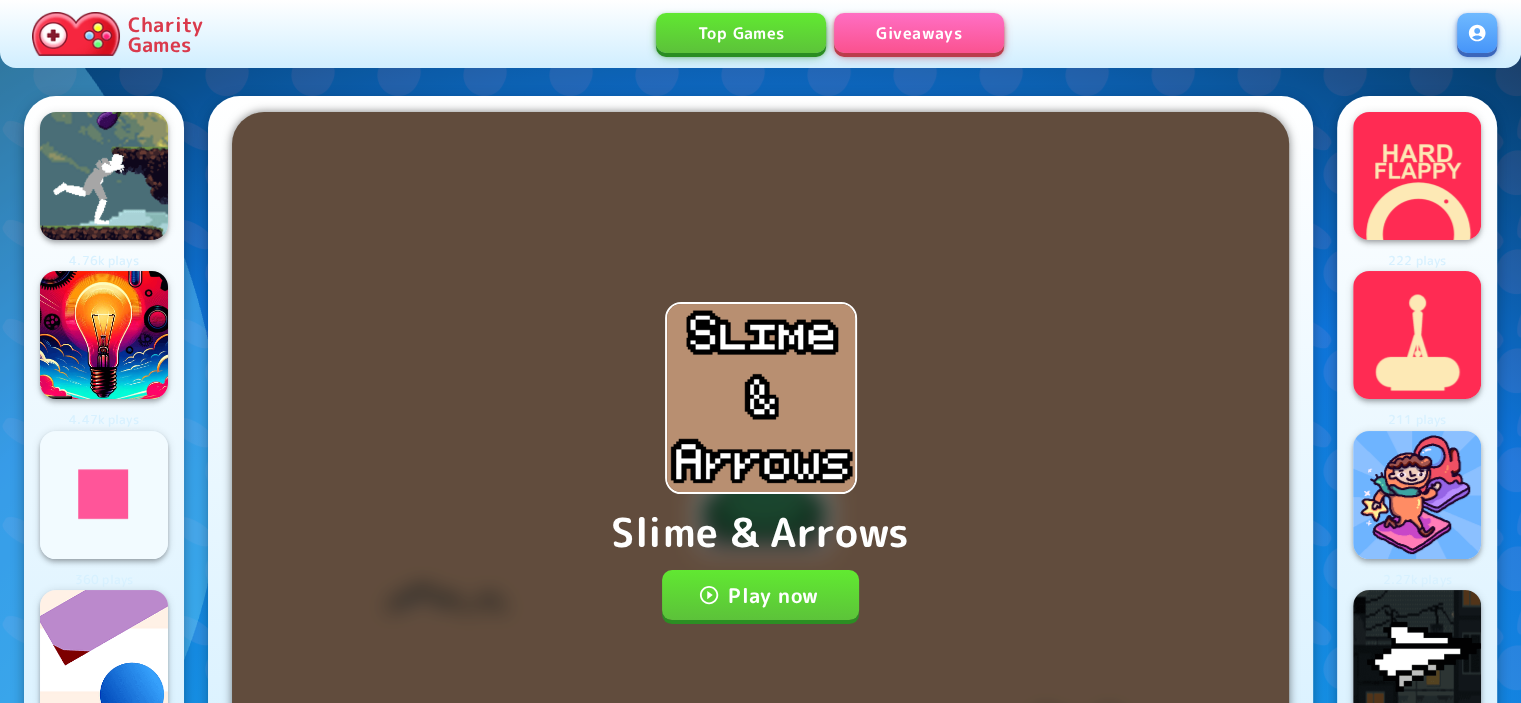 click on "Play now" at bounding box center [760, 595] 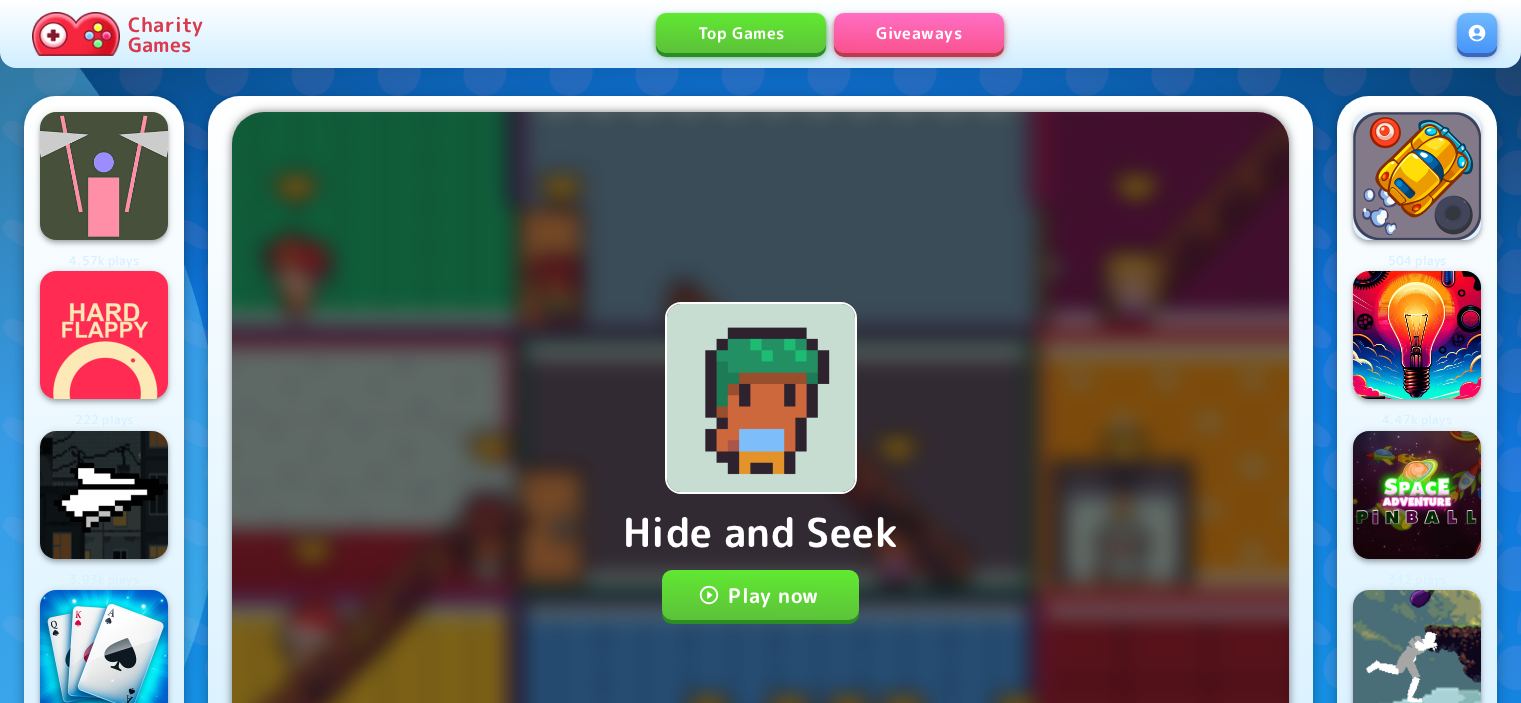 scroll, scrollTop: 0, scrollLeft: 0, axis: both 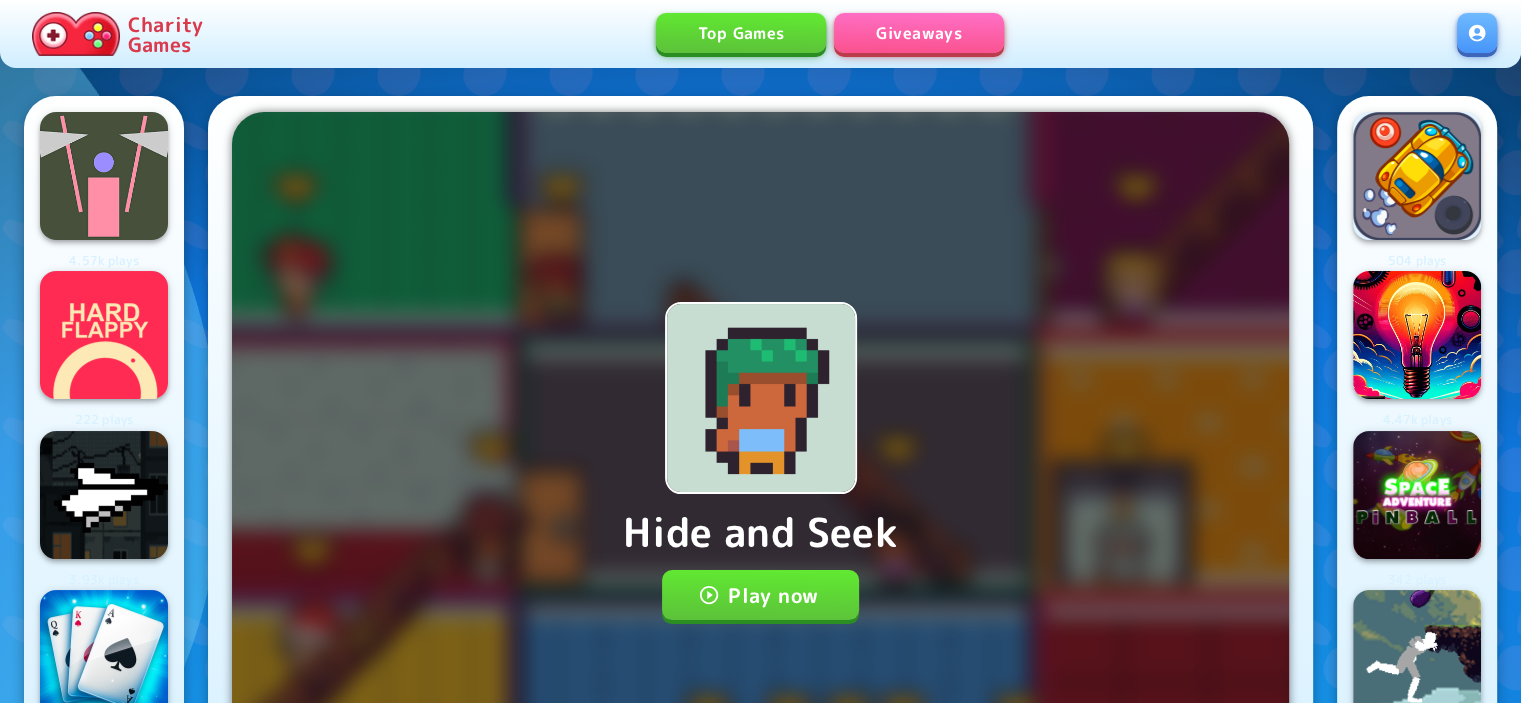 click on "Play now" at bounding box center (760, 595) 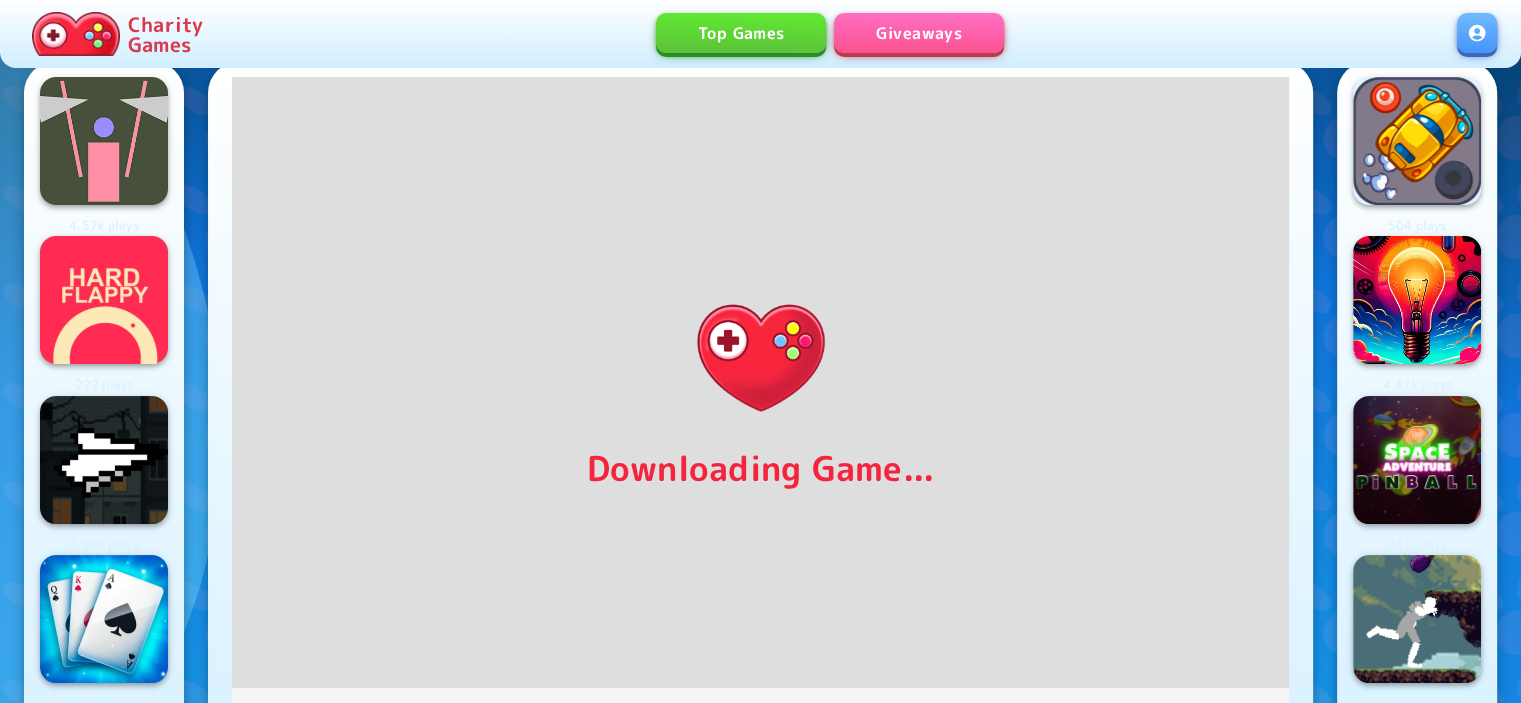 scroll, scrollTop: 0, scrollLeft: 0, axis: both 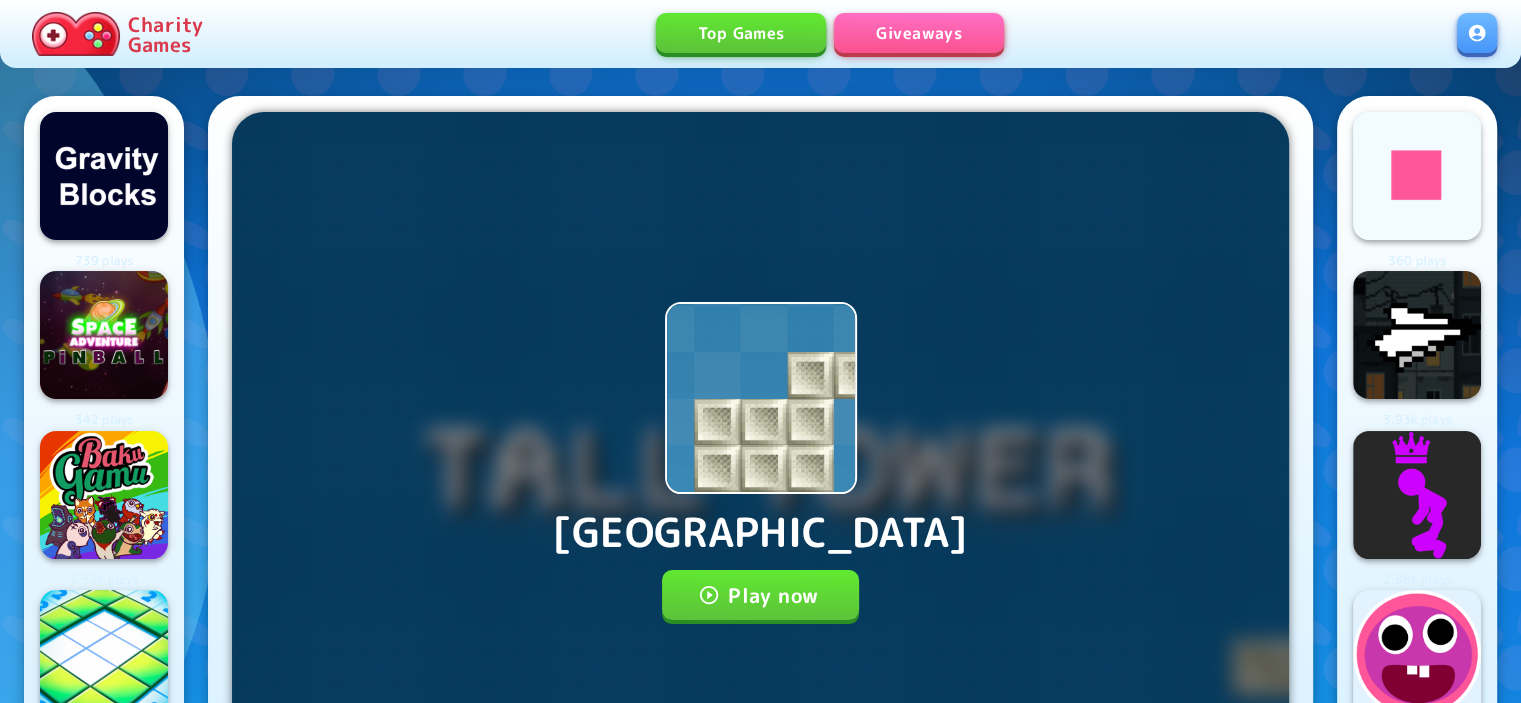 click on "Play now" at bounding box center (760, 595) 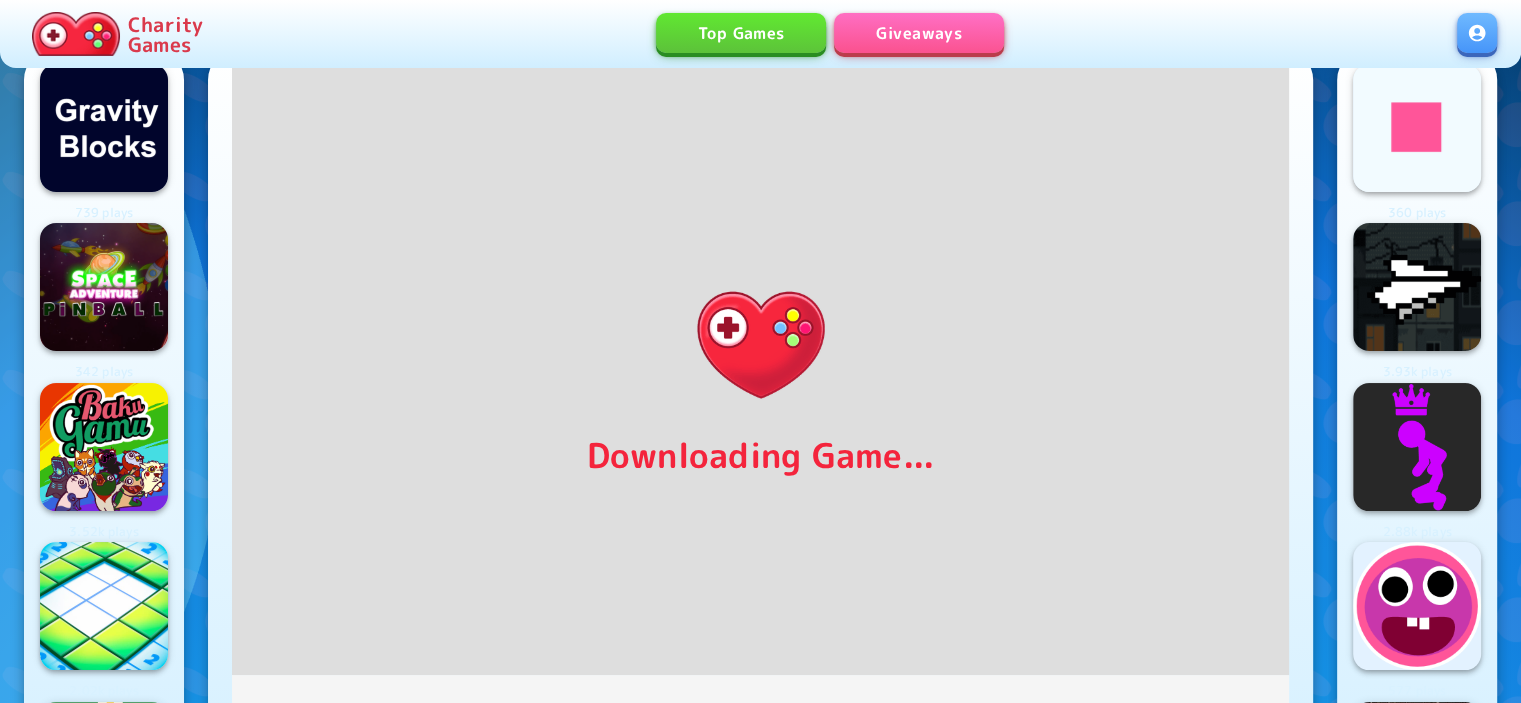 scroll, scrollTop: 0, scrollLeft: 0, axis: both 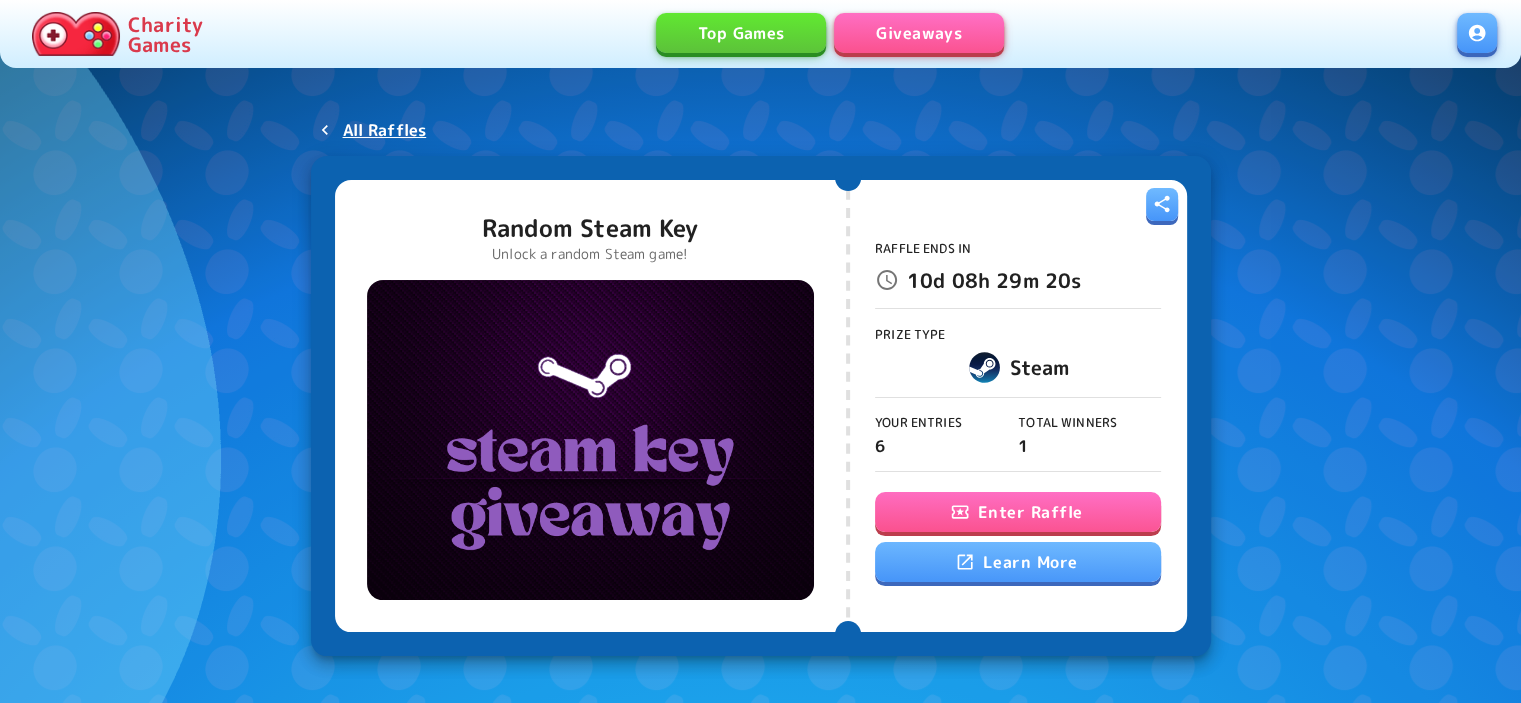 click on "Enter Raffle" at bounding box center (1018, 512) 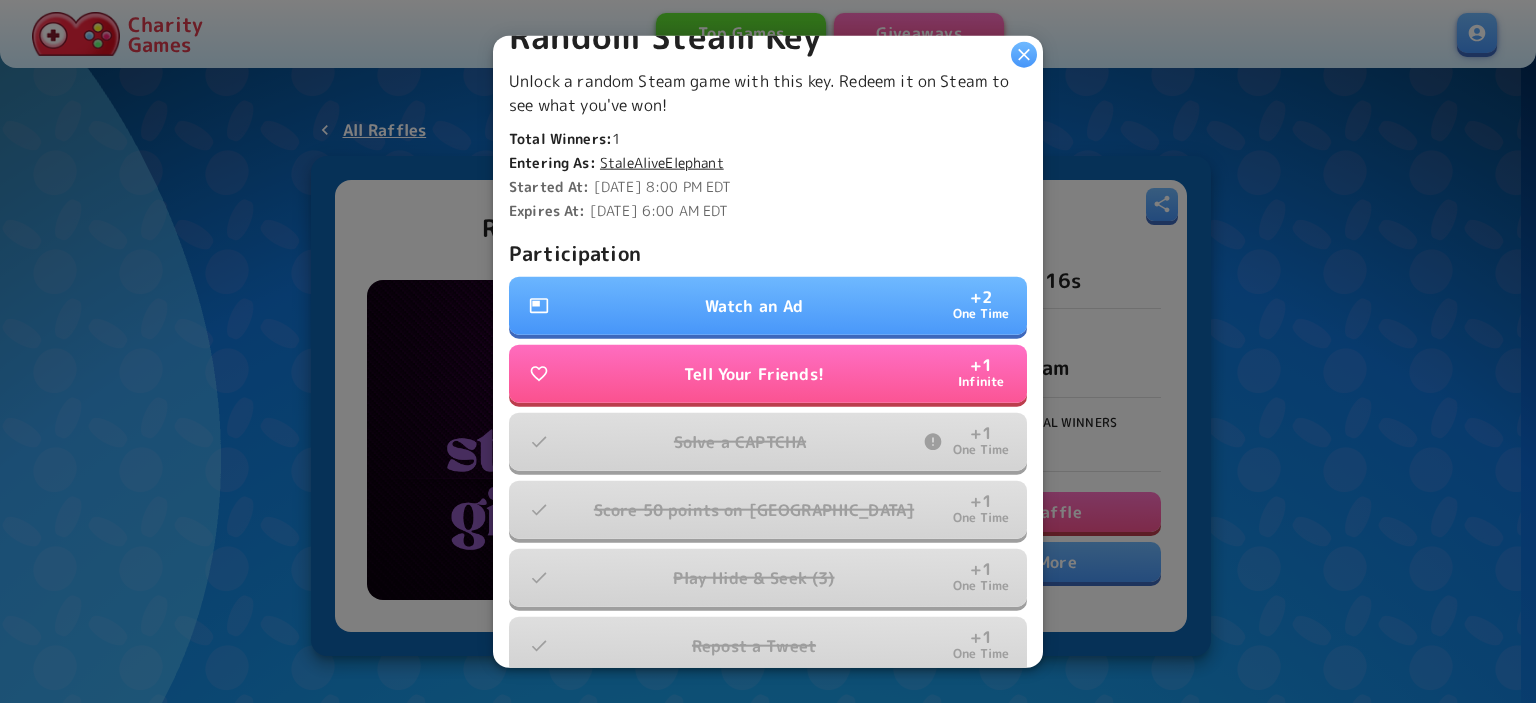 scroll, scrollTop: 500, scrollLeft: 0, axis: vertical 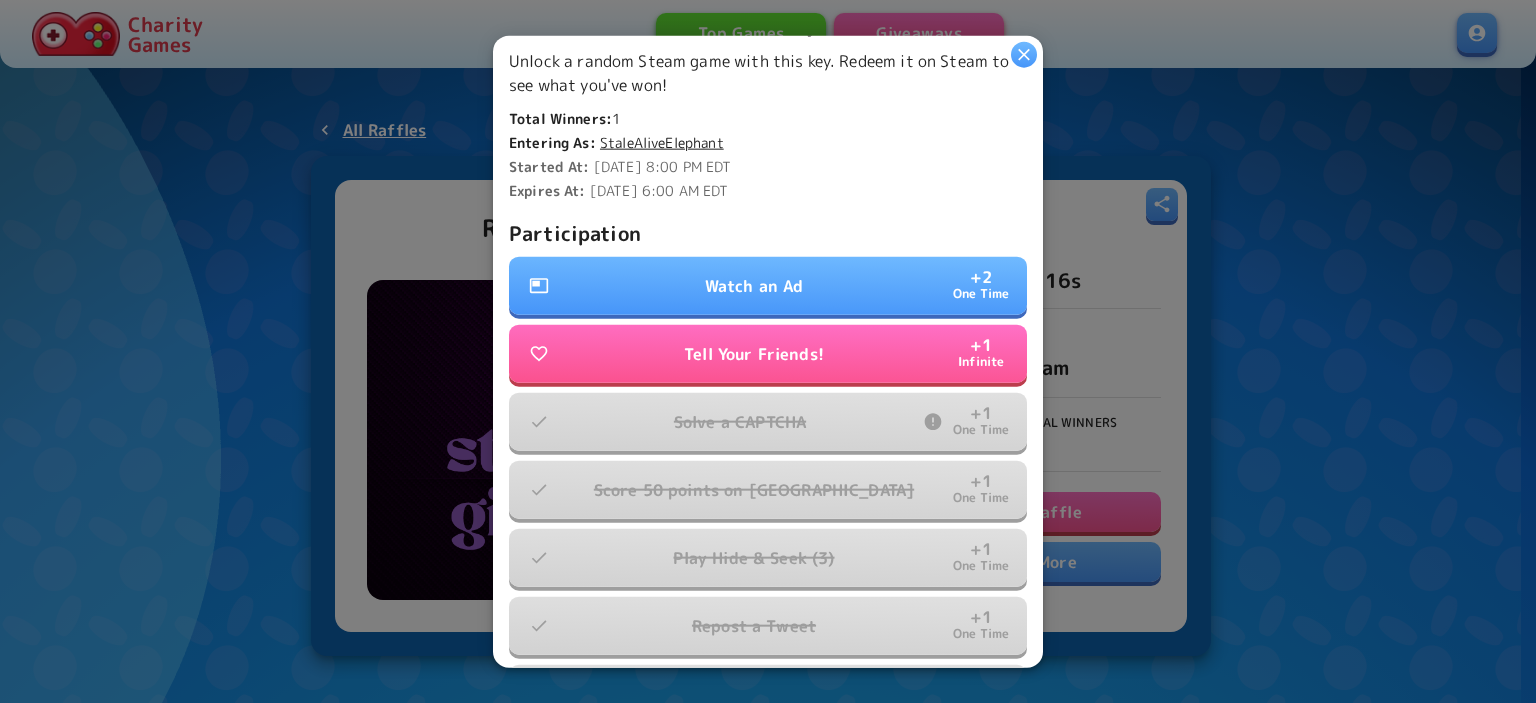 click on "Watch an Ad + 2 One Time" at bounding box center (768, 286) 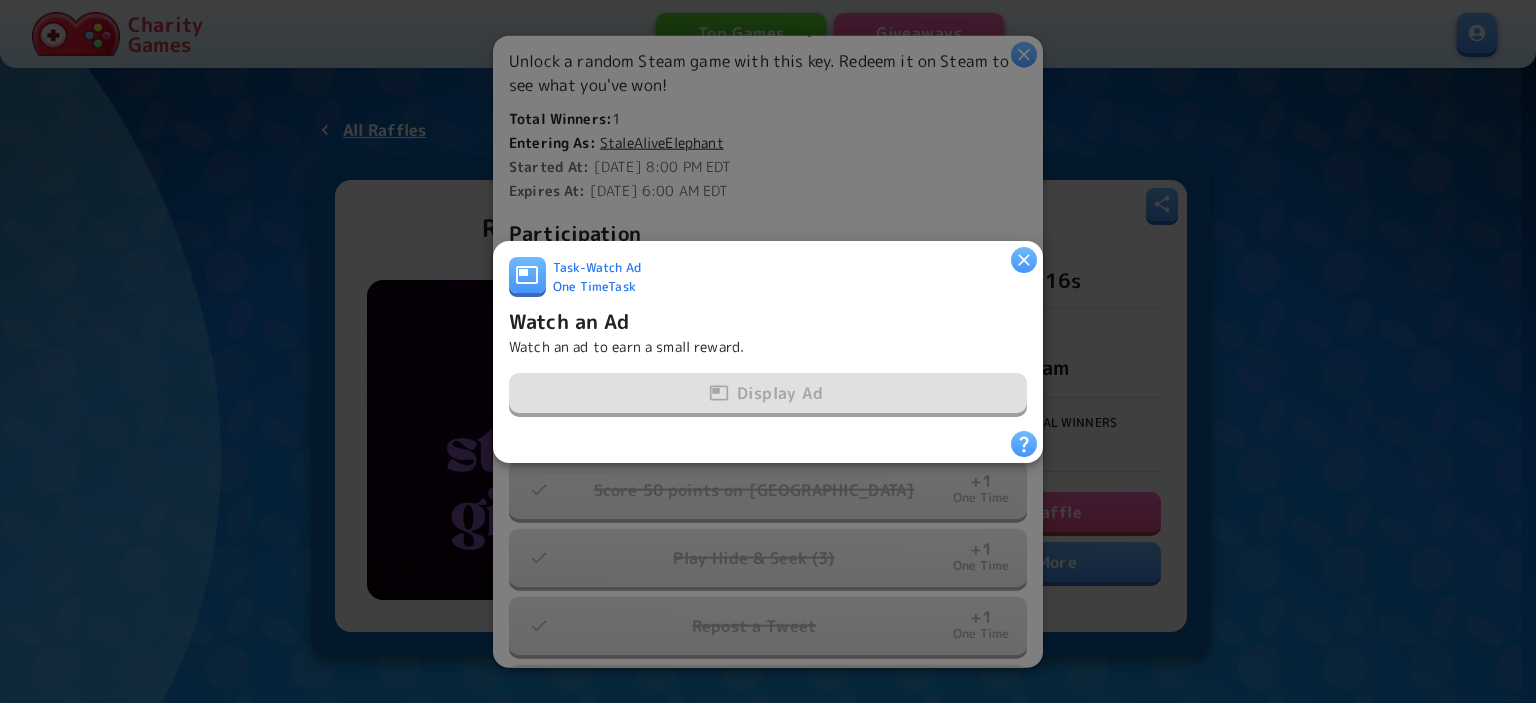 click on "Display Ad" at bounding box center [768, 394] 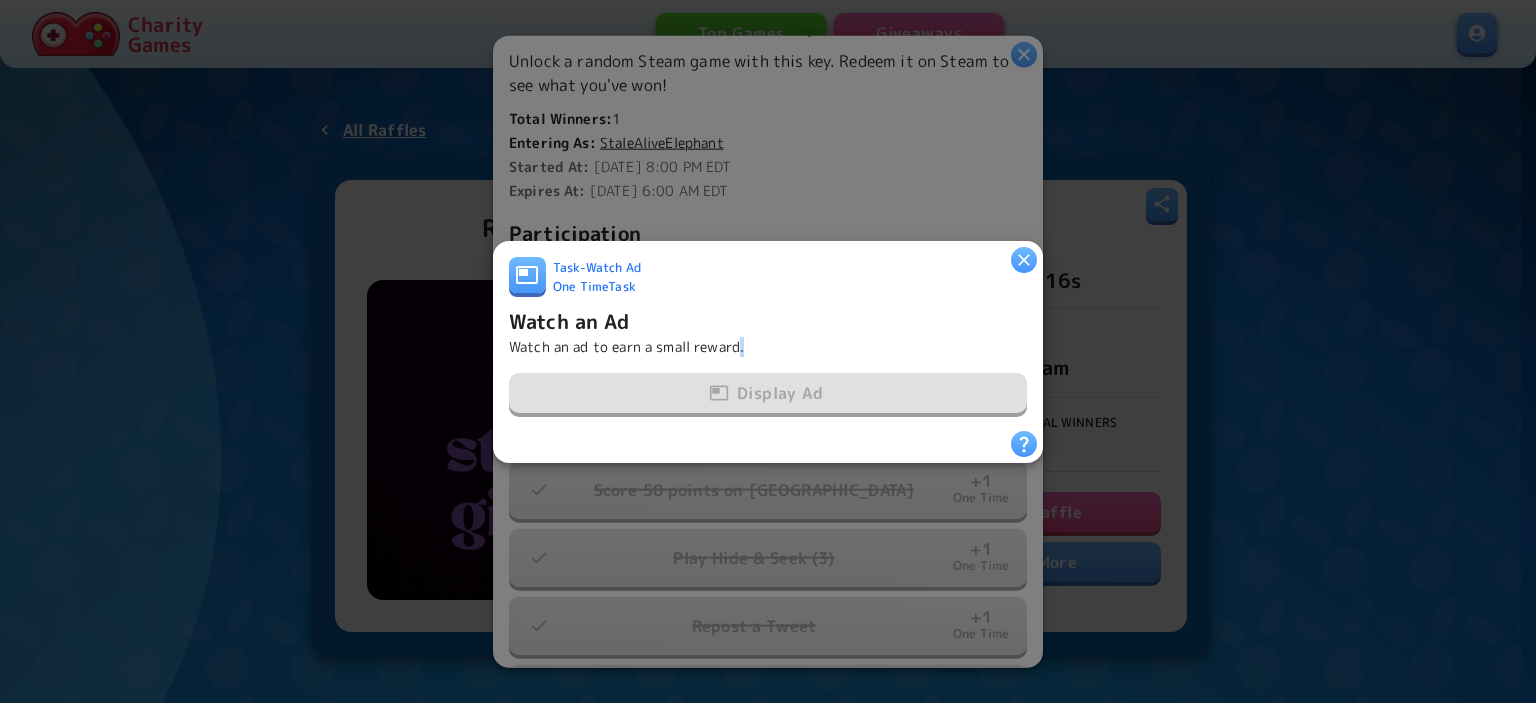 click on "Display Ad" at bounding box center [768, 394] 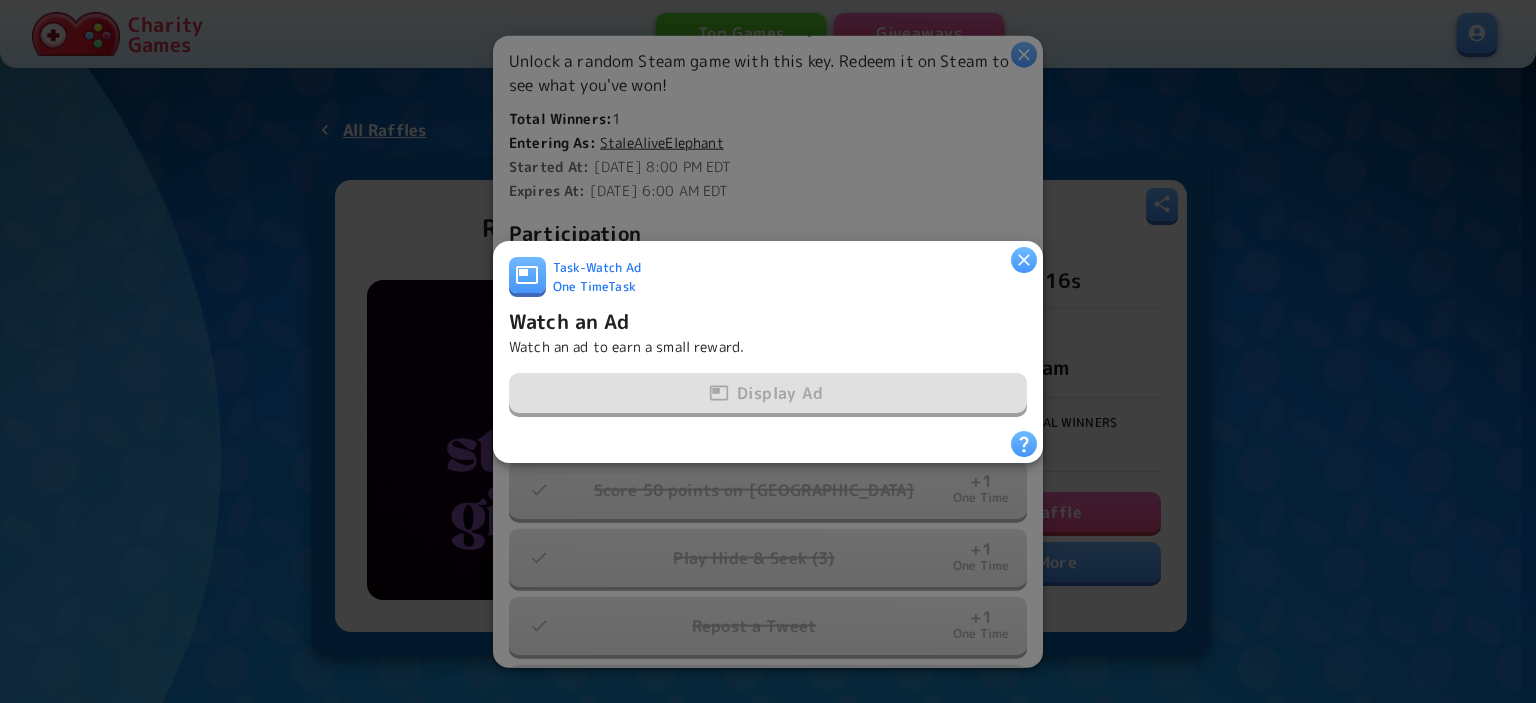 click on "Display Ad" at bounding box center [768, 394] 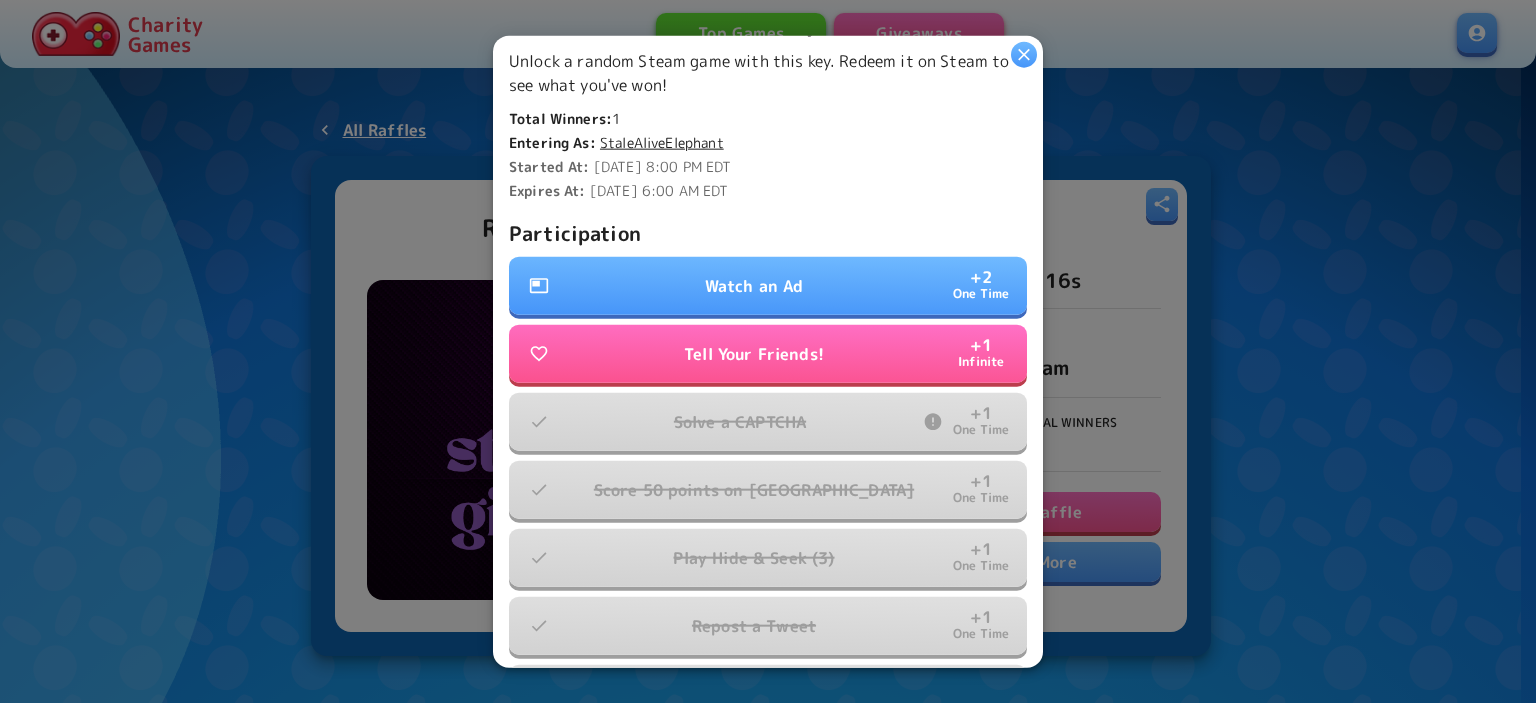 click 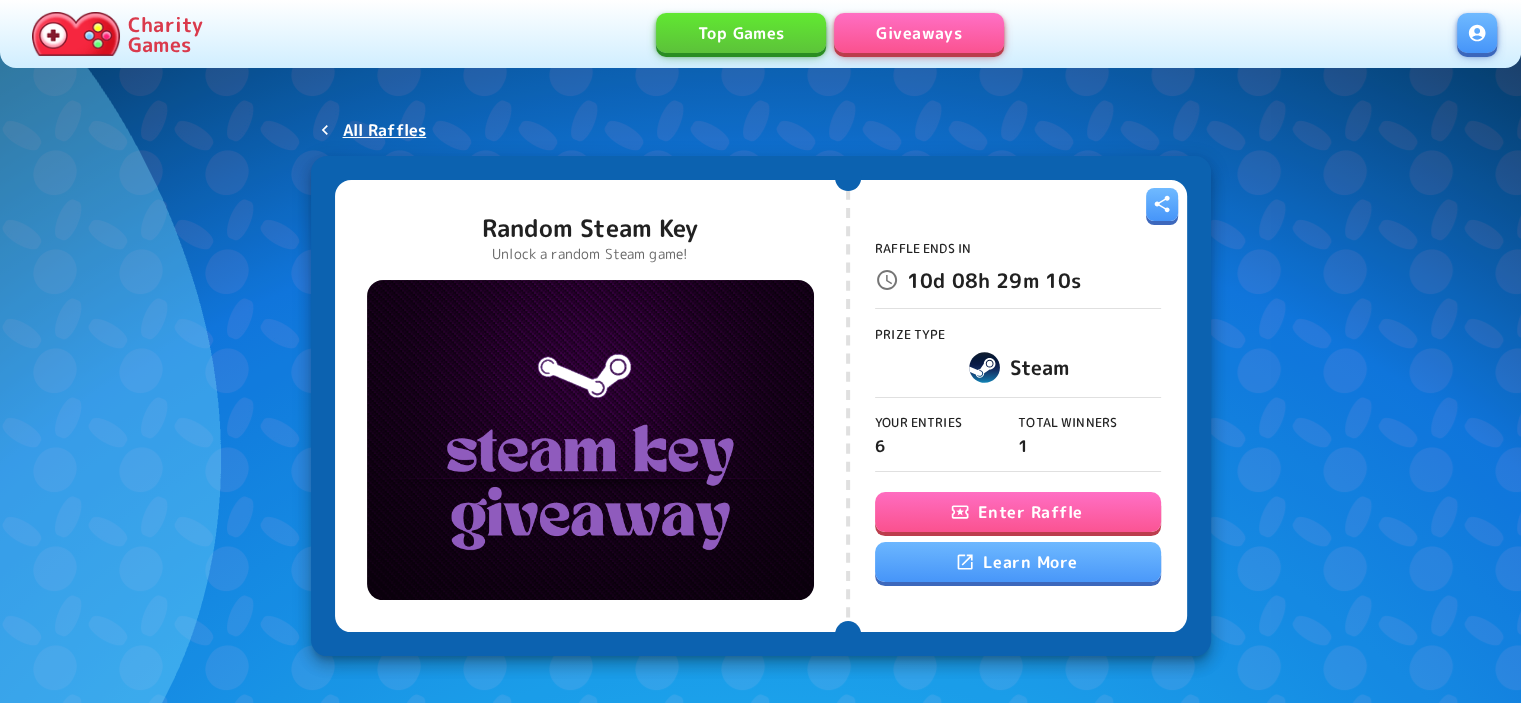 click 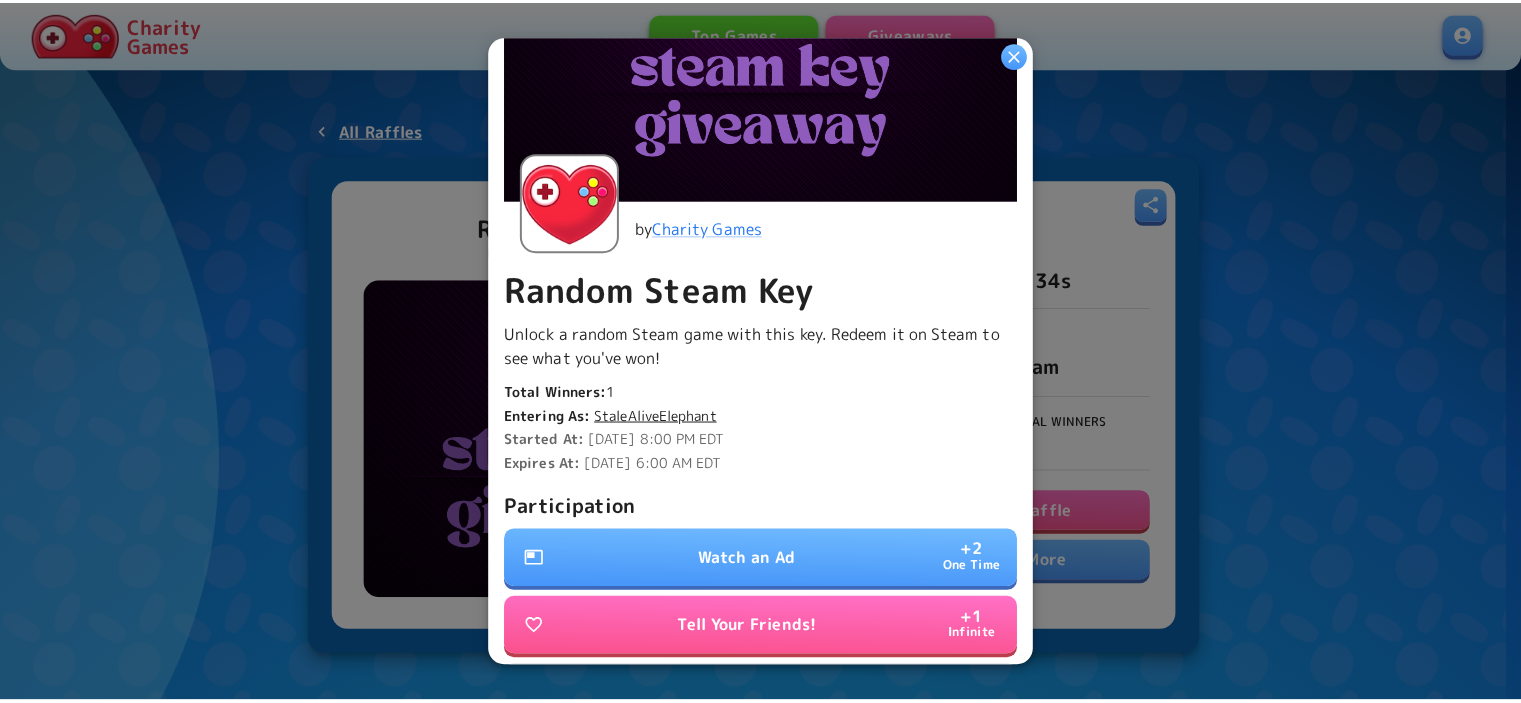 scroll, scrollTop: 100, scrollLeft: 0, axis: vertical 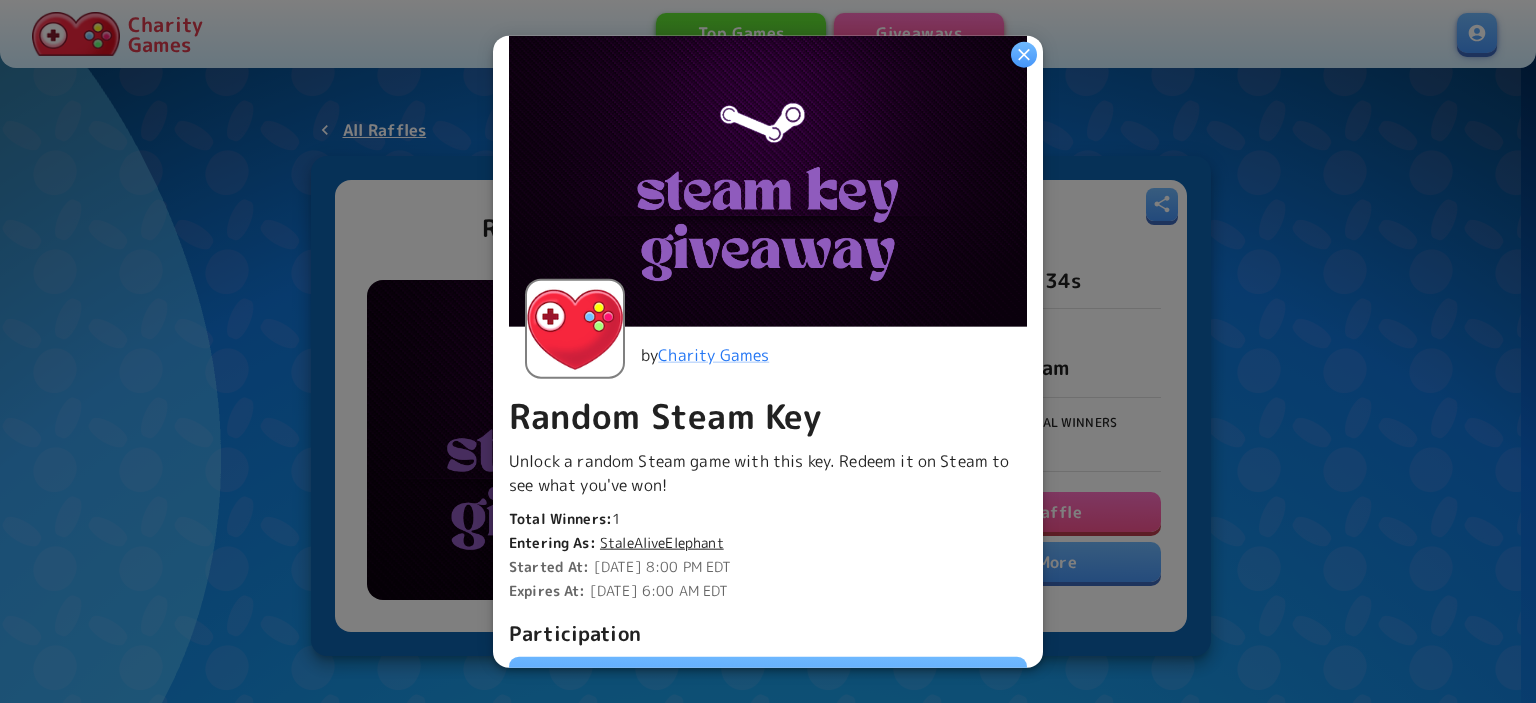 click 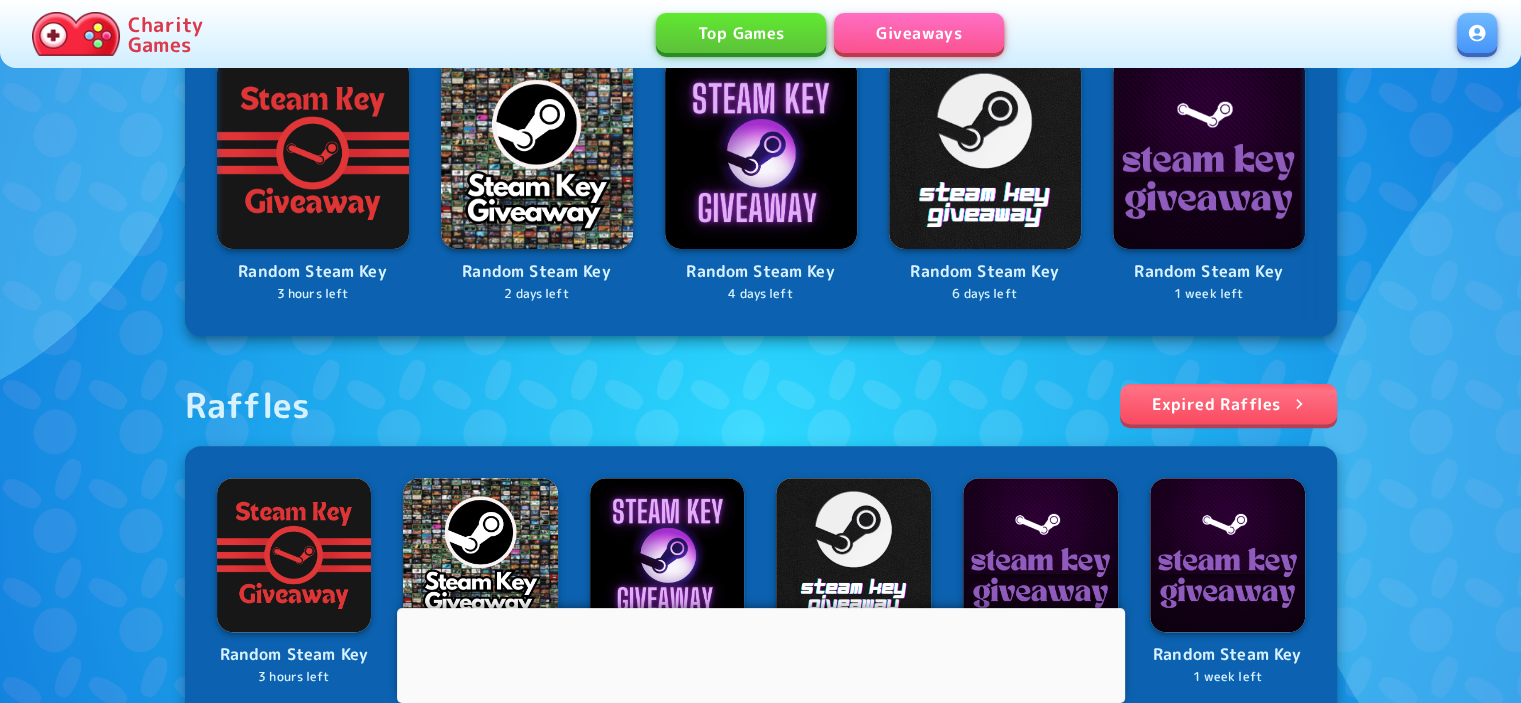 scroll, scrollTop: 400, scrollLeft: 0, axis: vertical 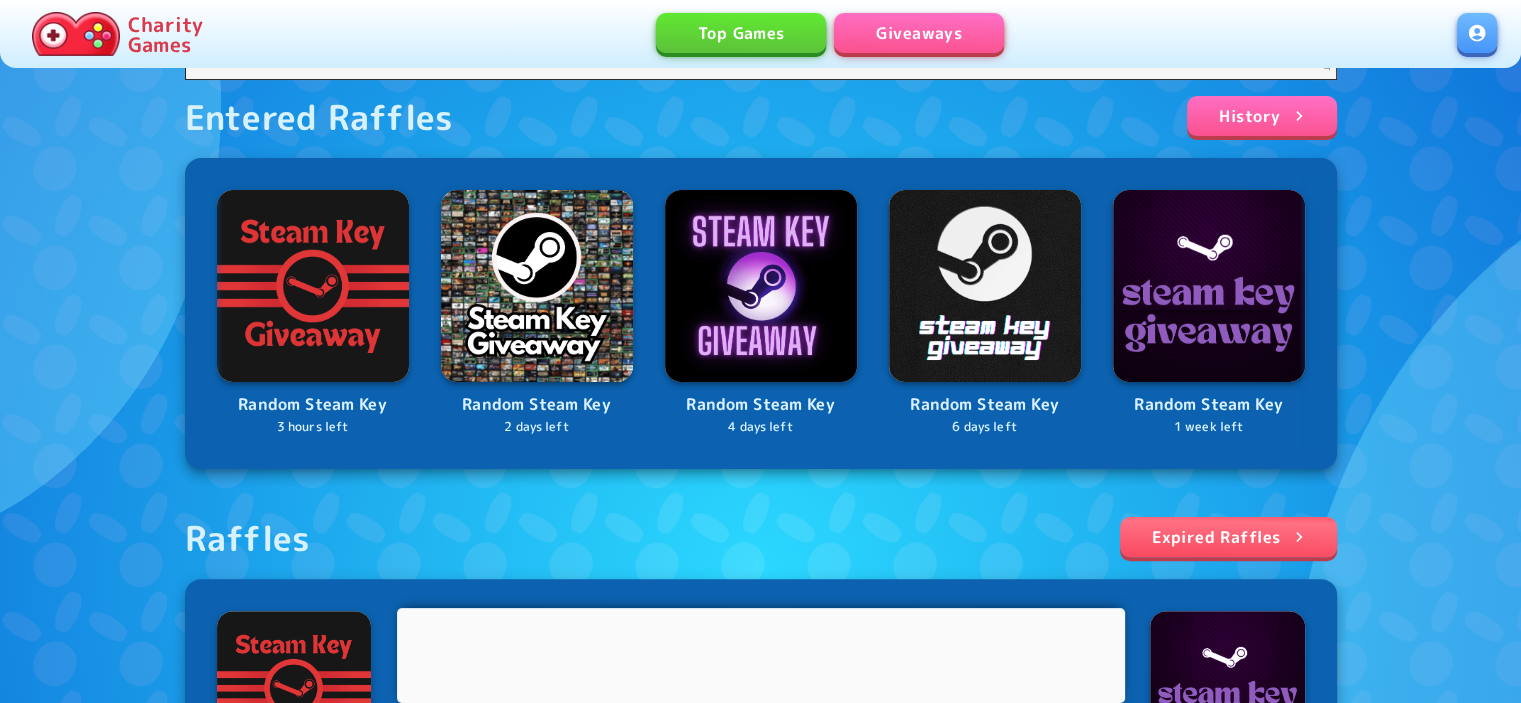 click on "History" at bounding box center (1261, 116) 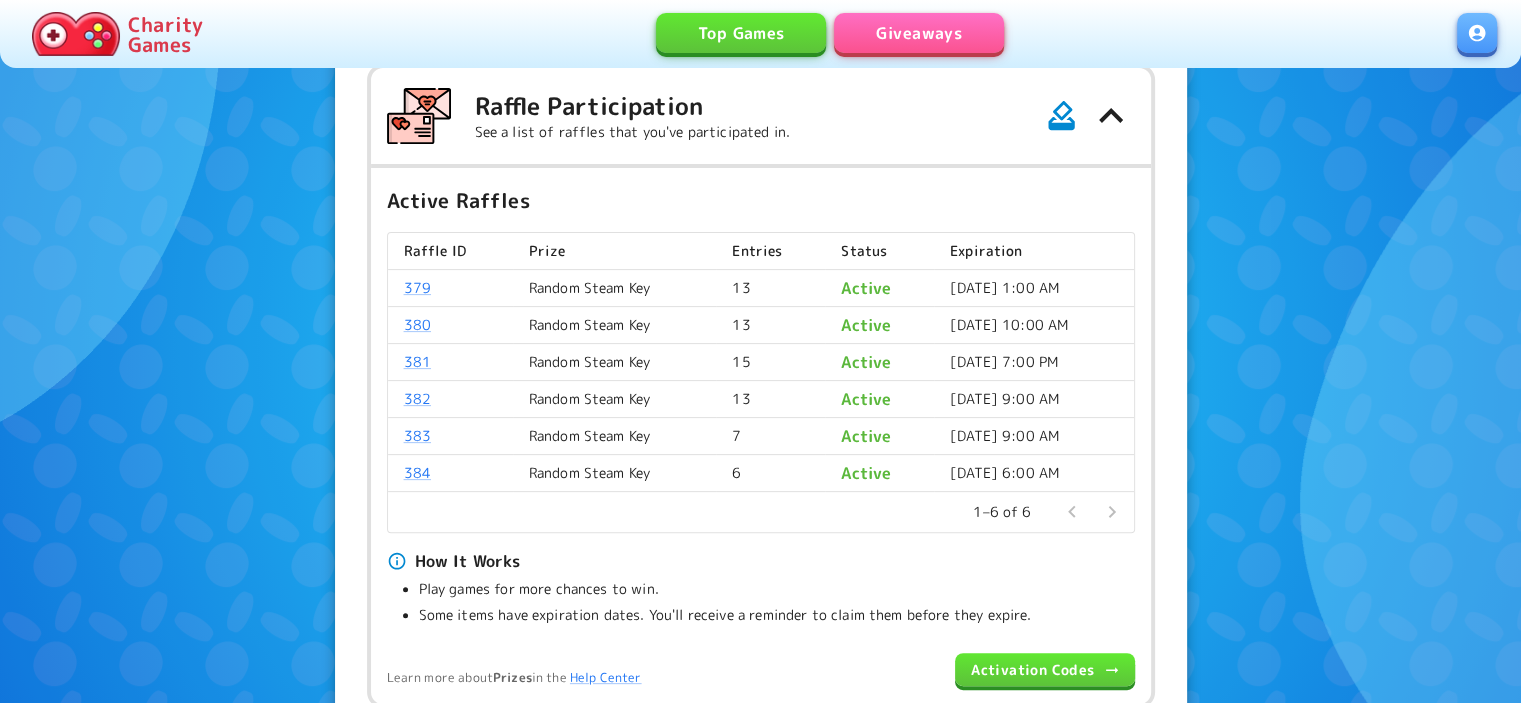 scroll, scrollTop: 500, scrollLeft: 0, axis: vertical 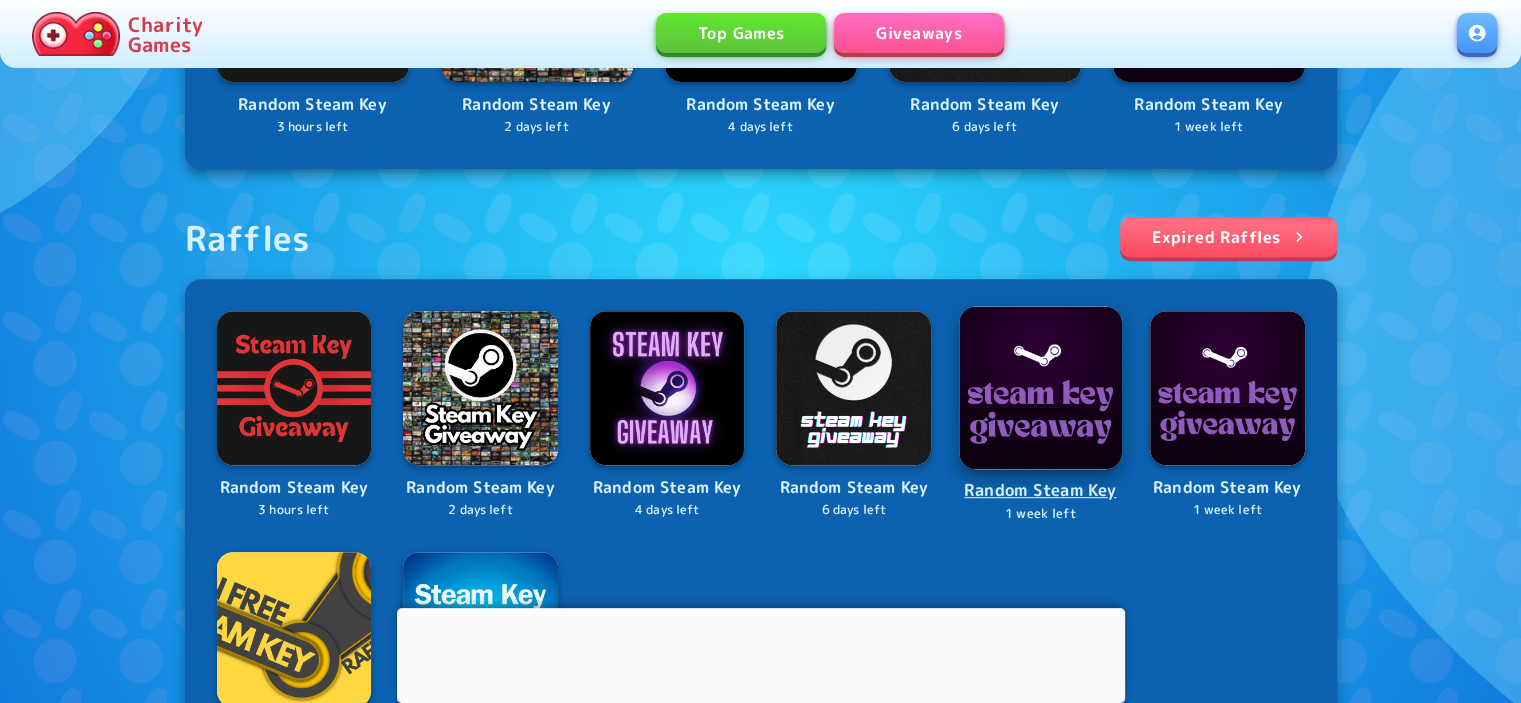 click at bounding box center (1040, 387) 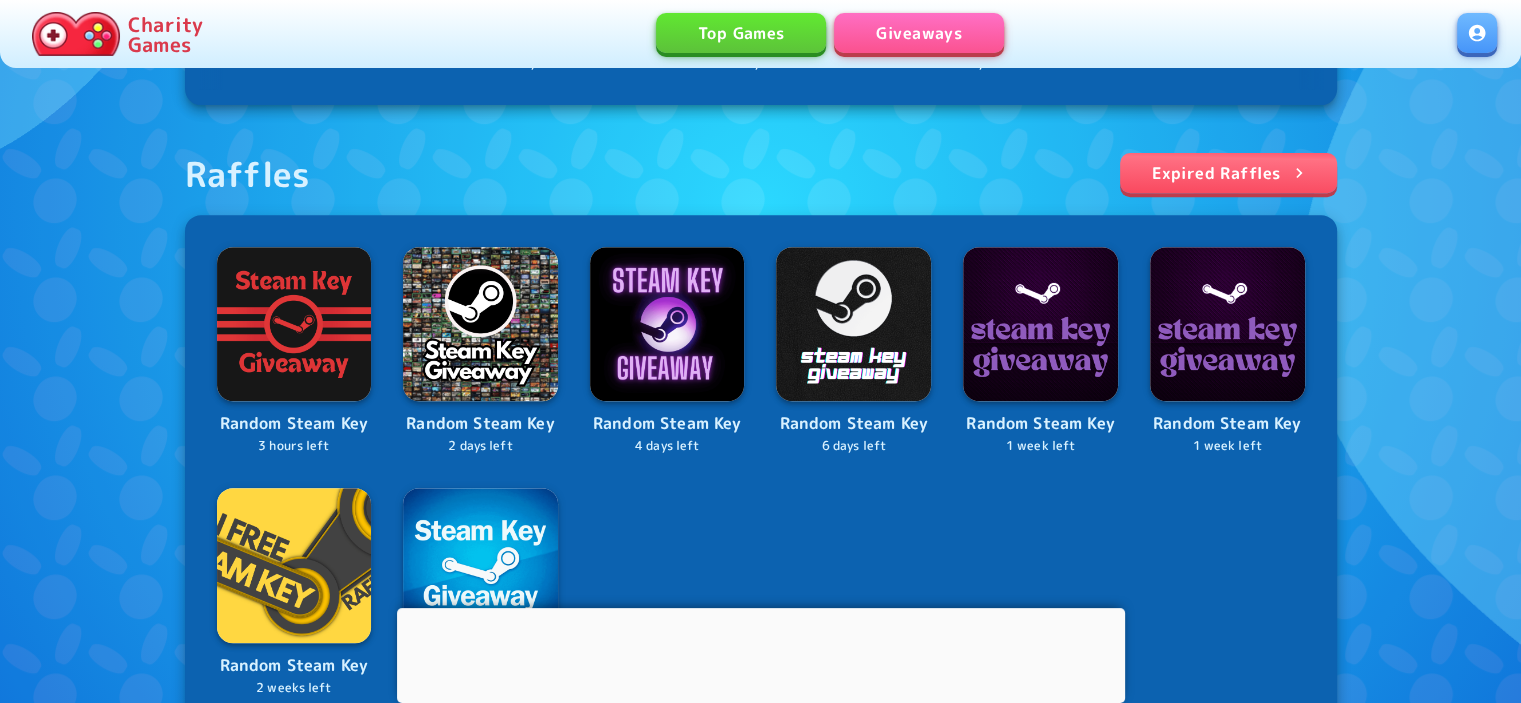 scroll, scrollTop: 800, scrollLeft: 0, axis: vertical 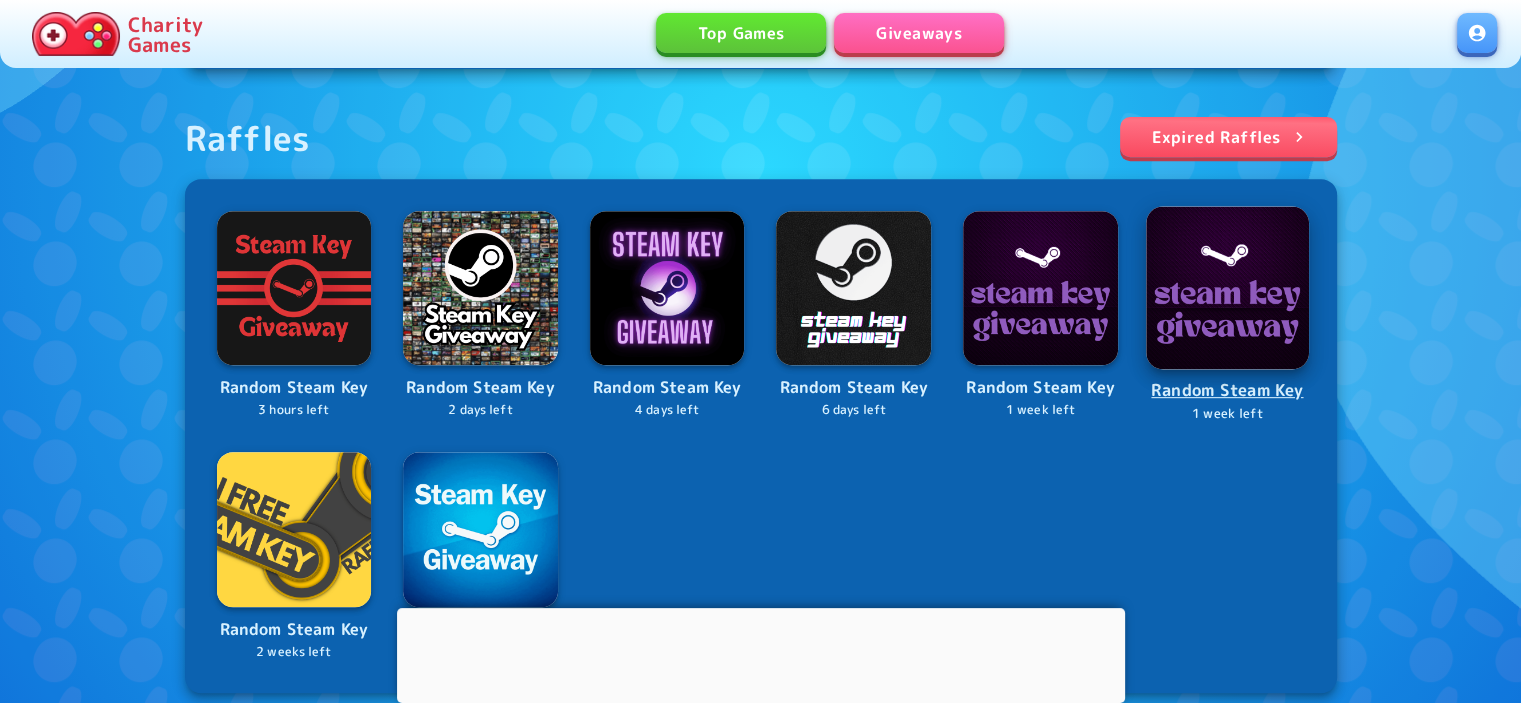 click at bounding box center [1227, 287] 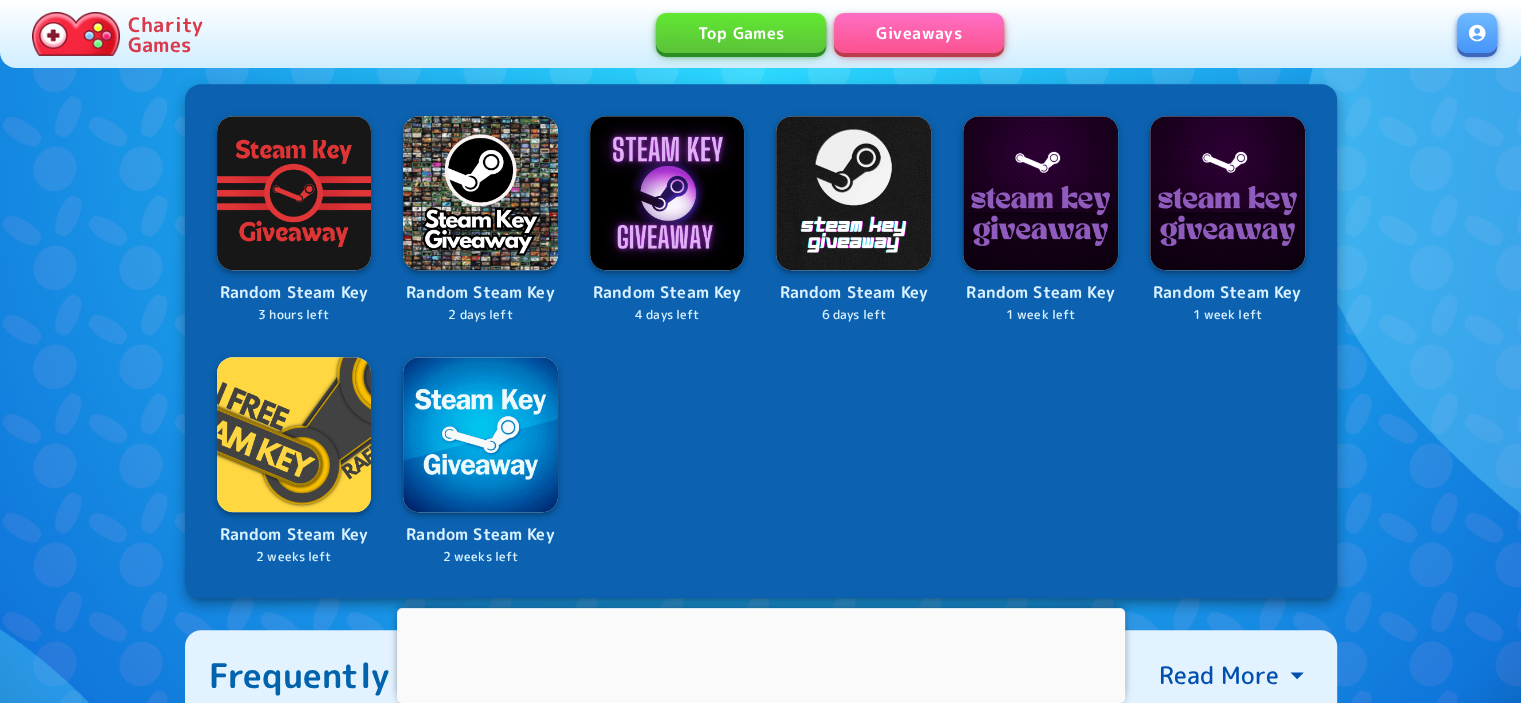 scroll, scrollTop: 1000, scrollLeft: 0, axis: vertical 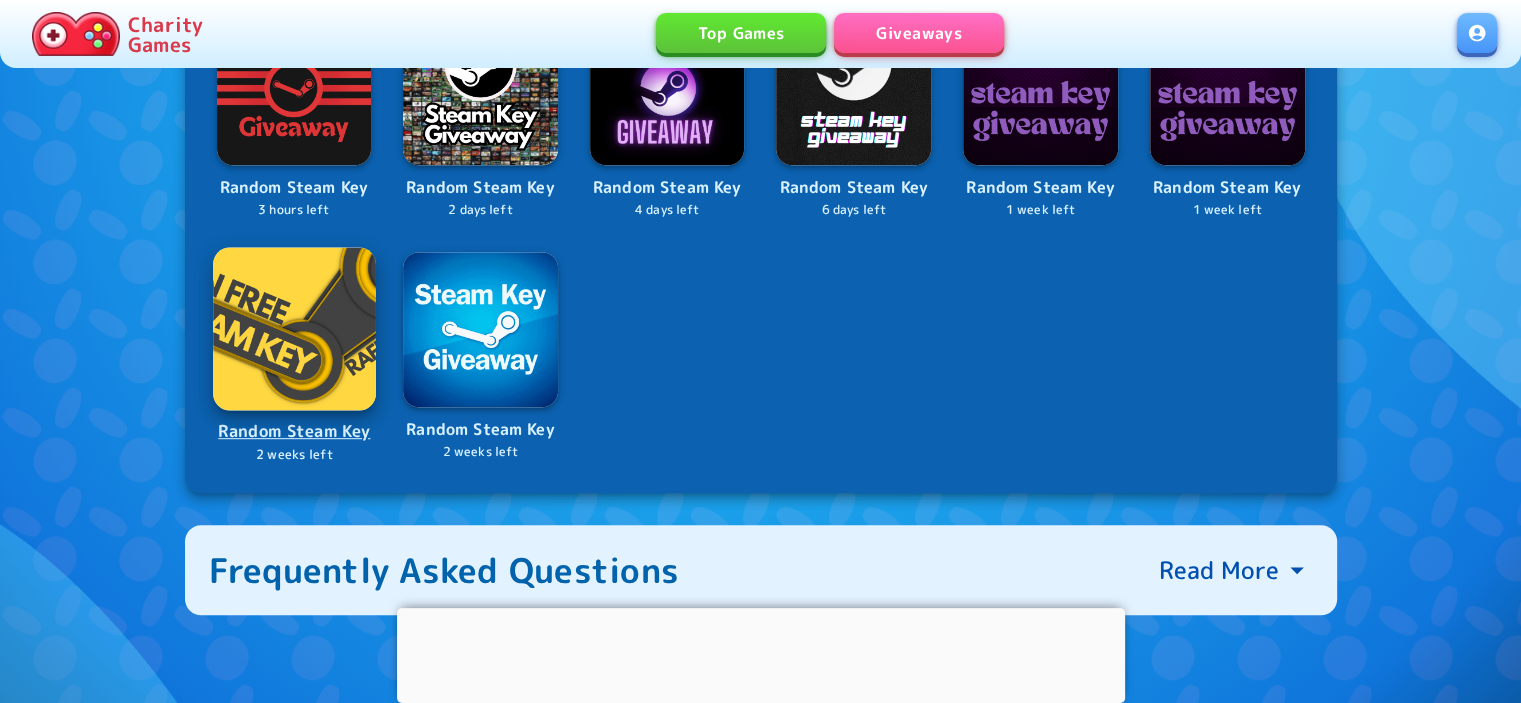 click at bounding box center [294, 328] 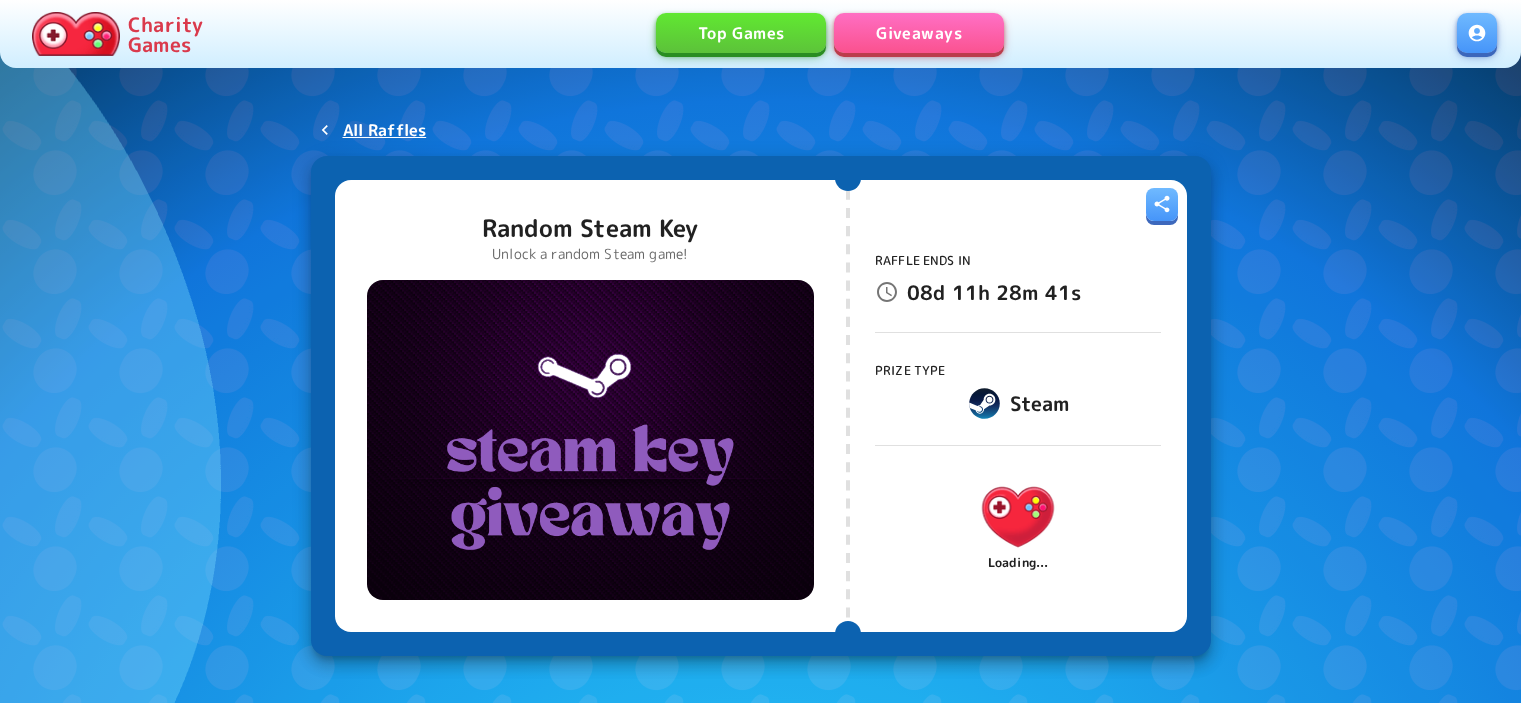 scroll, scrollTop: 0, scrollLeft: 0, axis: both 